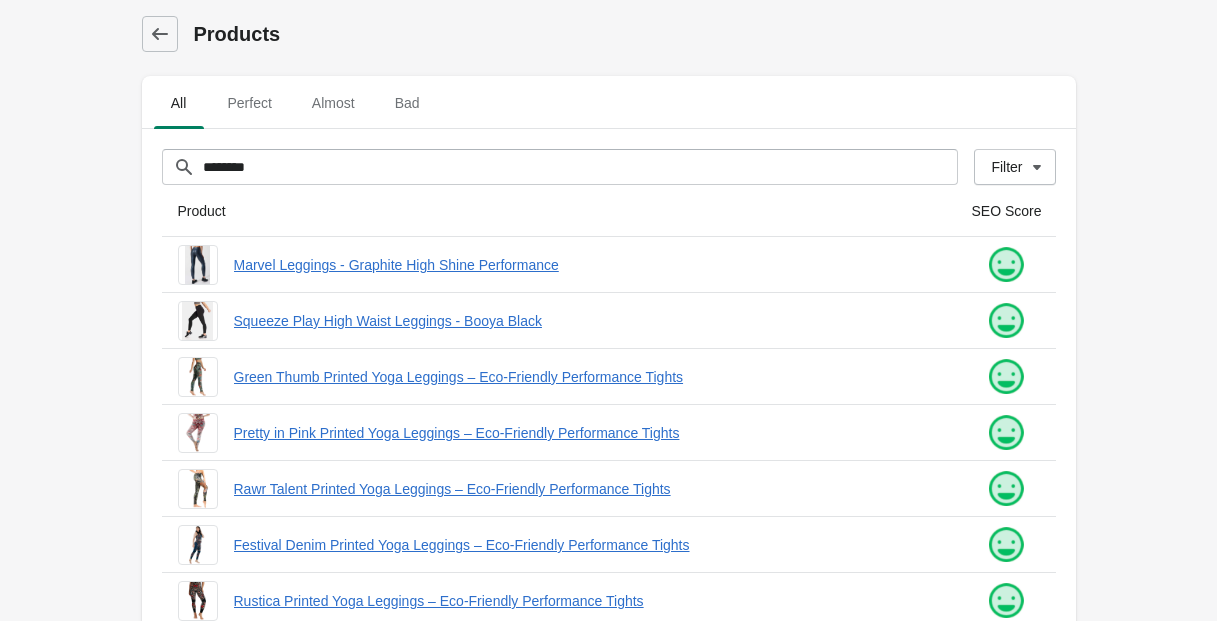 scroll, scrollTop: 536, scrollLeft: 0, axis: vertical 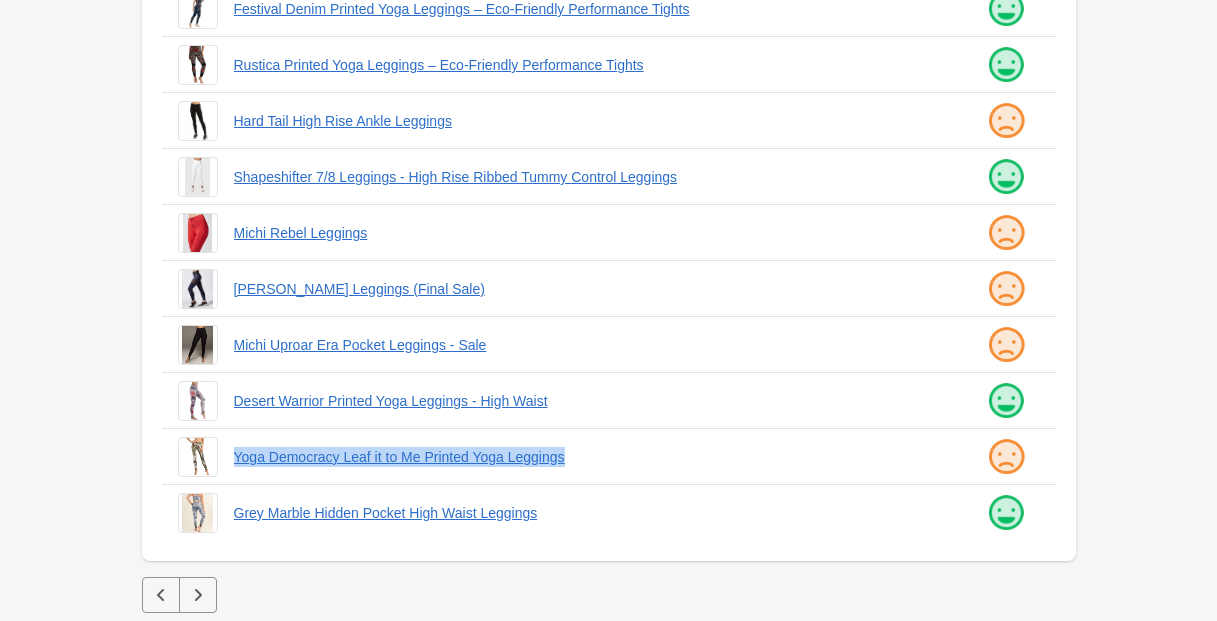 drag, startPoint x: 231, startPoint y: 454, endPoint x: 588, endPoint y: 468, distance: 357.2744 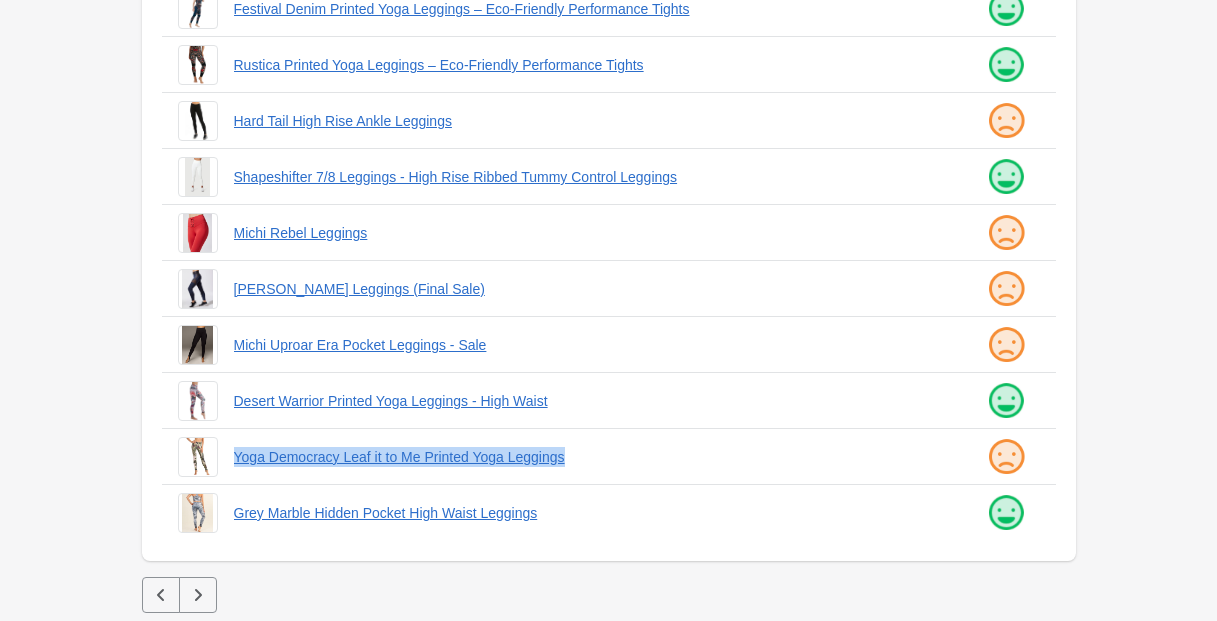 click 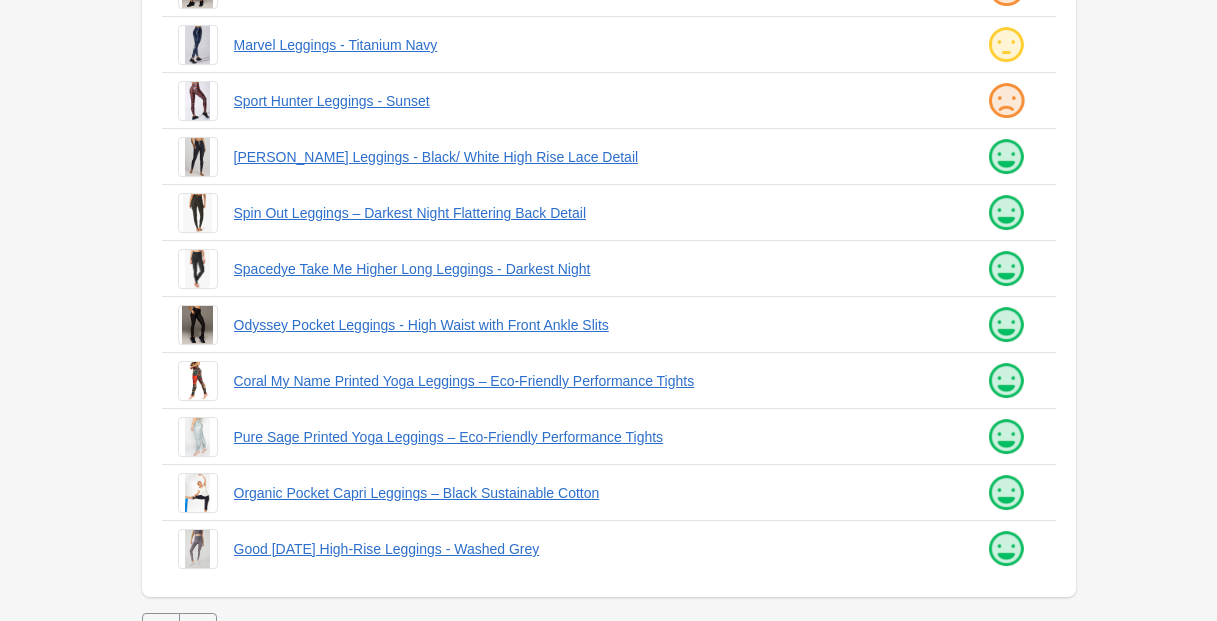 scroll, scrollTop: 536, scrollLeft: 0, axis: vertical 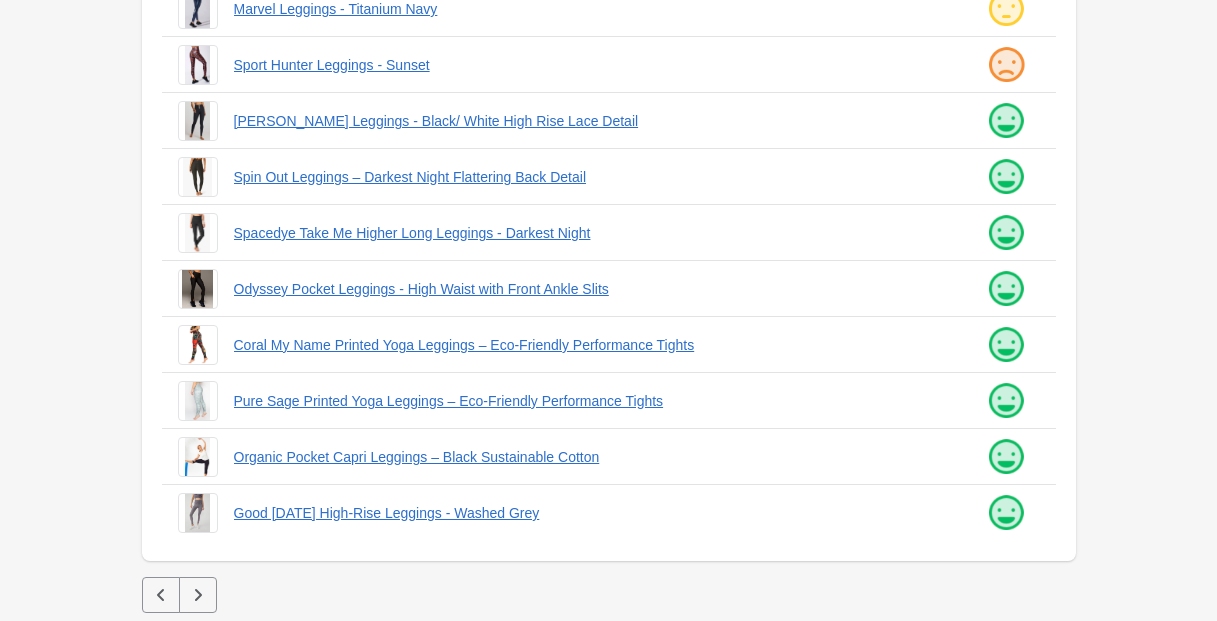 click 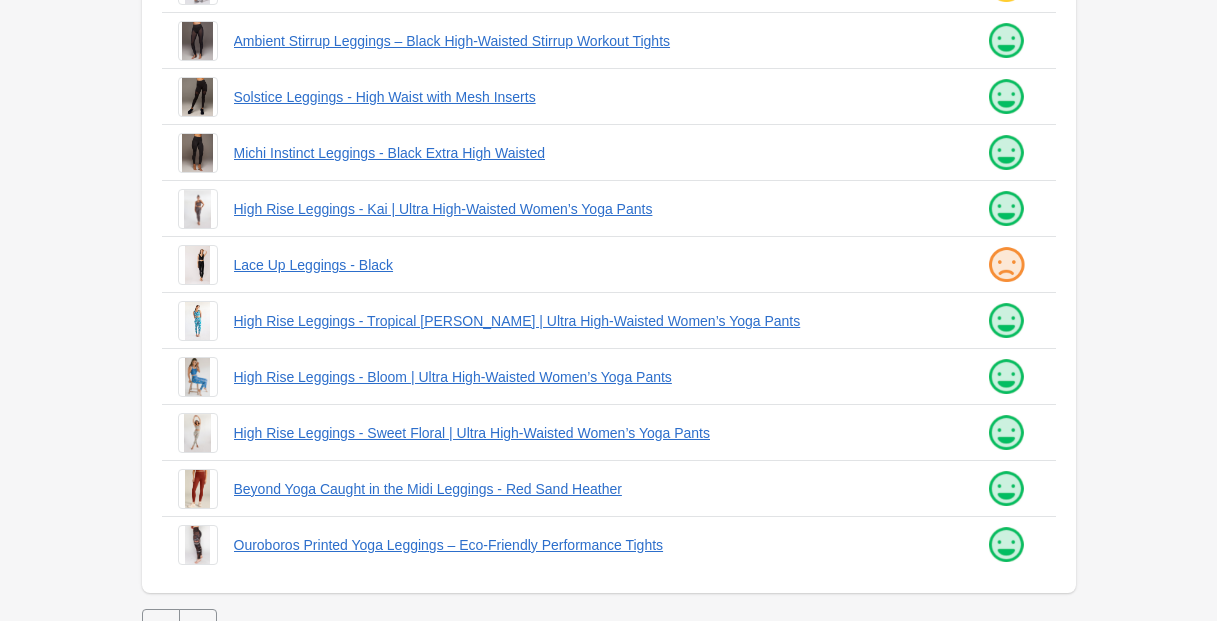 scroll, scrollTop: 536, scrollLeft: 0, axis: vertical 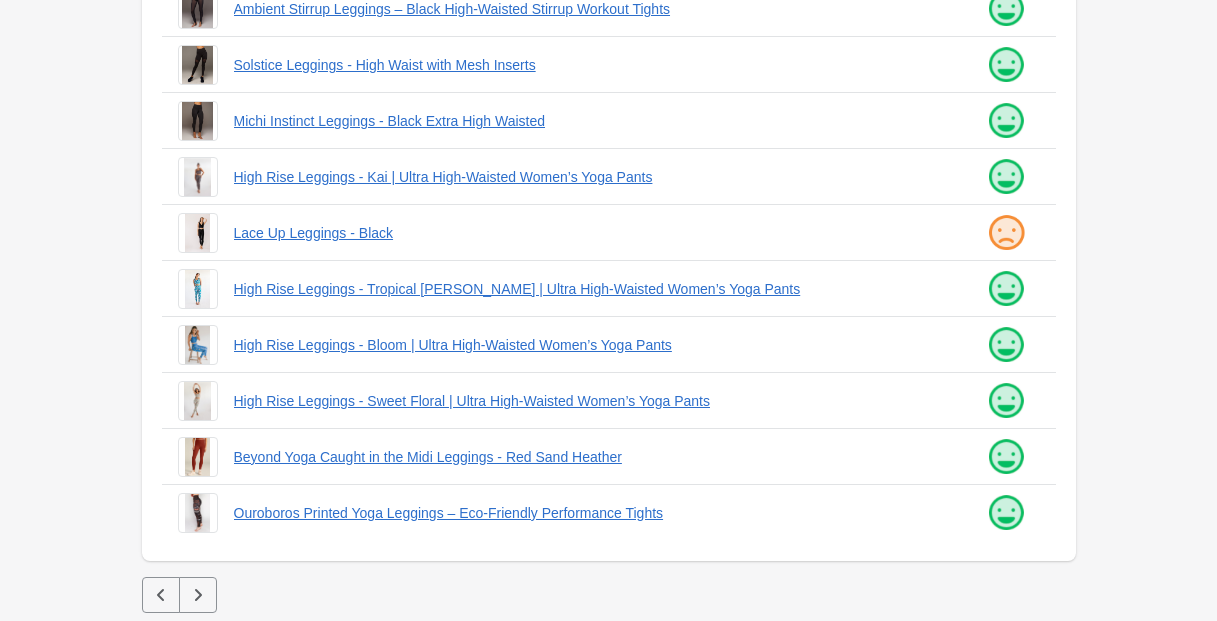 click 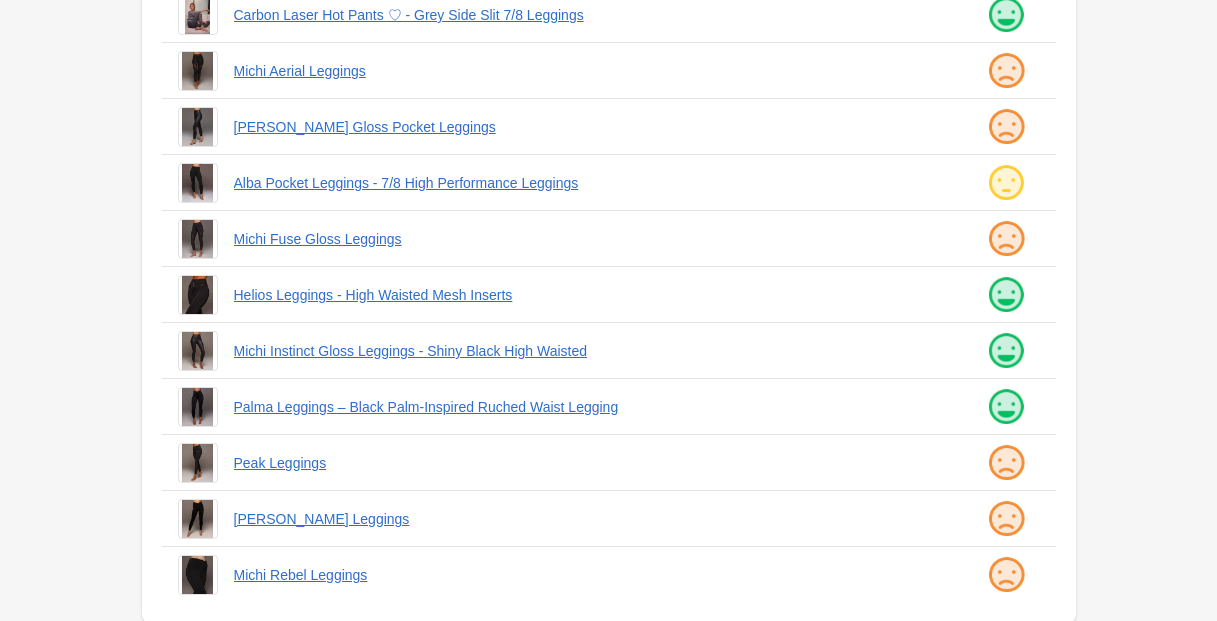 scroll, scrollTop: 536, scrollLeft: 0, axis: vertical 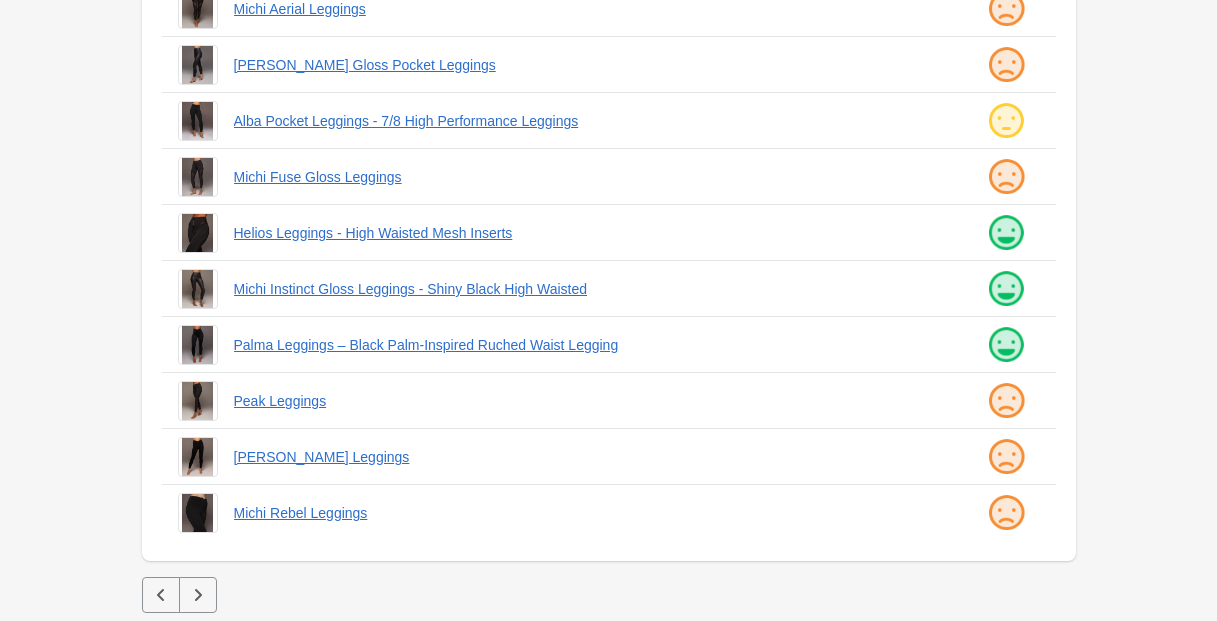 click 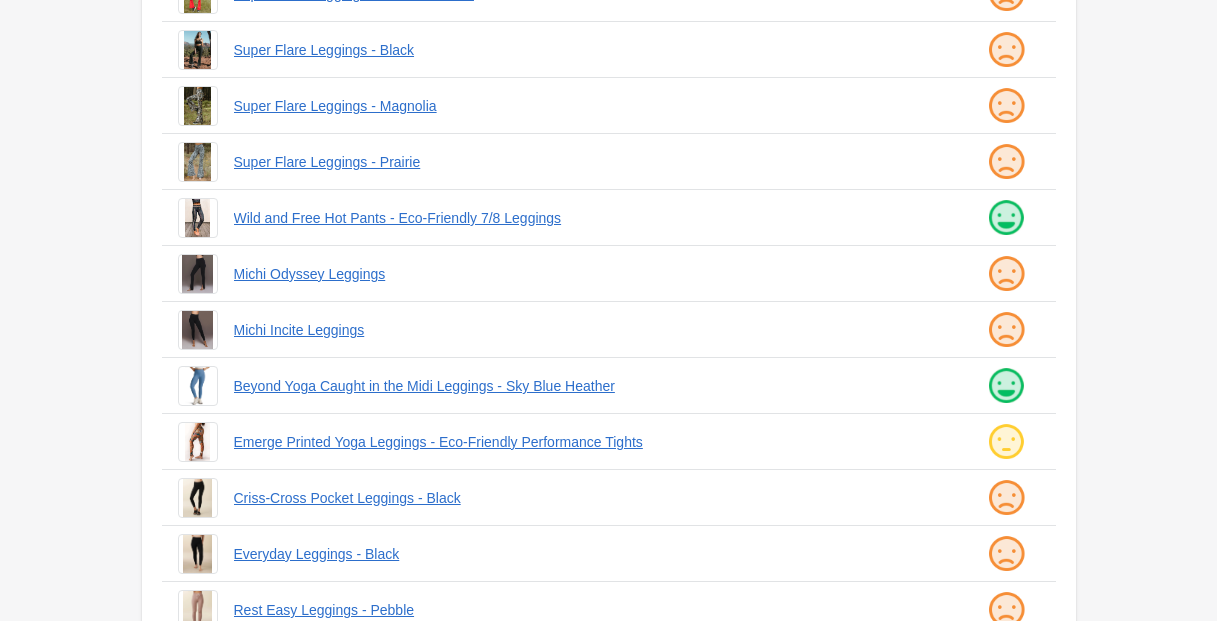 scroll, scrollTop: 536, scrollLeft: 0, axis: vertical 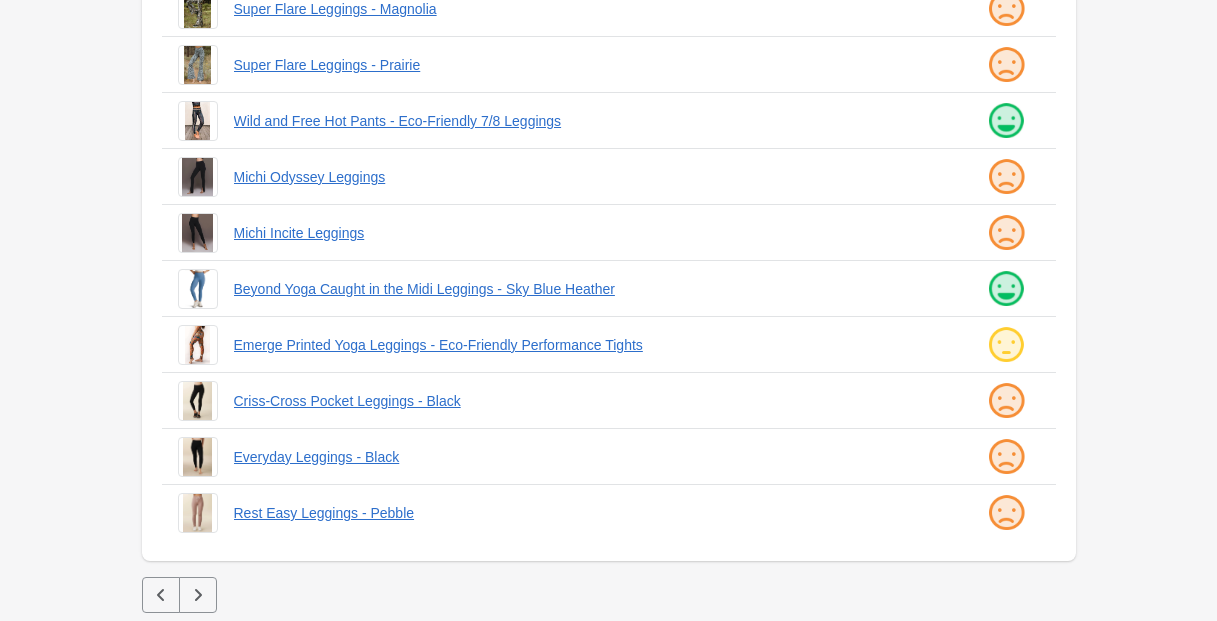 click 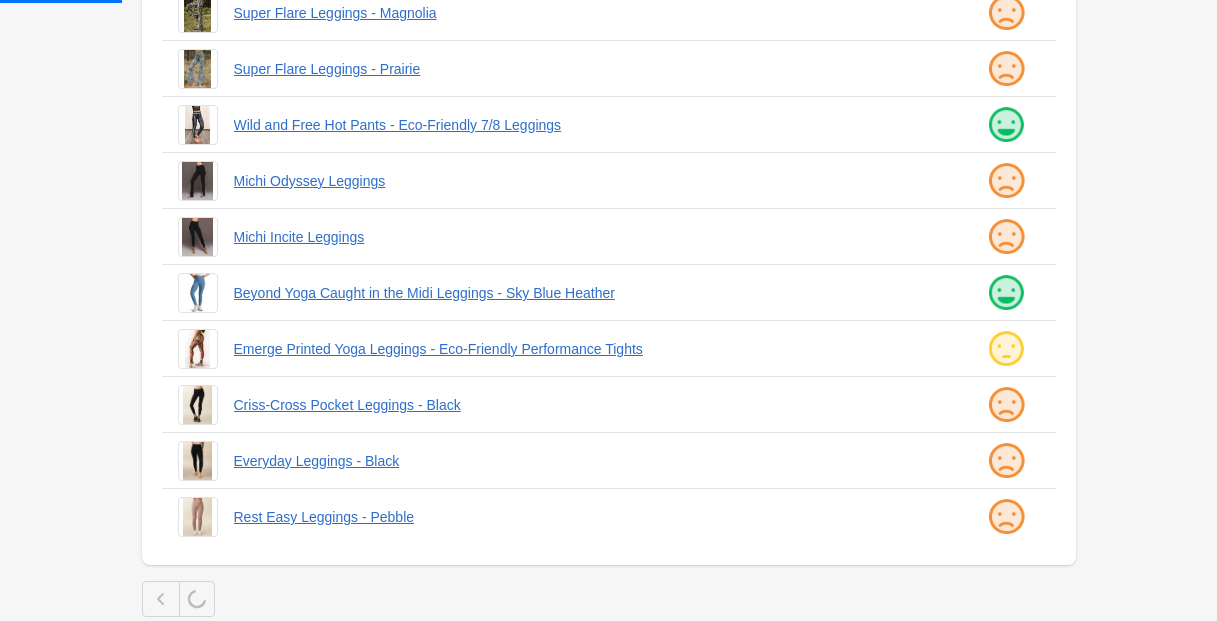 scroll, scrollTop: 529, scrollLeft: 0, axis: vertical 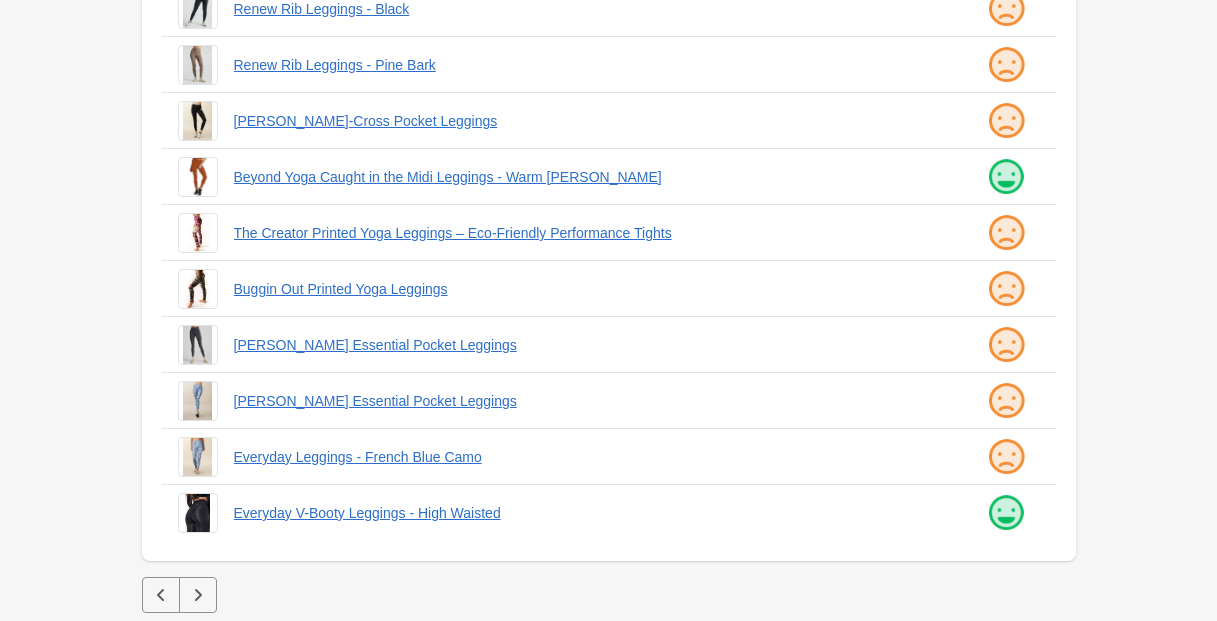 click 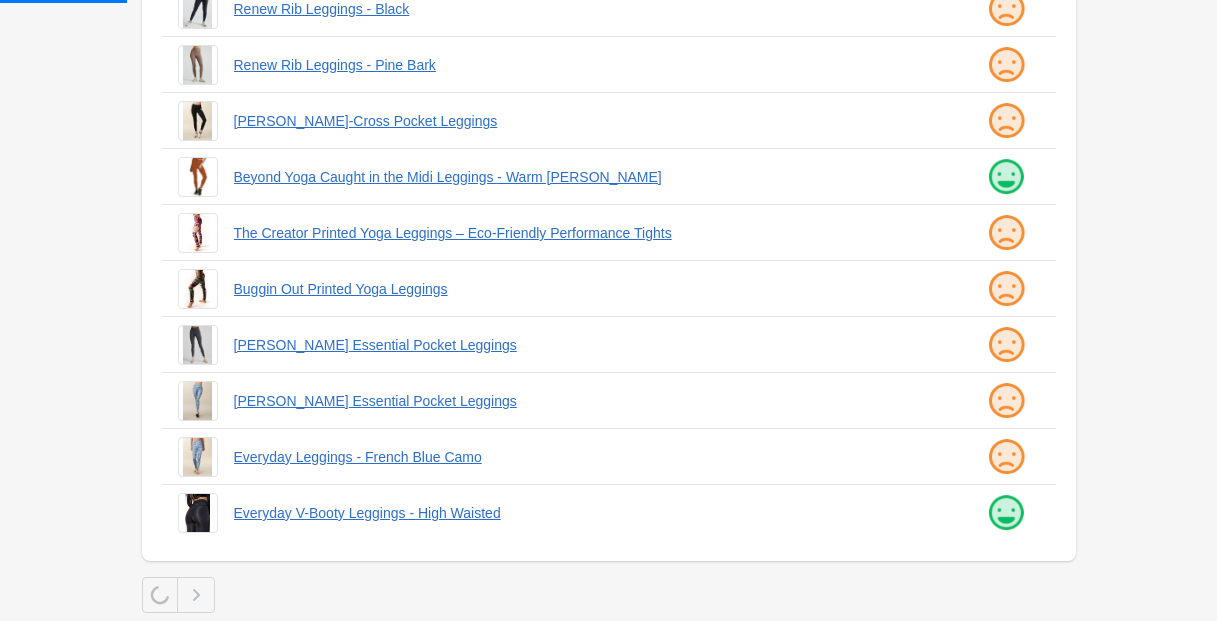 scroll, scrollTop: 0, scrollLeft: 0, axis: both 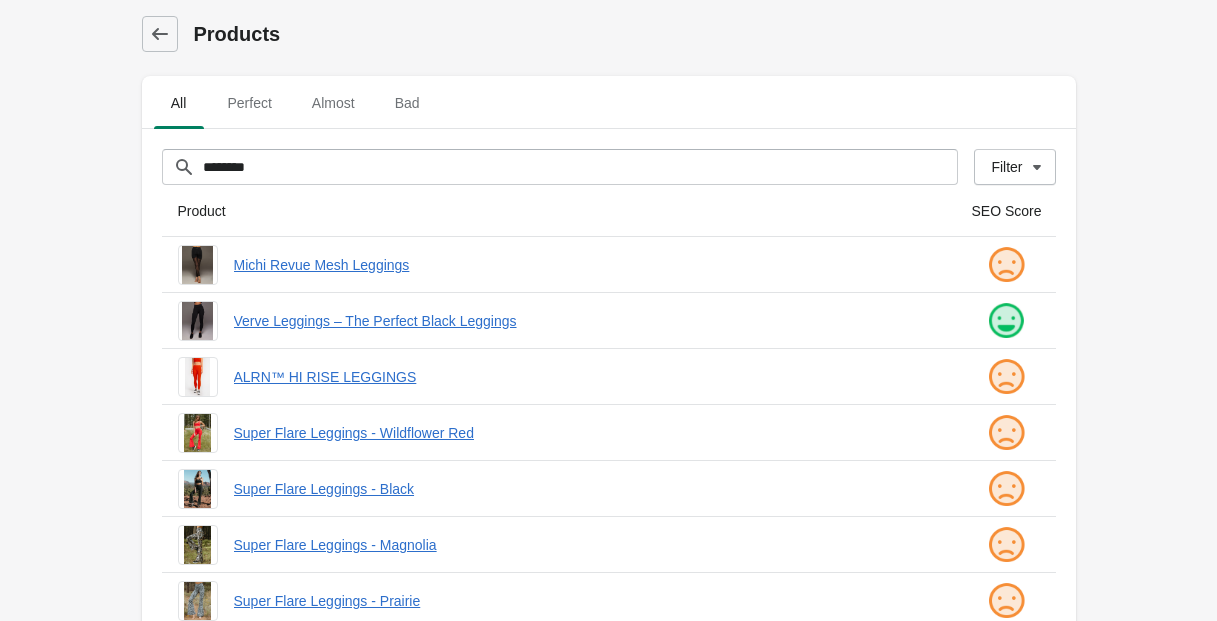 click on "Filter[title]
********
Filter
Products missing keywords
Products missing keywords in title
Products with short titles
Products missing keywords in description
Products with thin content
Products missing keywords in SEO title" at bounding box center [609, 613] 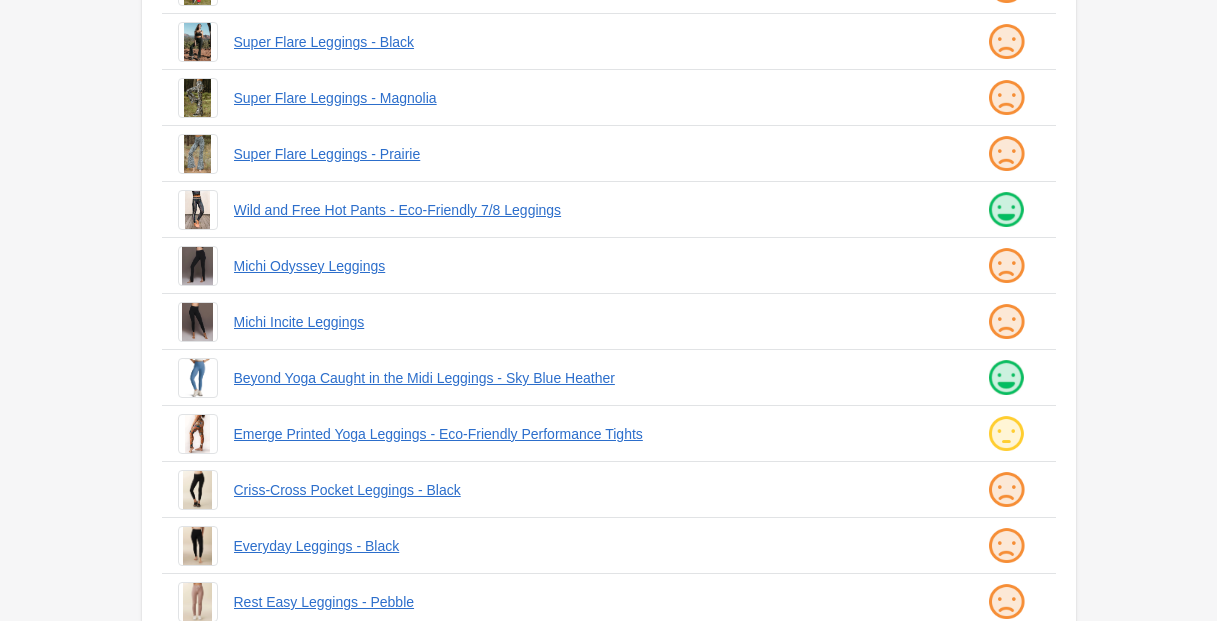 scroll, scrollTop: 536, scrollLeft: 0, axis: vertical 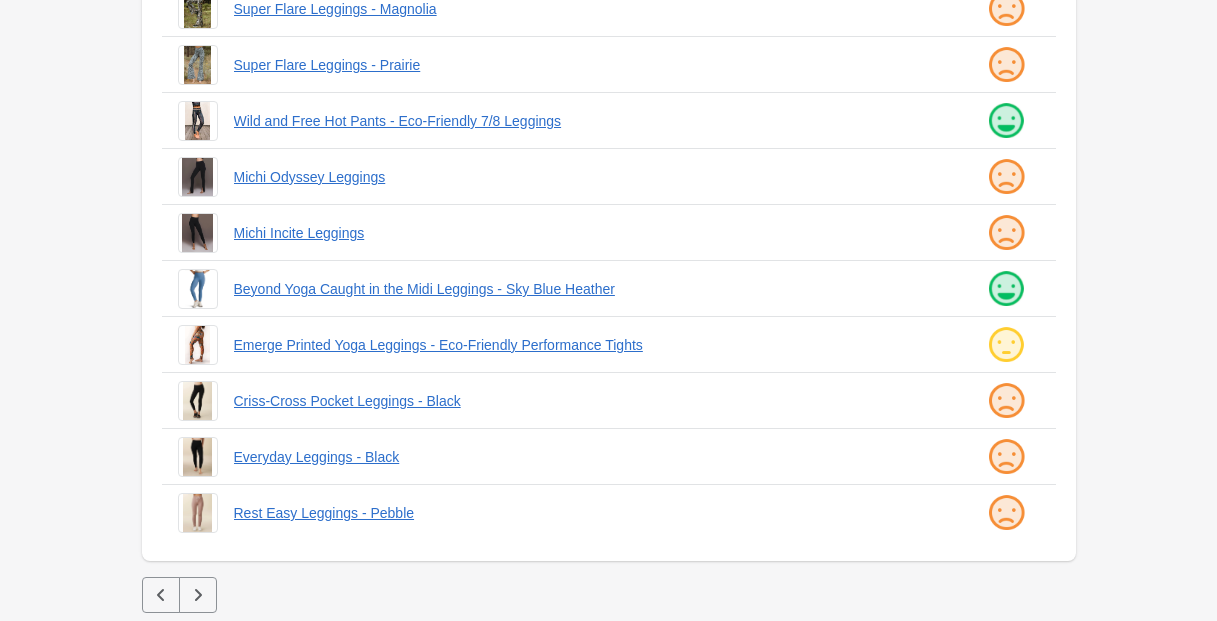 click 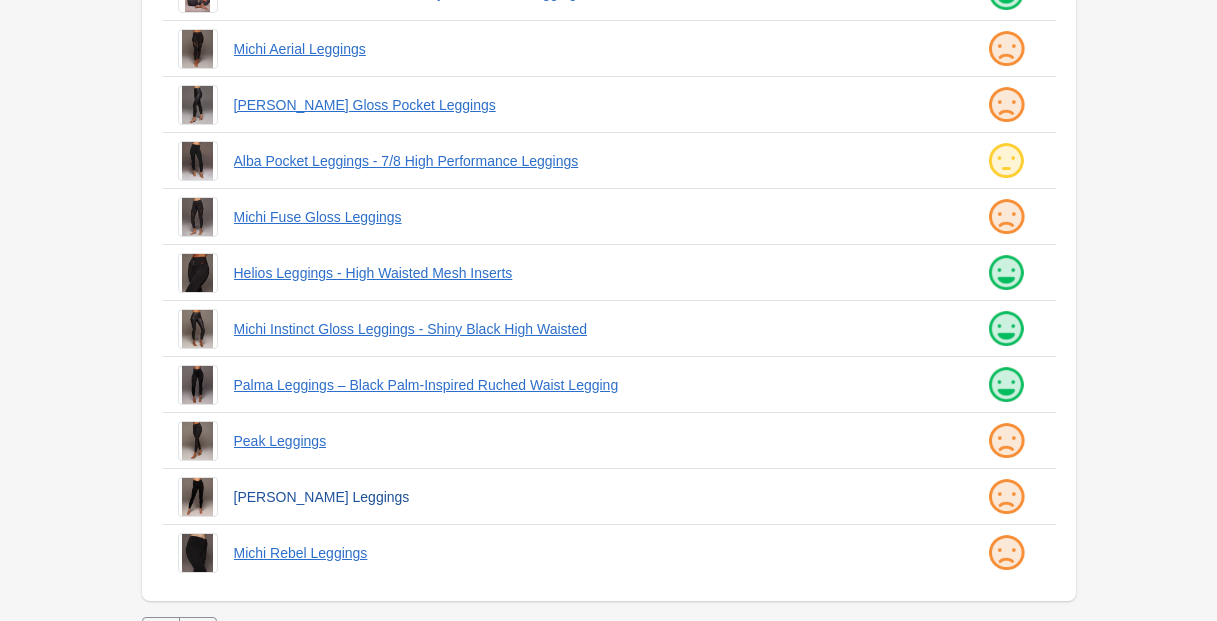 scroll, scrollTop: 536, scrollLeft: 0, axis: vertical 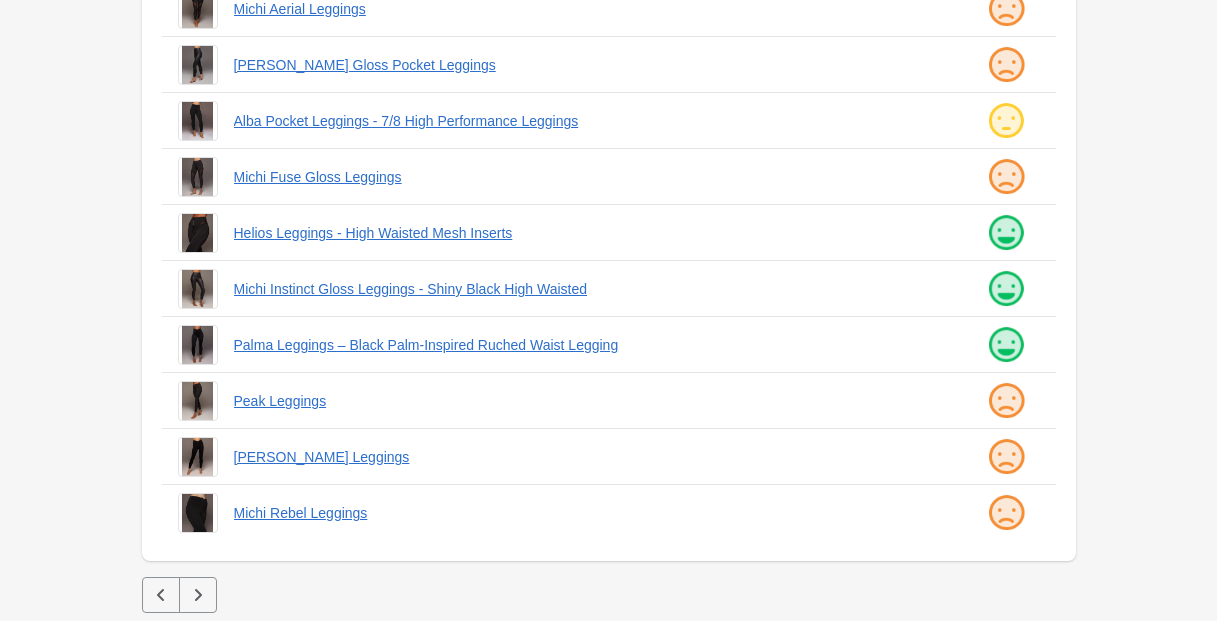 click 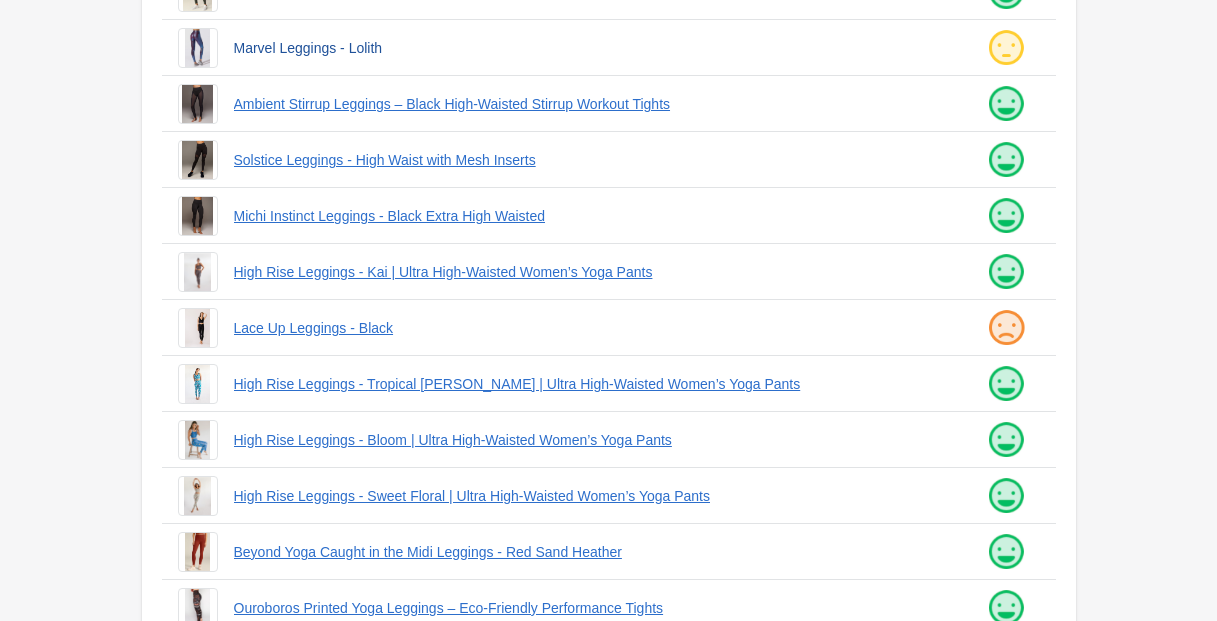 scroll, scrollTop: 536, scrollLeft: 0, axis: vertical 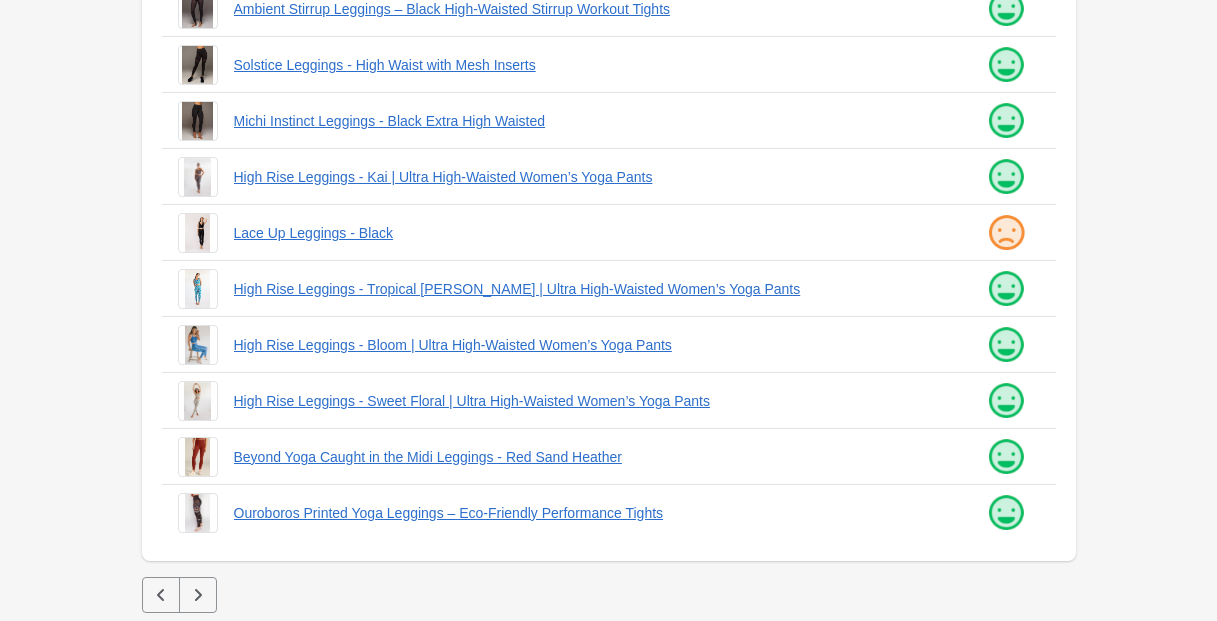 click 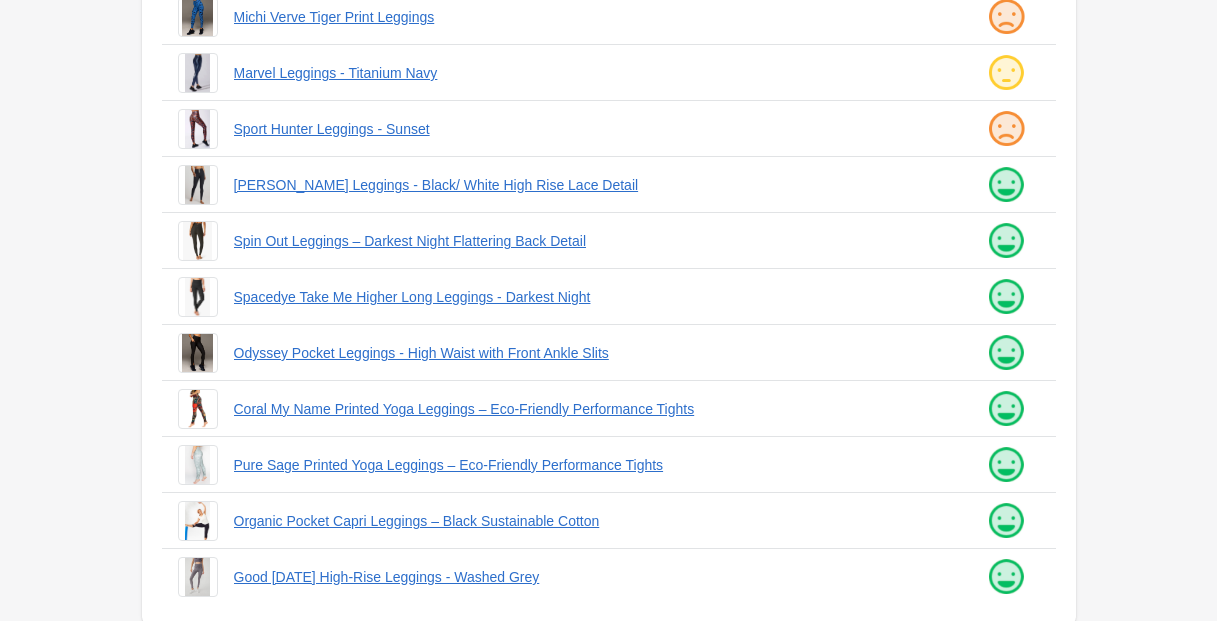 scroll, scrollTop: 536, scrollLeft: 0, axis: vertical 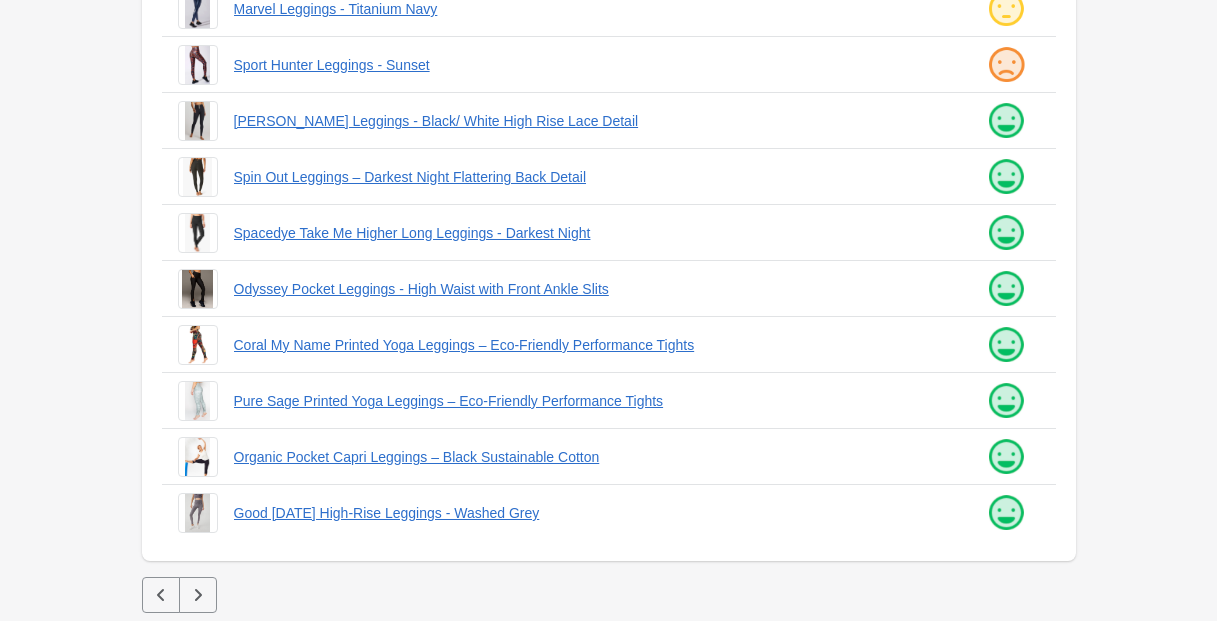 click 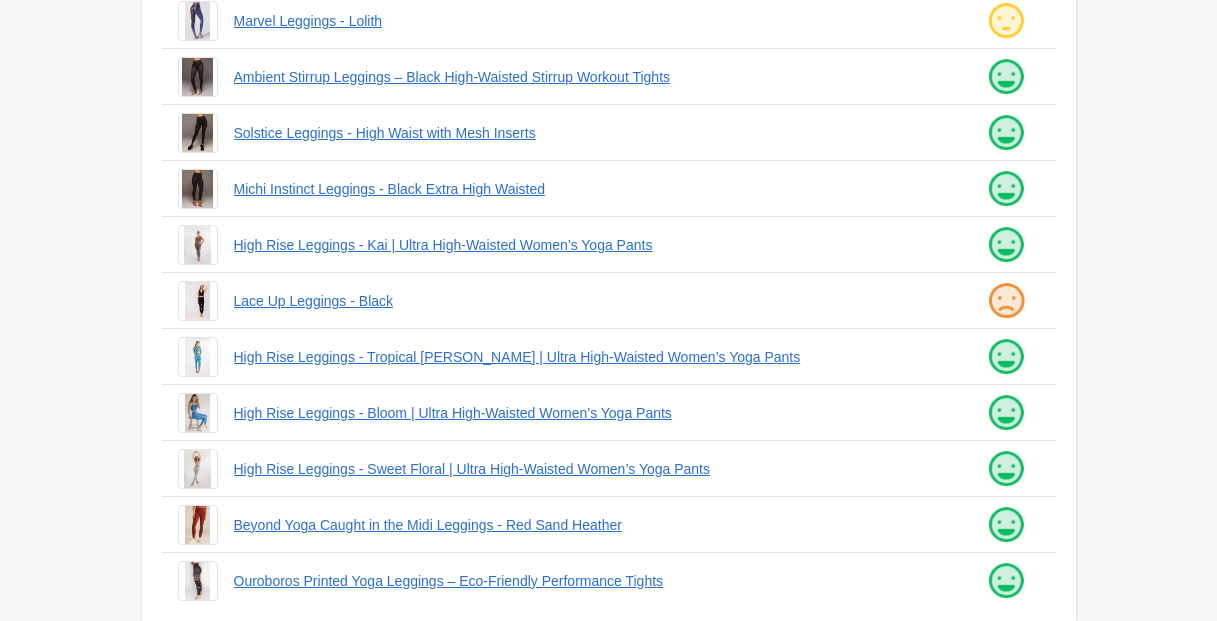scroll, scrollTop: 536, scrollLeft: 0, axis: vertical 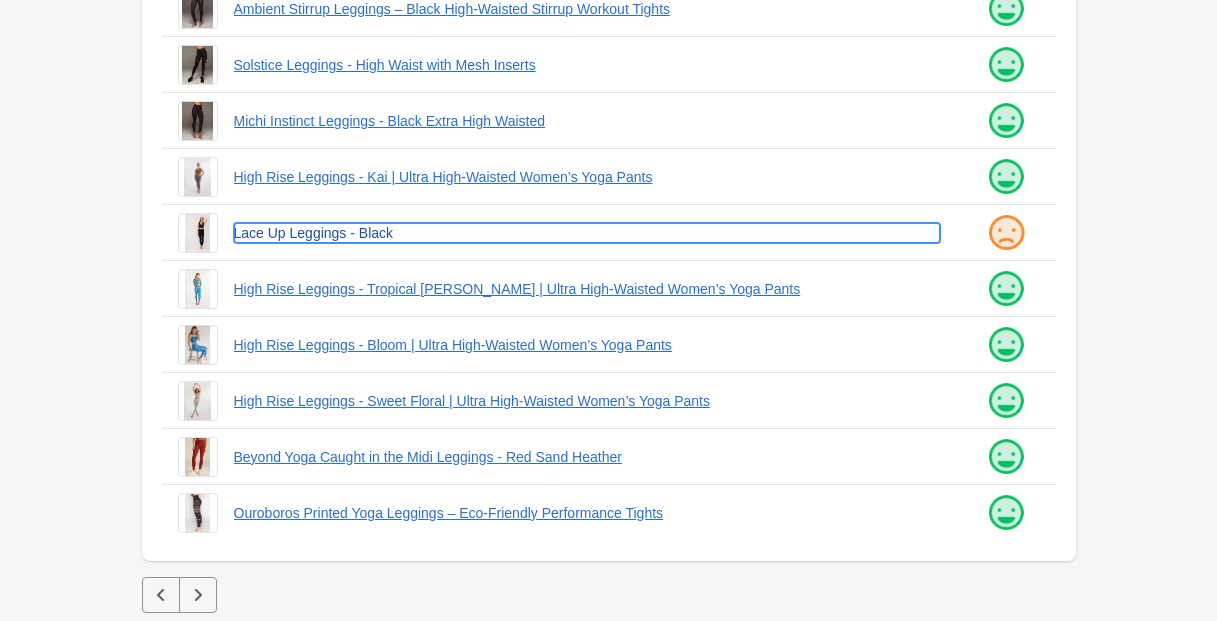 click on "Lace Up Leggings - Black" at bounding box center (587, 233) 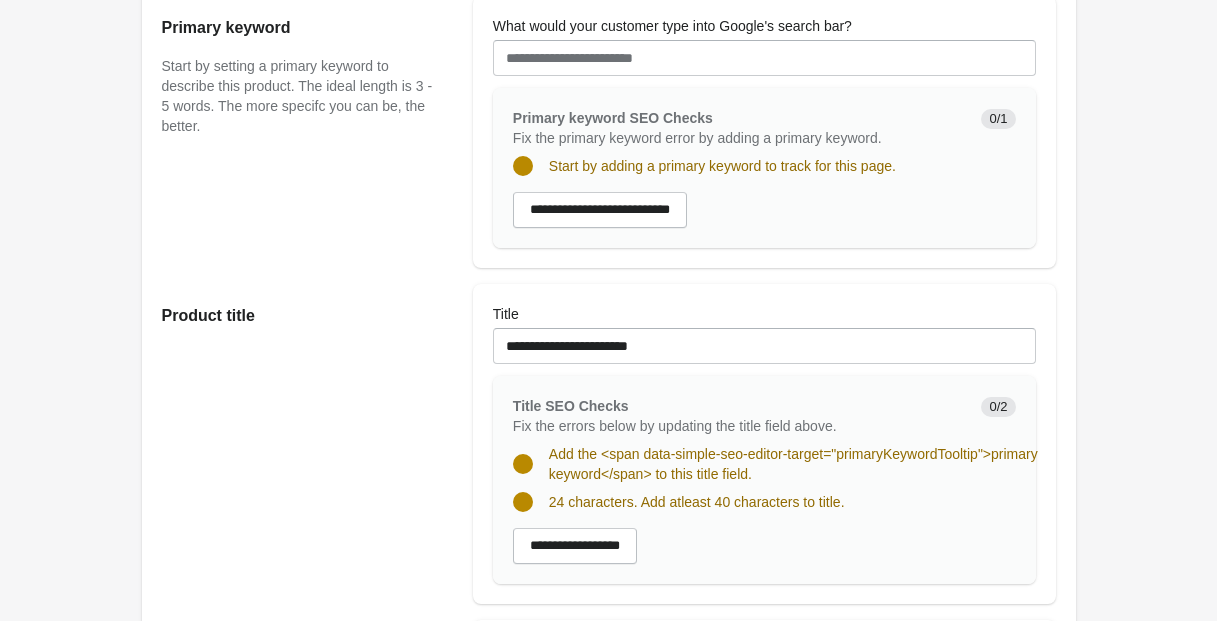 scroll, scrollTop: 320, scrollLeft: 0, axis: vertical 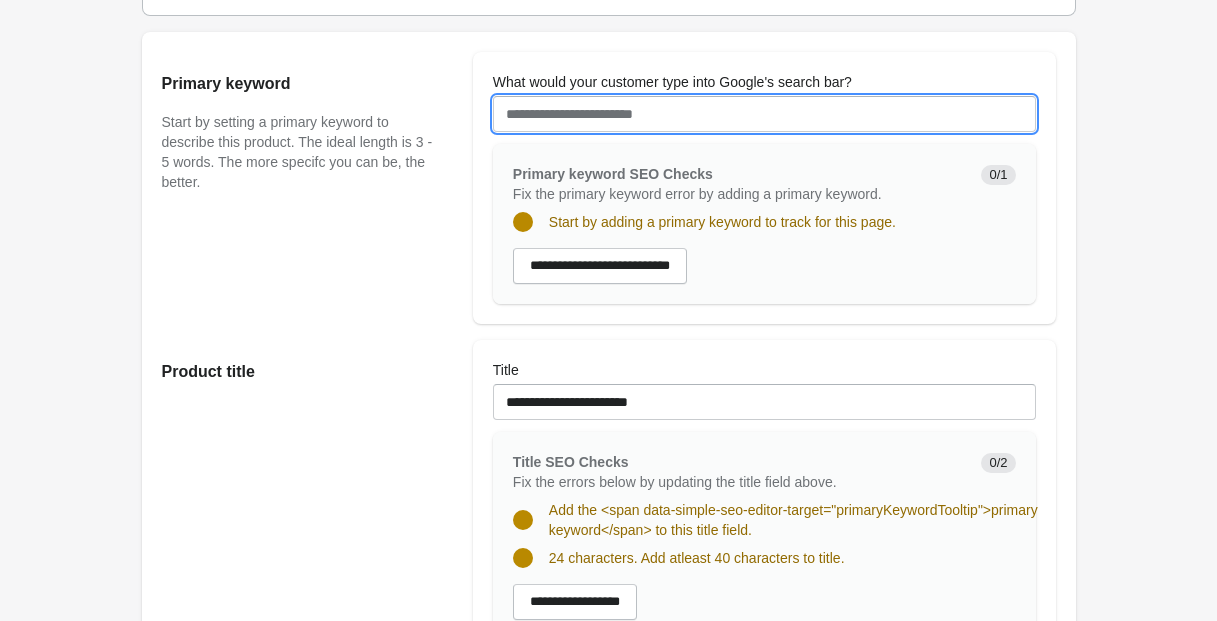 click on "What would your customer type into Google's search bar?" at bounding box center (764, 114) 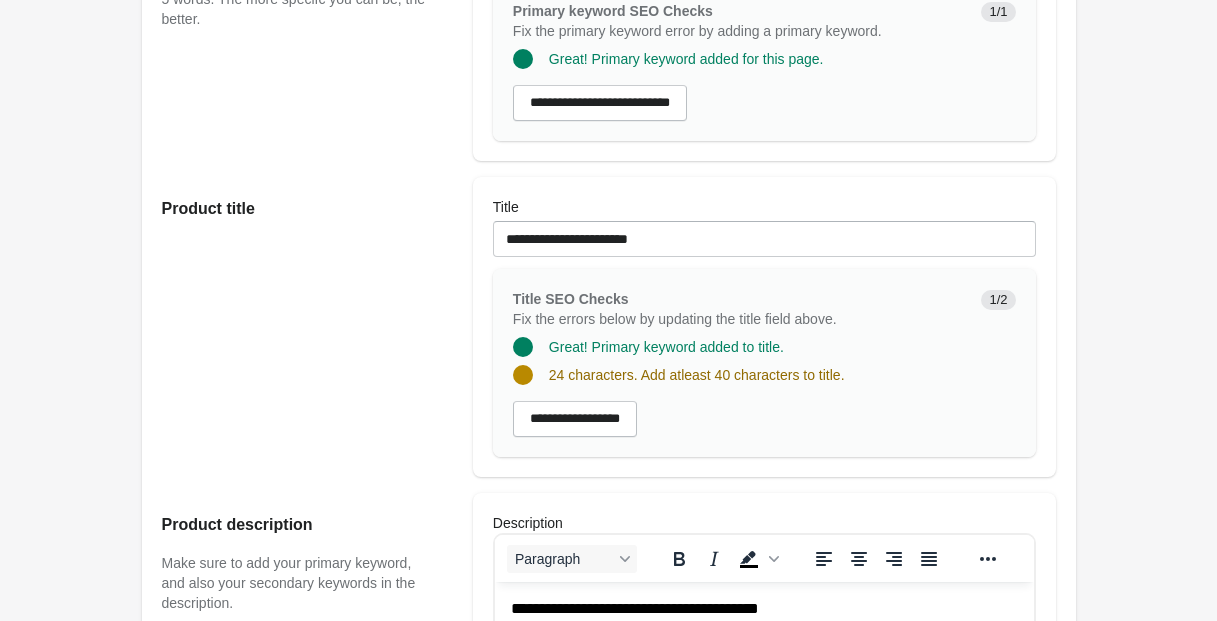 scroll, scrollTop: 488, scrollLeft: 0, axis: vertical 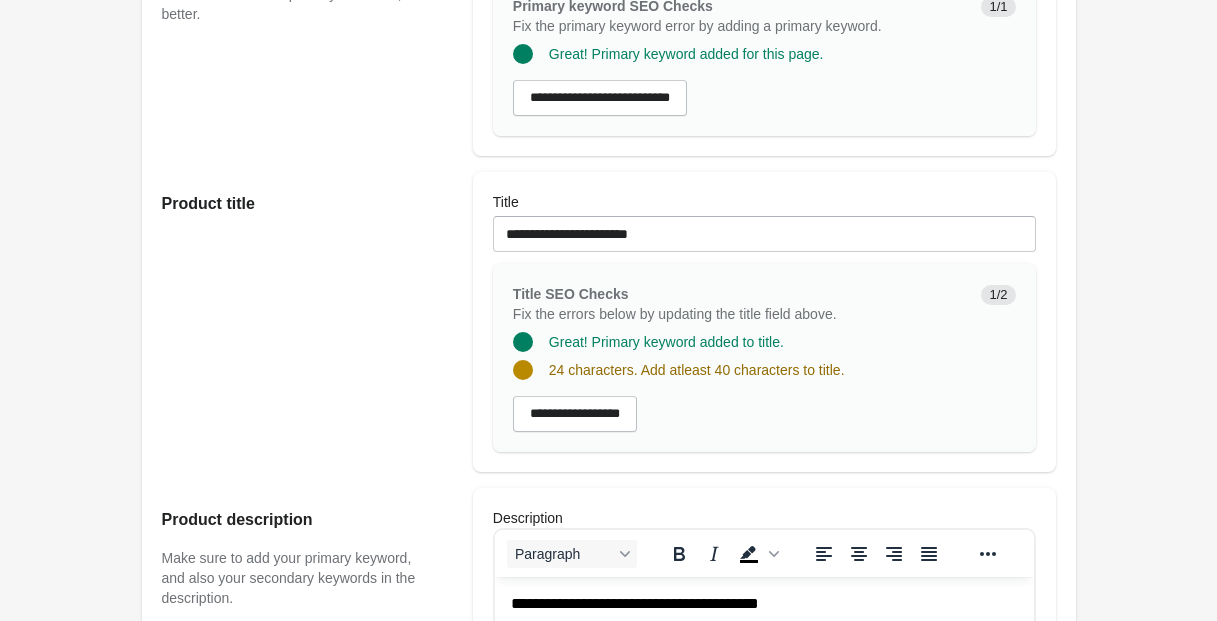 type on "**********" 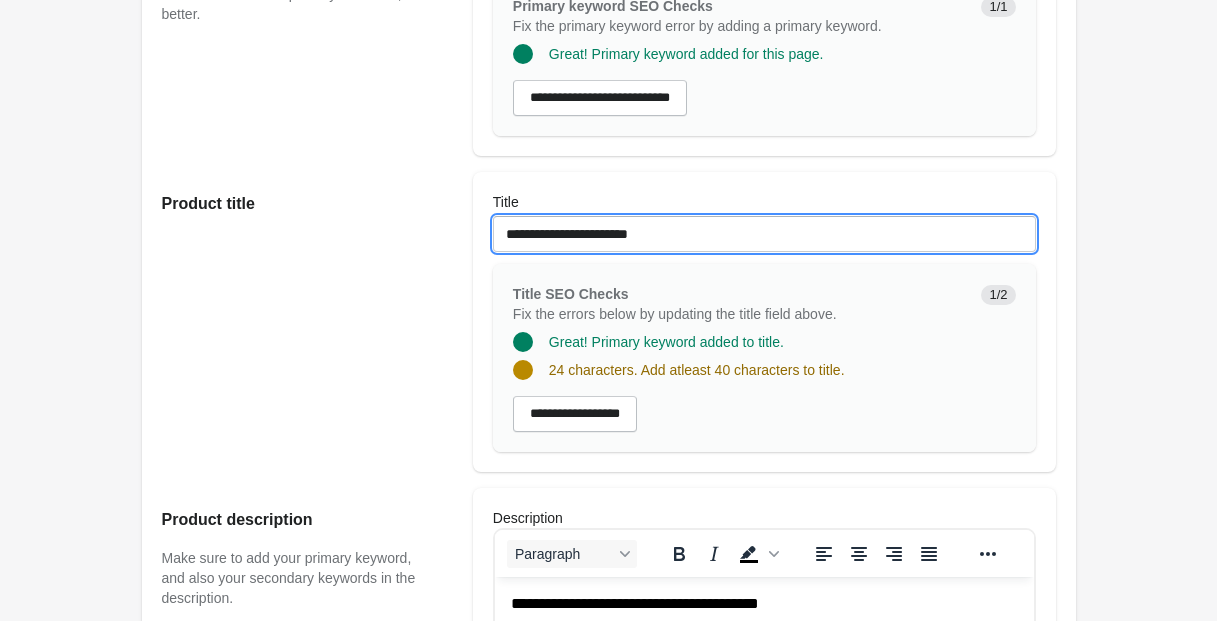 drag, startPoint x: 500, startPoint y: 253, endPoint x: 518, endPoint y: 259, distance: 18.973665 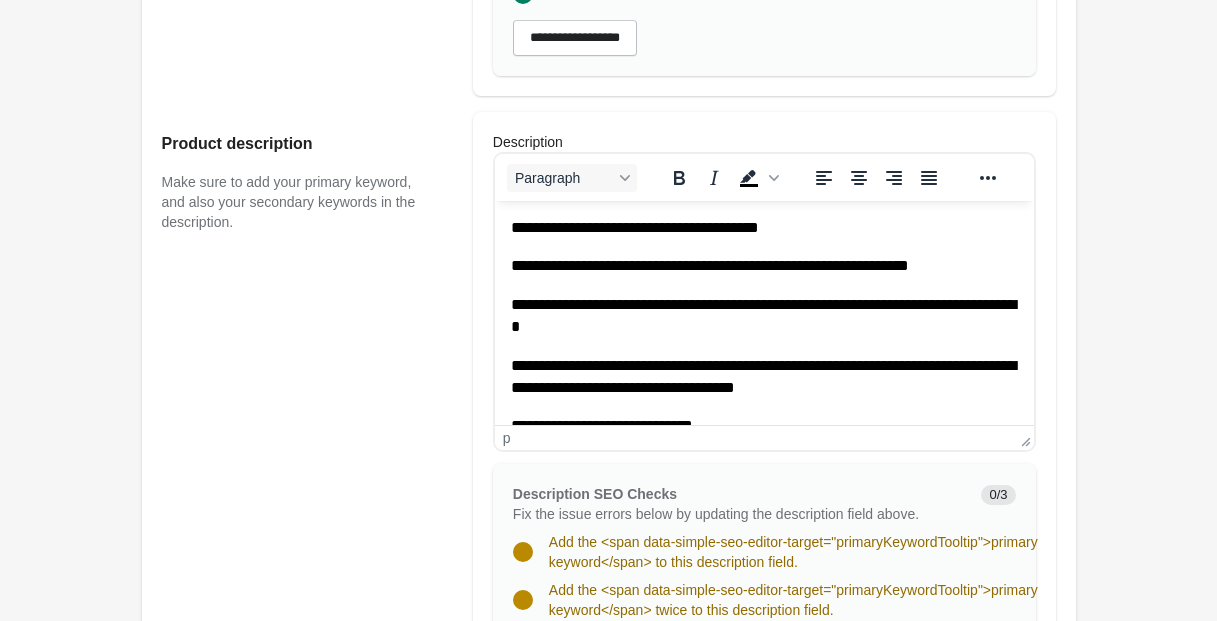 scroll, scrollTop: 867, scrollLeft: 0, axis: vertical 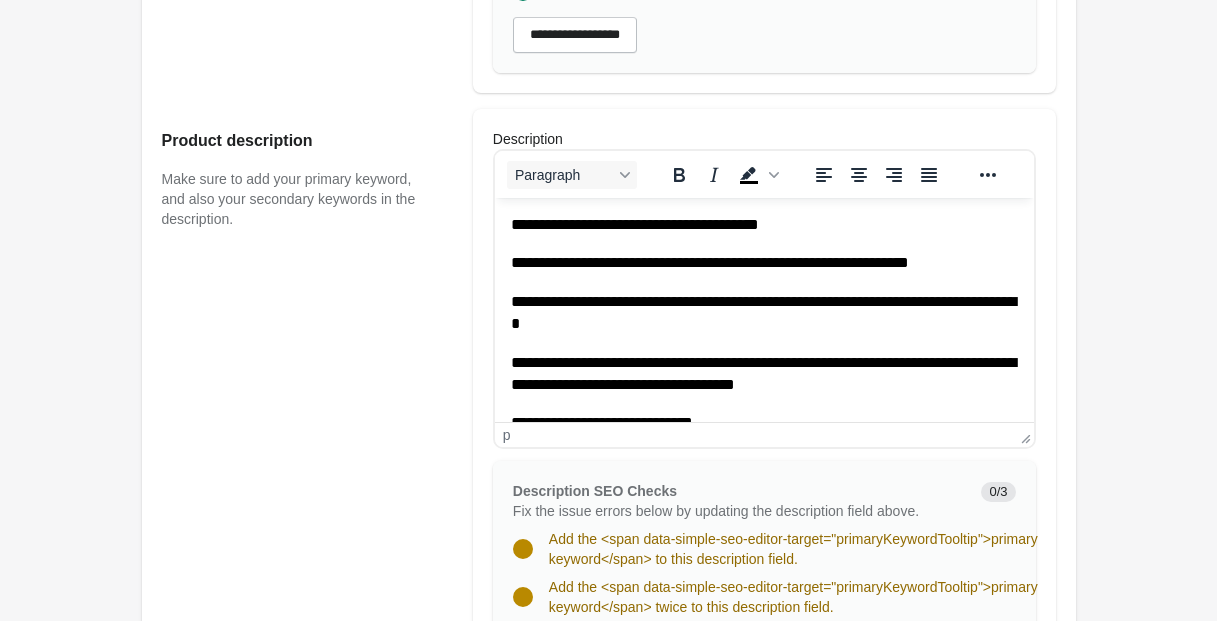 type on "**********" 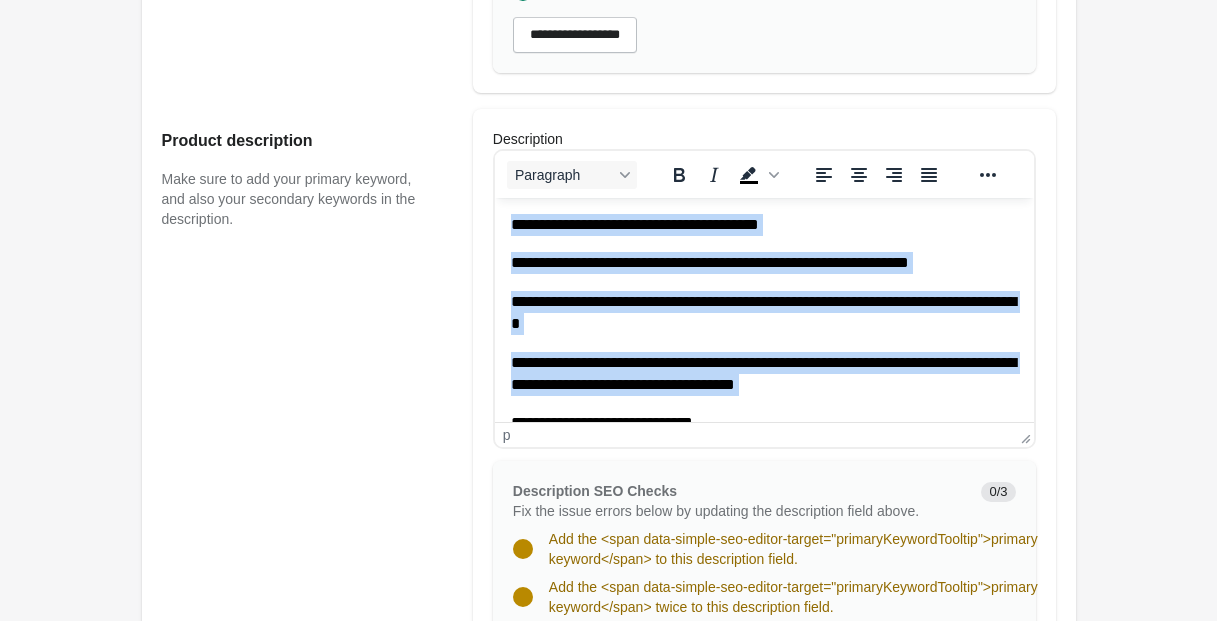 scroll, scrollTop: 29, scrollLeft: 0, axis: vertical 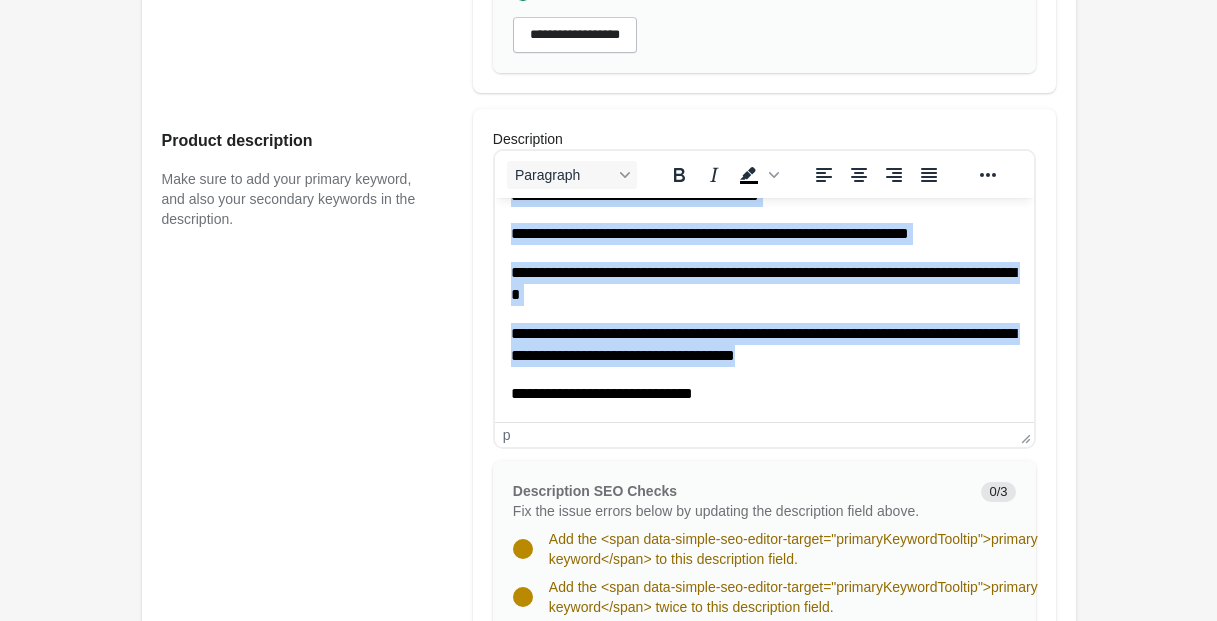 drag, startPoint x: 510, startPoint y: 225, endPoint x: 965, endPoint y: 355, distance: 473.20715 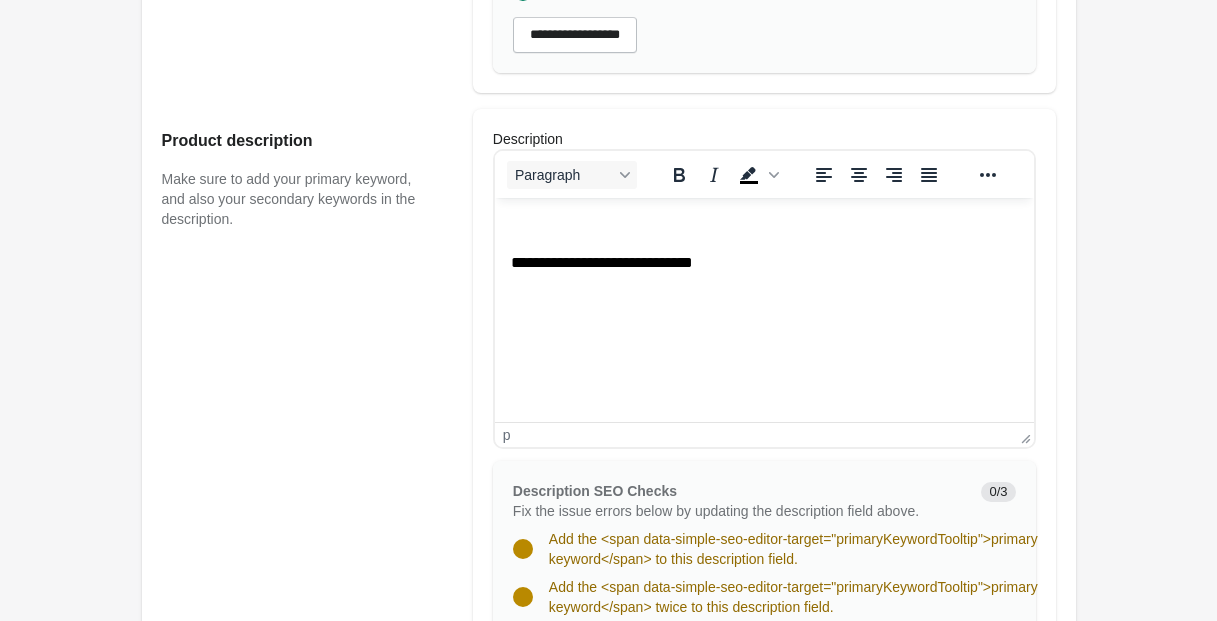 click at bounding box center (763, 225) 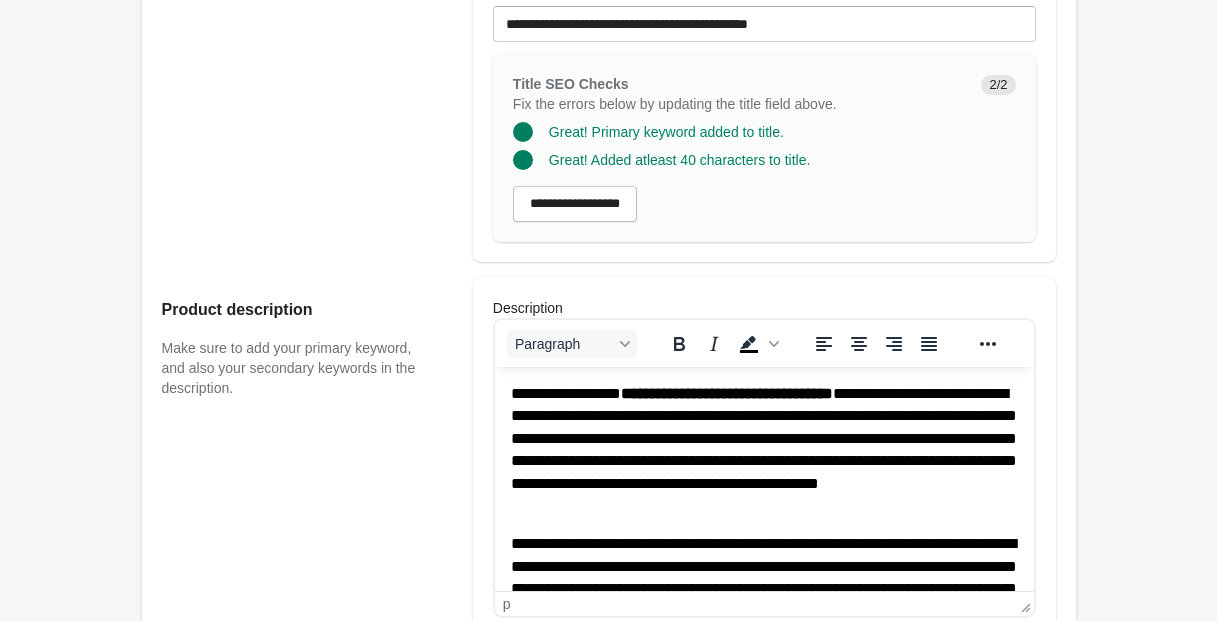 scroll, scrollTop: 695, scrollLeft: 0, axis: vertical 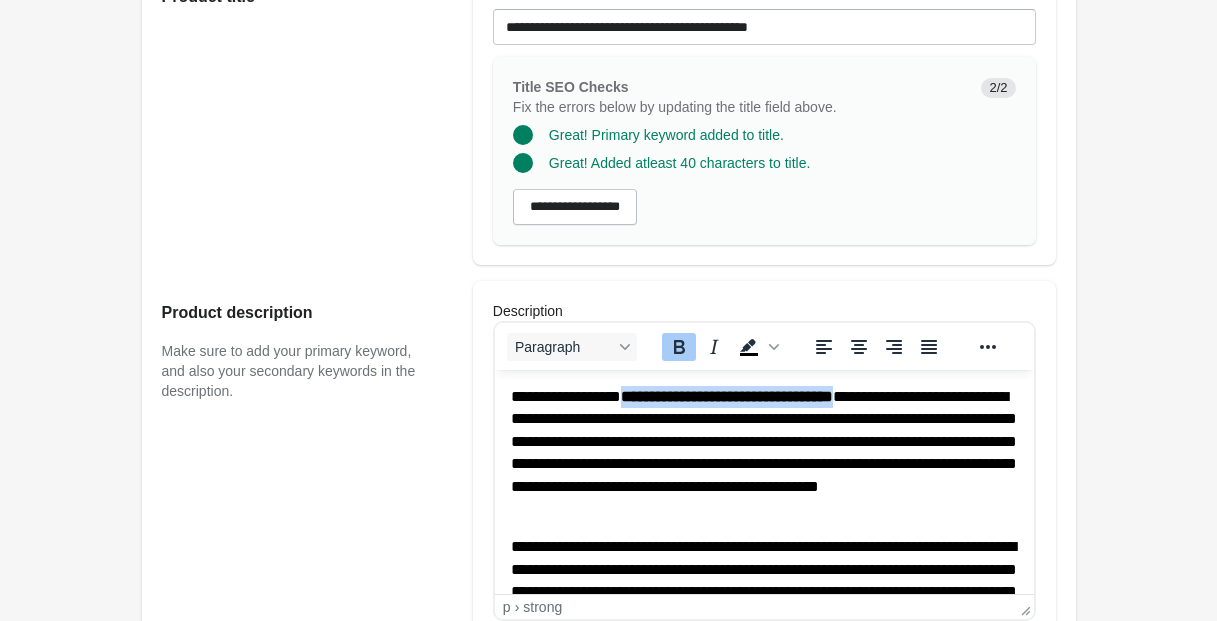 drag, startPoint x: 637, startPoint y: 398, endPoint x: 925, endPoint y: 393, distance: 288.0434 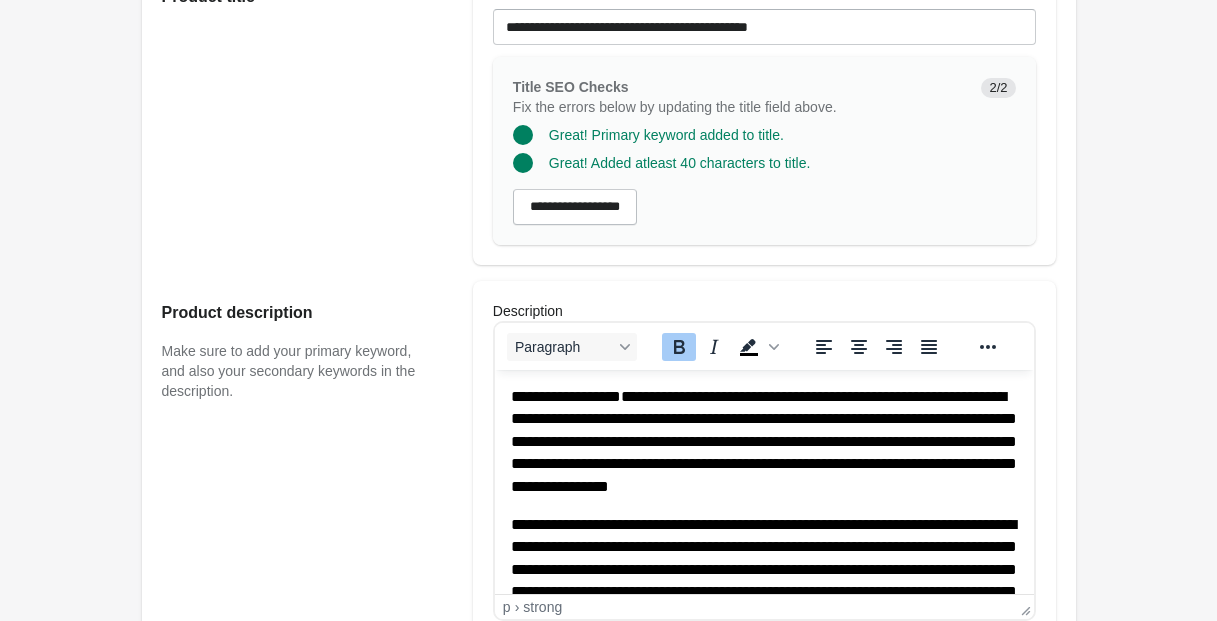 drag, startPoint x: 839, startPoint y: 48, endPoint x: 501, endPoint y: 47, distance: 338.00146 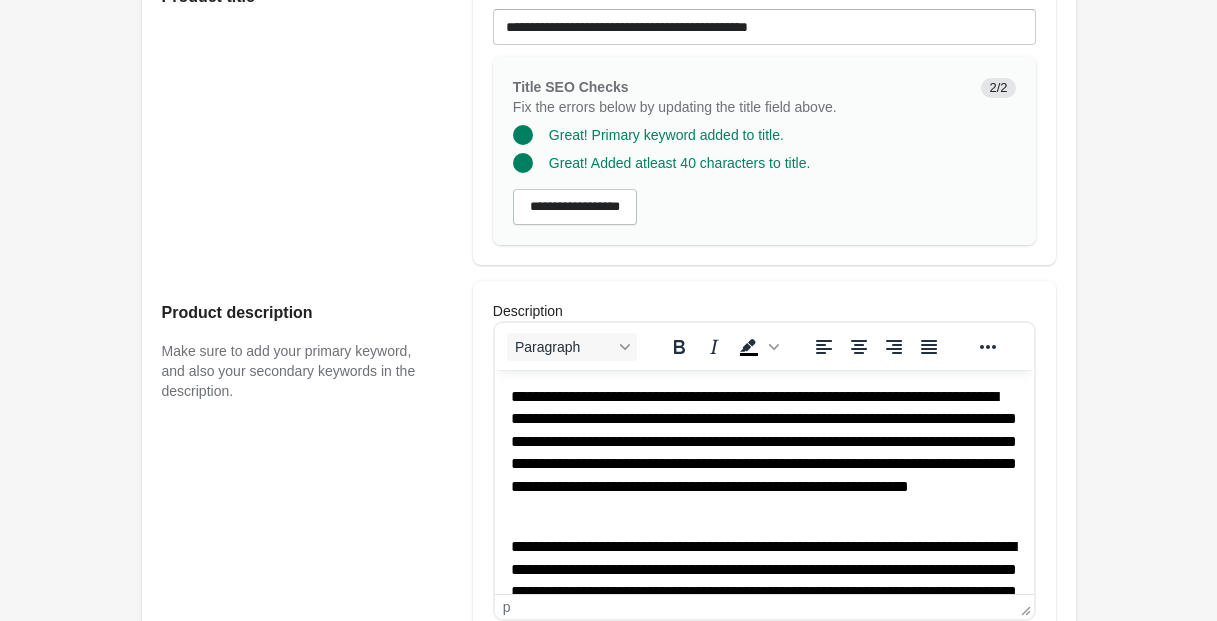click on "**********" at bounding box center (763, 453) 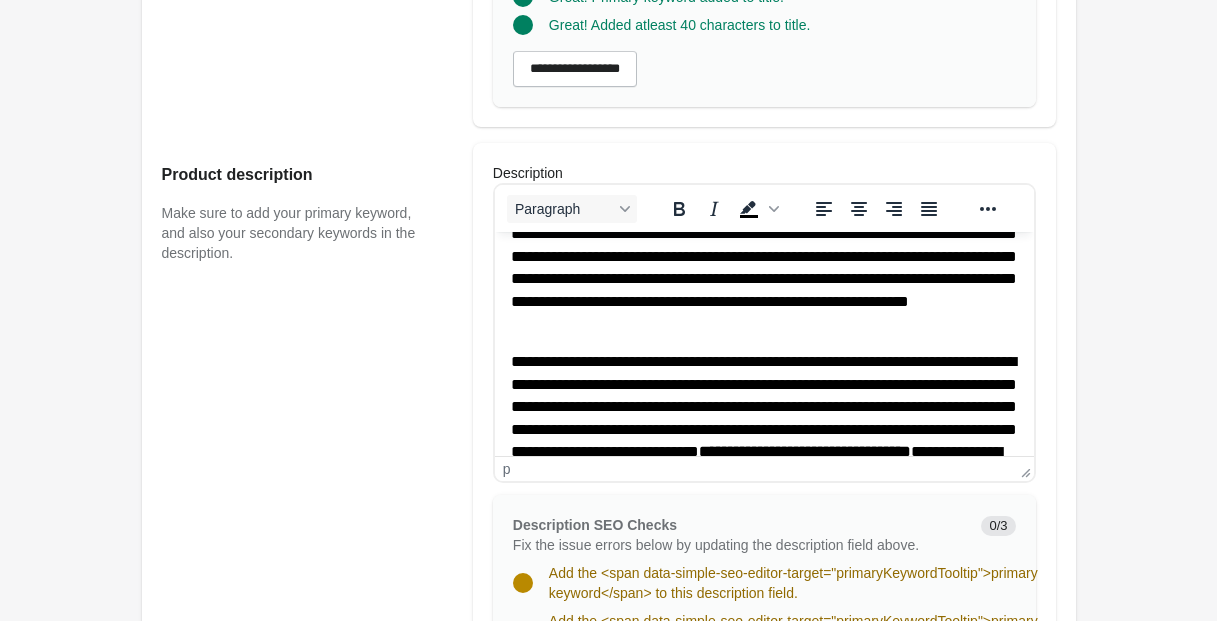scroll, scrollTop: 0, scrollLeft: 0, axis: both 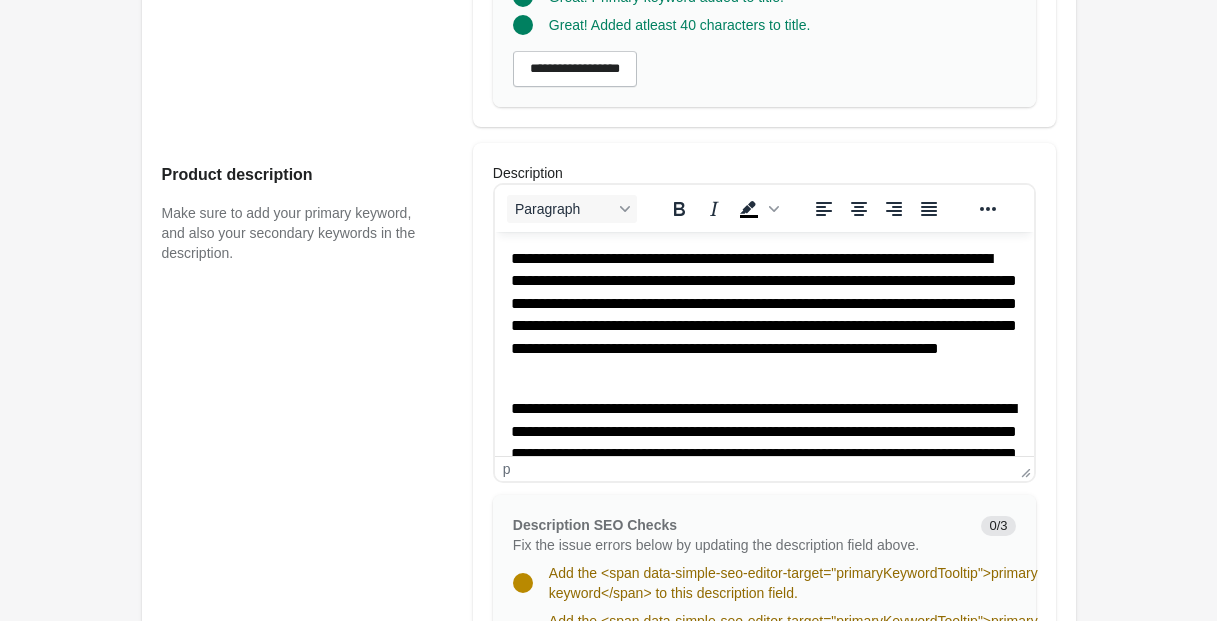 click on "**********" at bounding box center (763, 315) 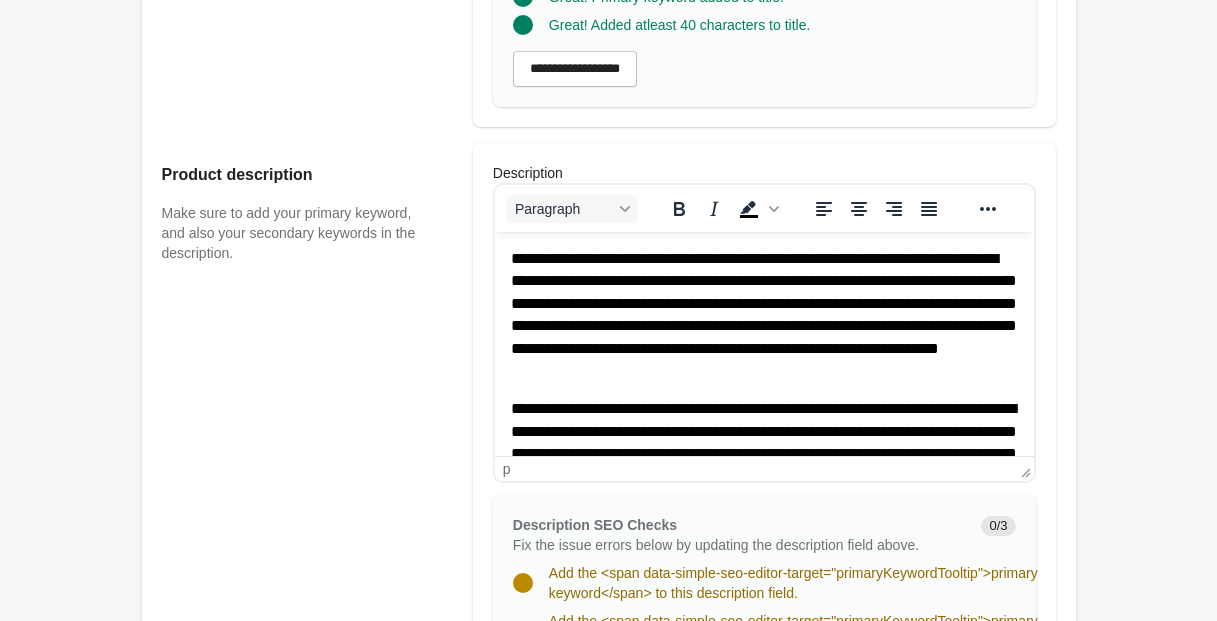click on "**********" at bounding box center (763, 315) 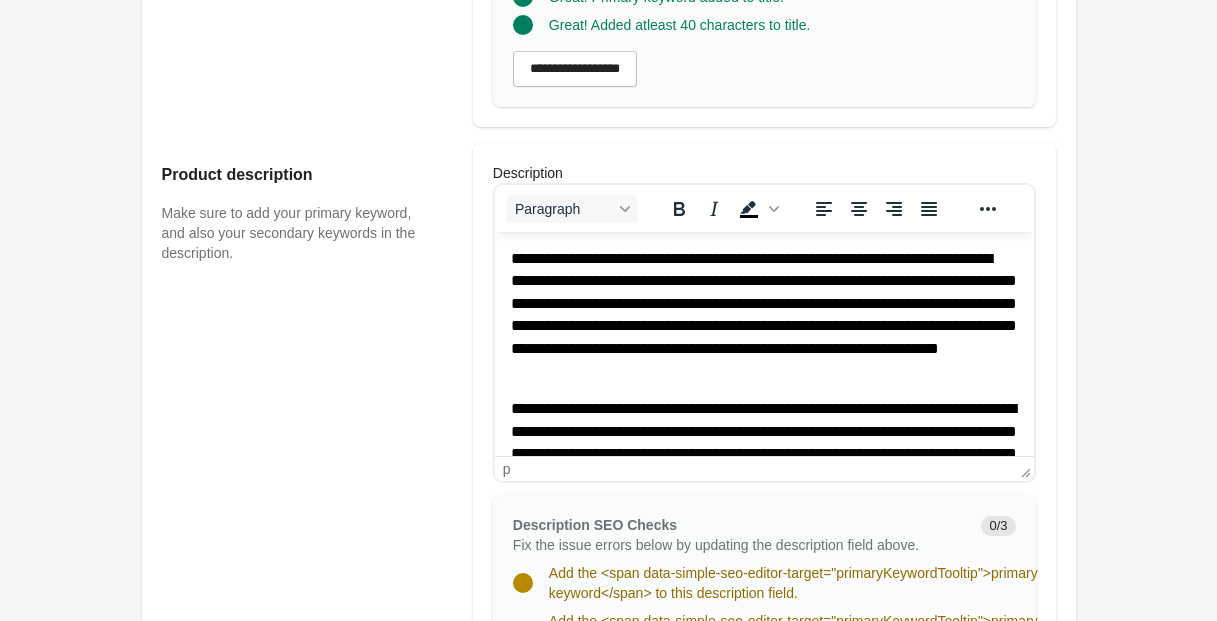 drag, startPoint x: 557, startPoint y: 288, endPoint x: 503, endPoint y: 327, distance: 66.61081 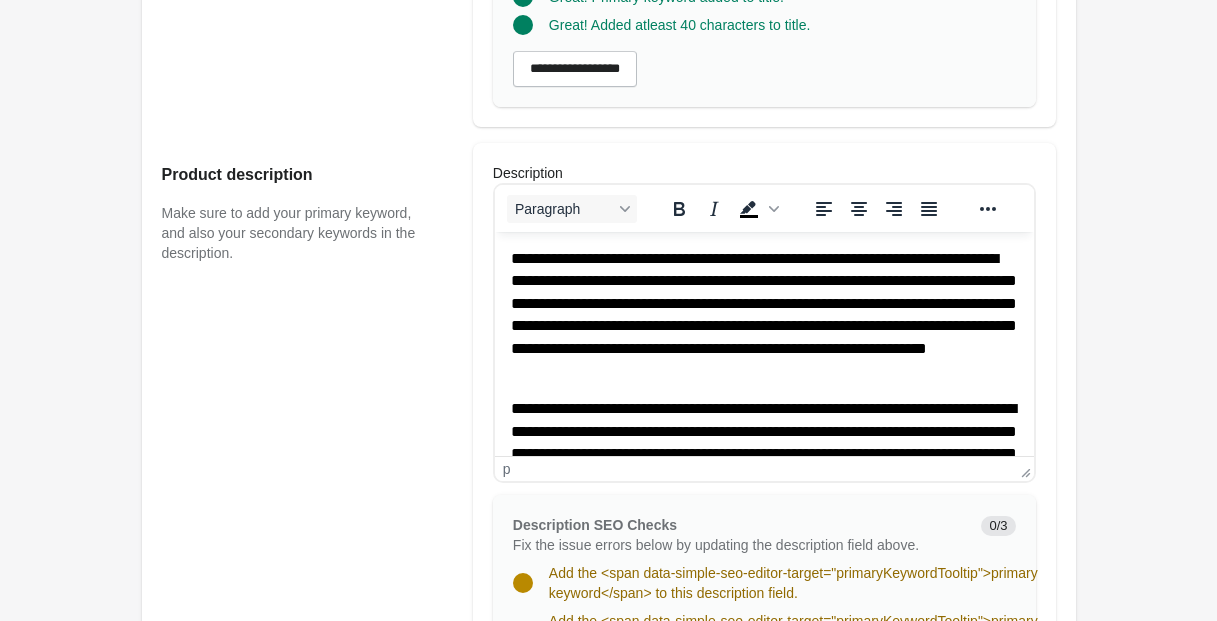 click on "*****" 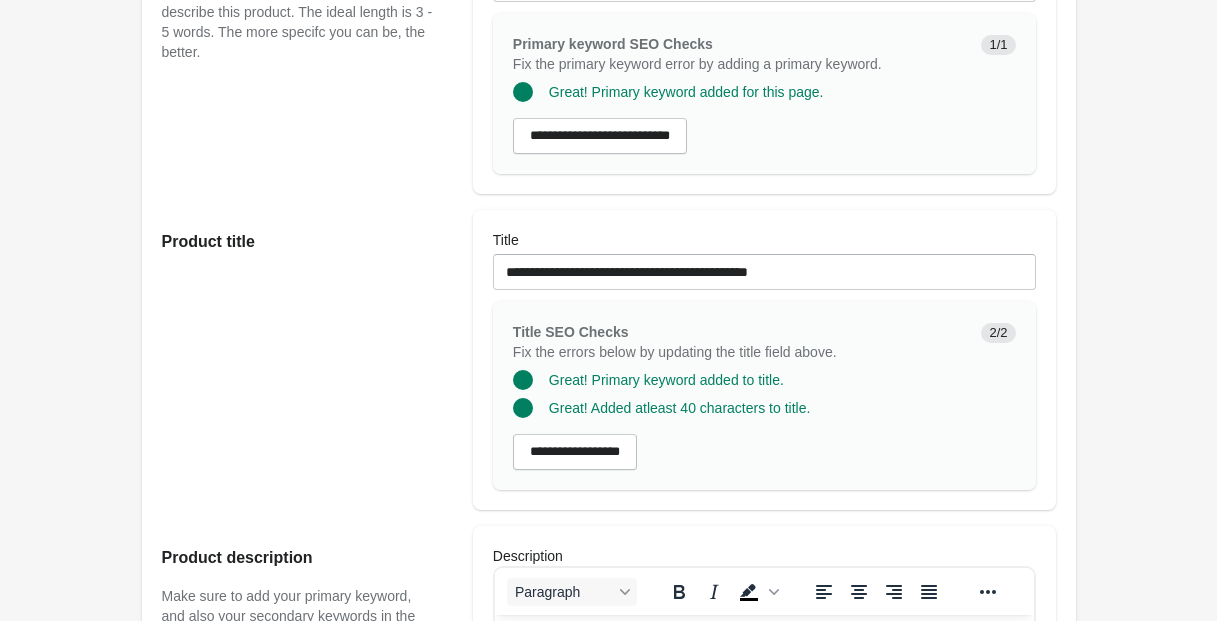 scroll, scrollTop: 453, scrollLeft: 0, axis: vertical 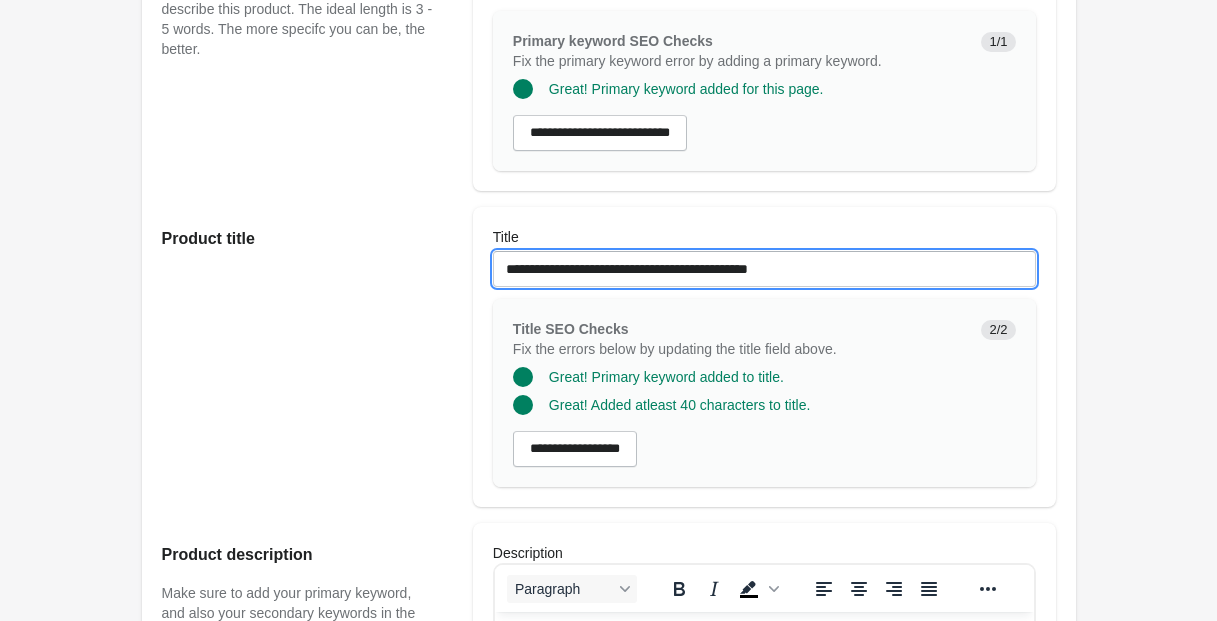 click on "**********" at bounding box center [764, 269] 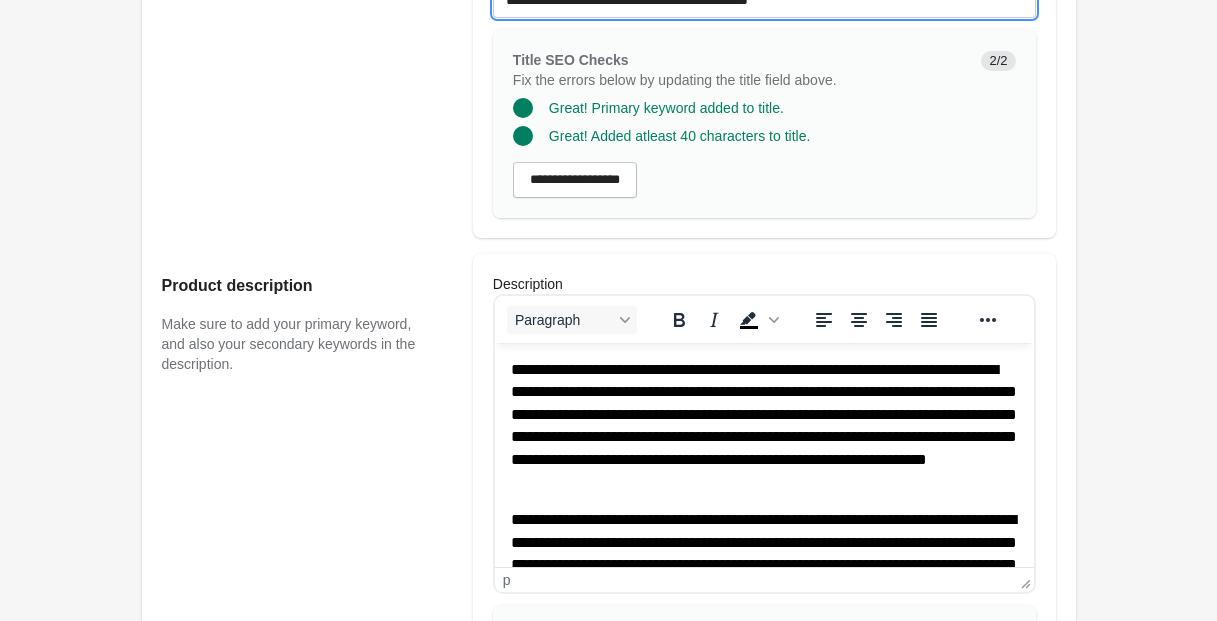 scroll, scrollTop: 732, scrollLeft: 0, axis: vertical 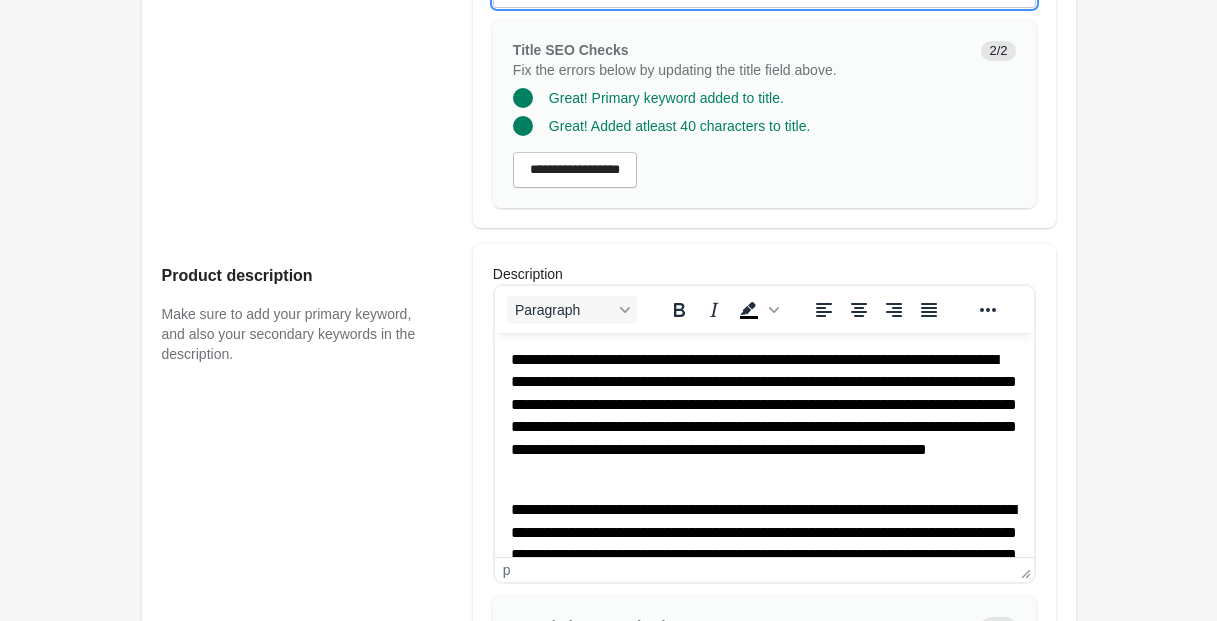 click on "*****" 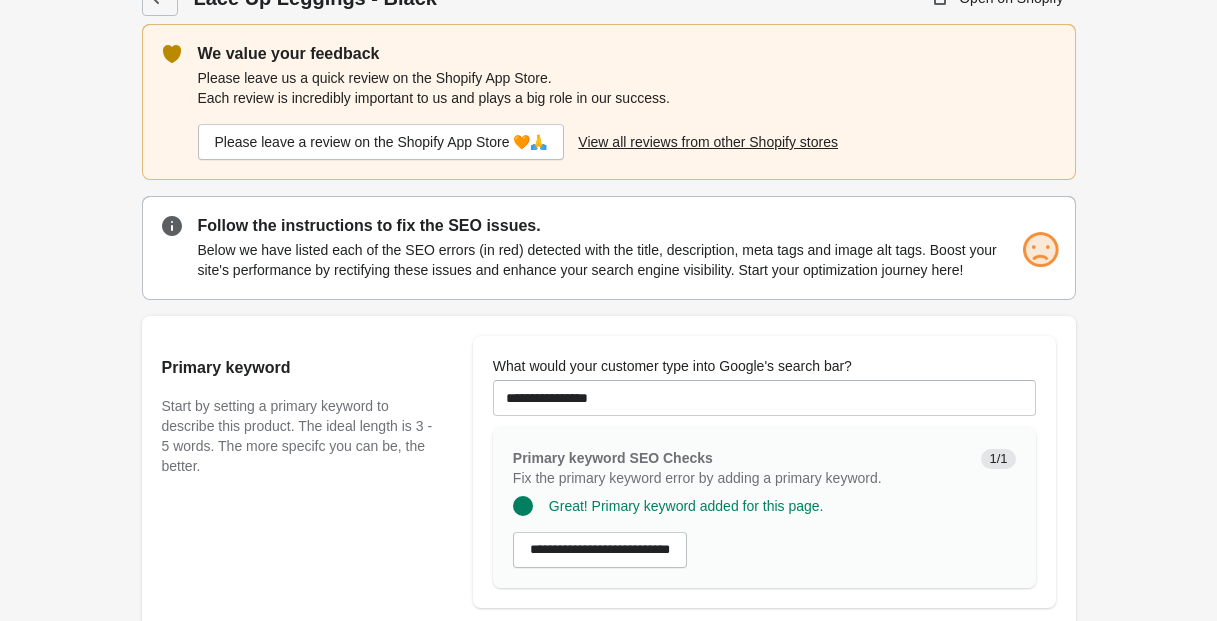 scroll, scrollTop: 33, scrollLeft: 0, axis: vertical 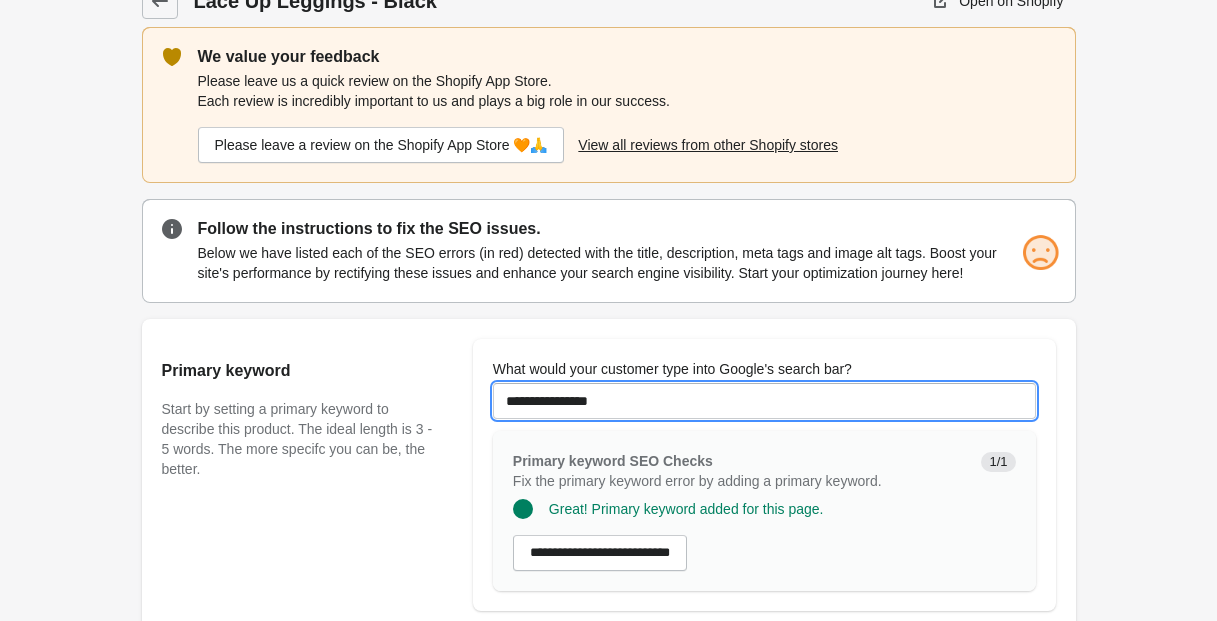 click on "**********" at bounding box center (764, 401) 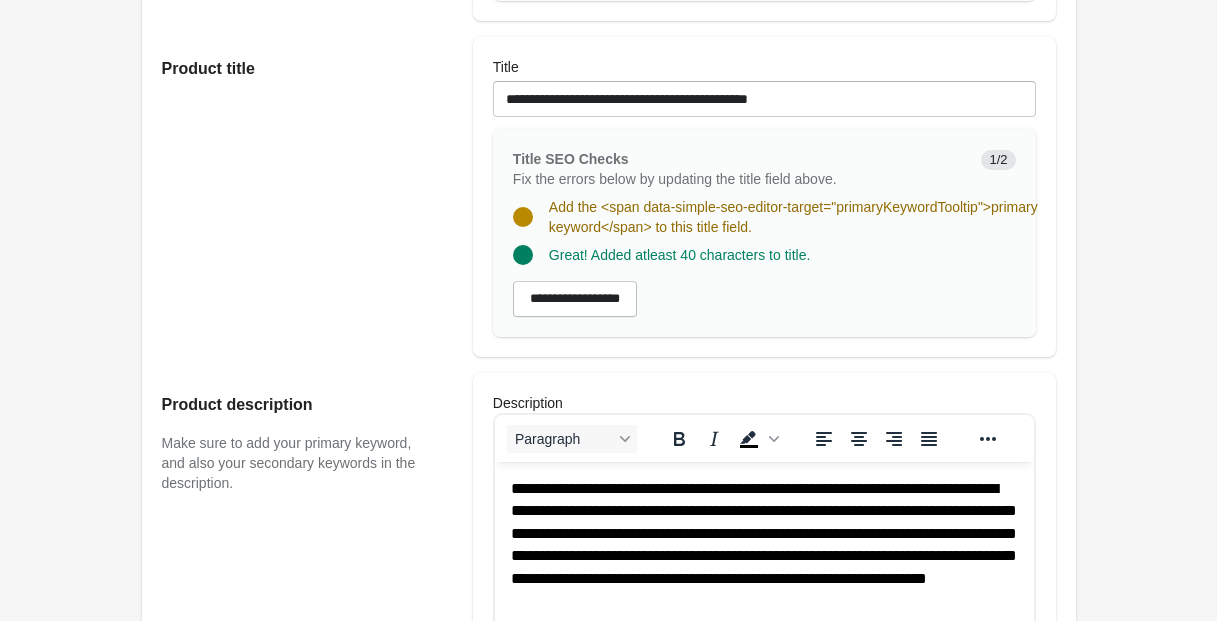 scroll, scrollTop: 626, scrollLeft: 0, axis: vertical 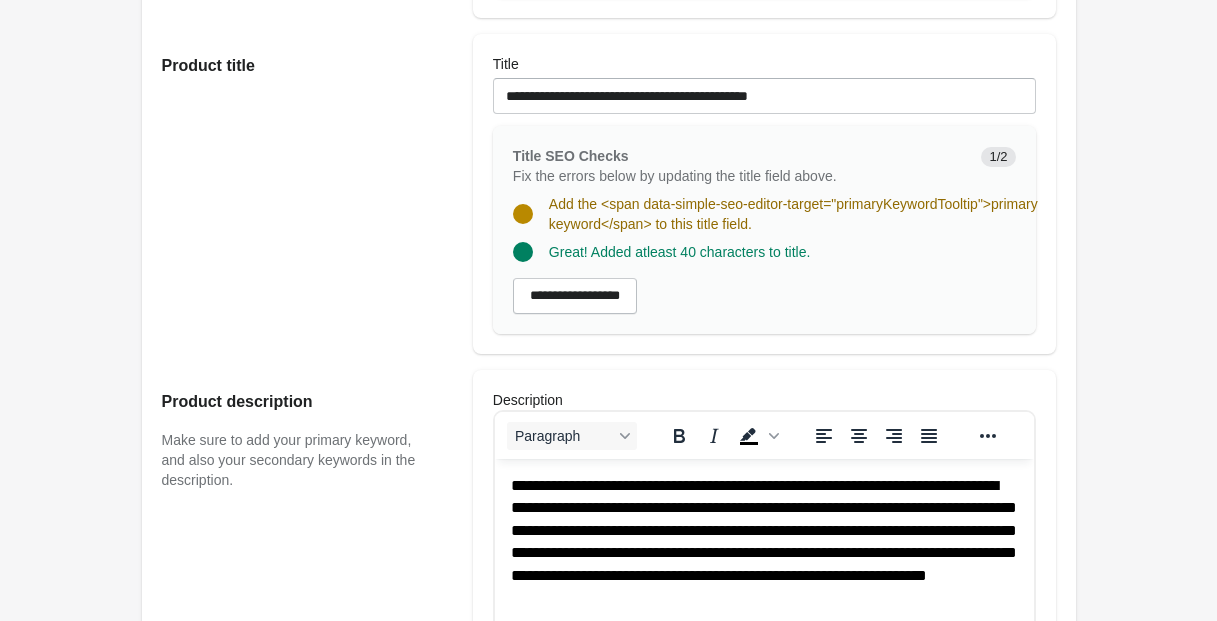 type on "**********" 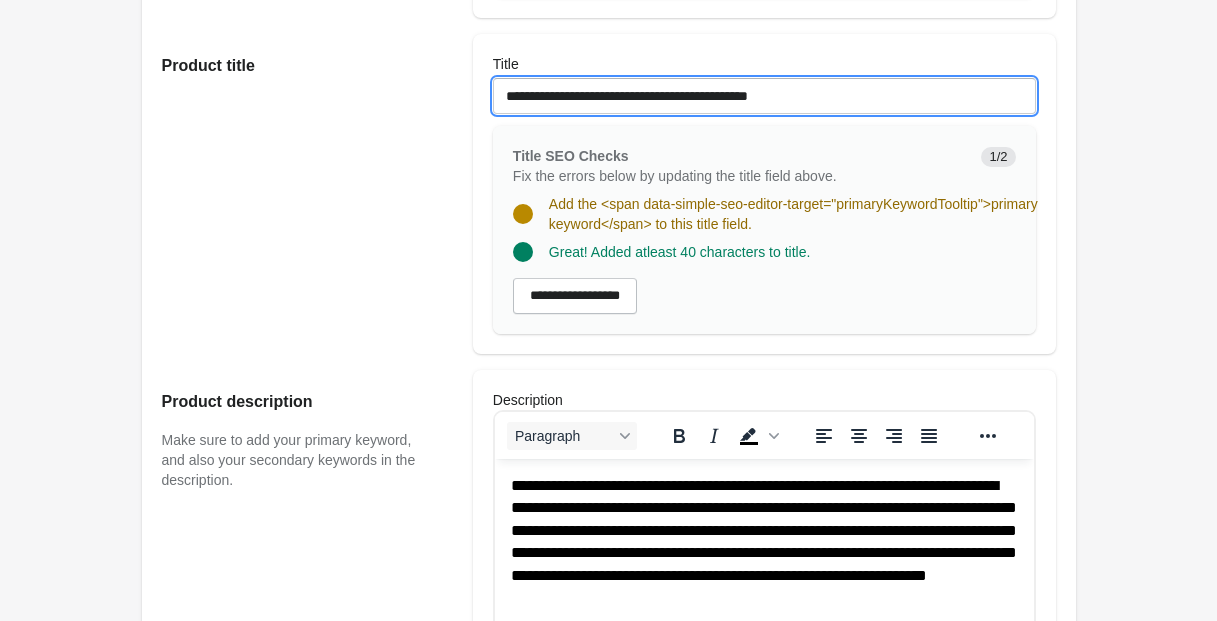 click on "**********" at bounding box center (764, 96) 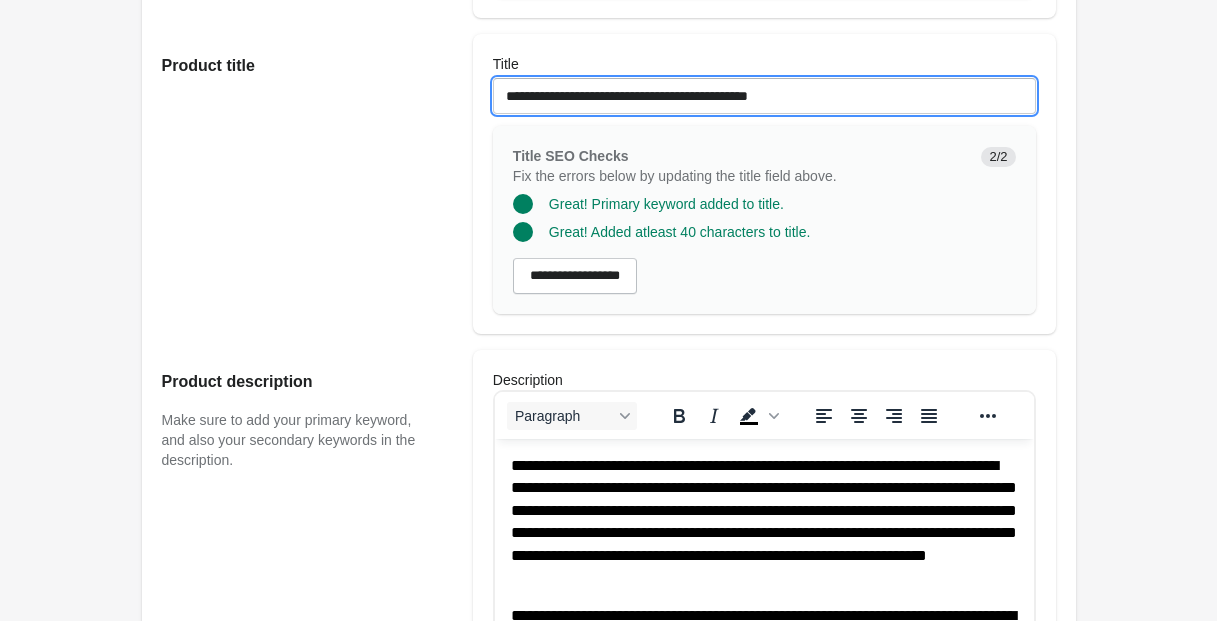 click on "*****" 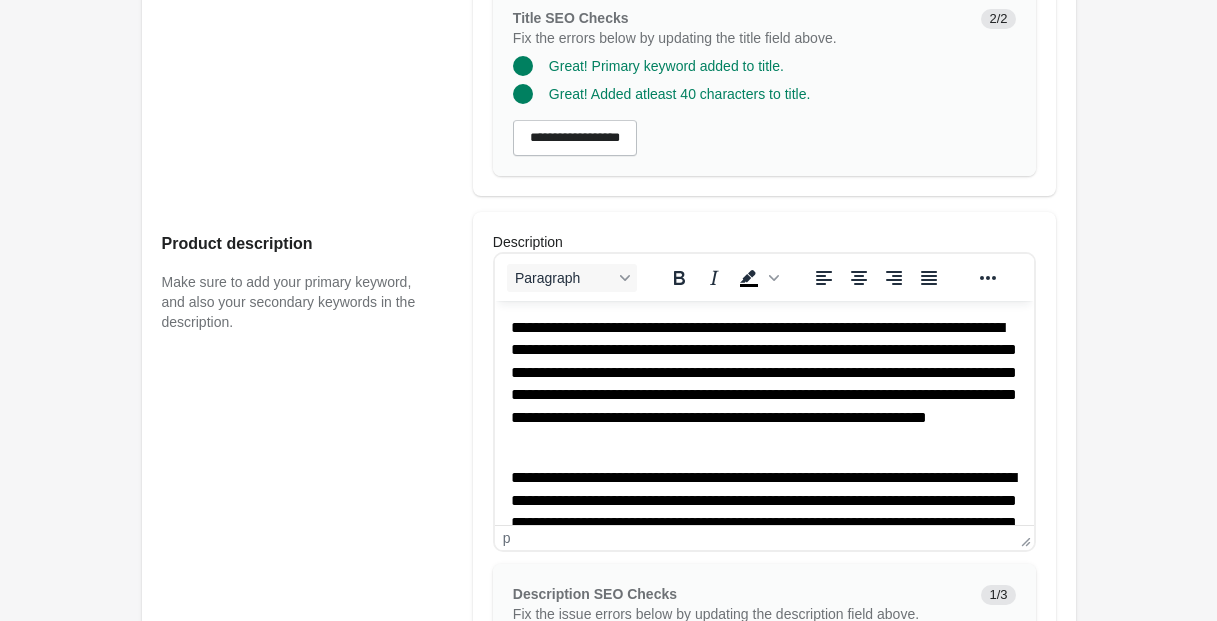 scroll, scrollTop: 758, scrollLeft: 0, axis: vertical 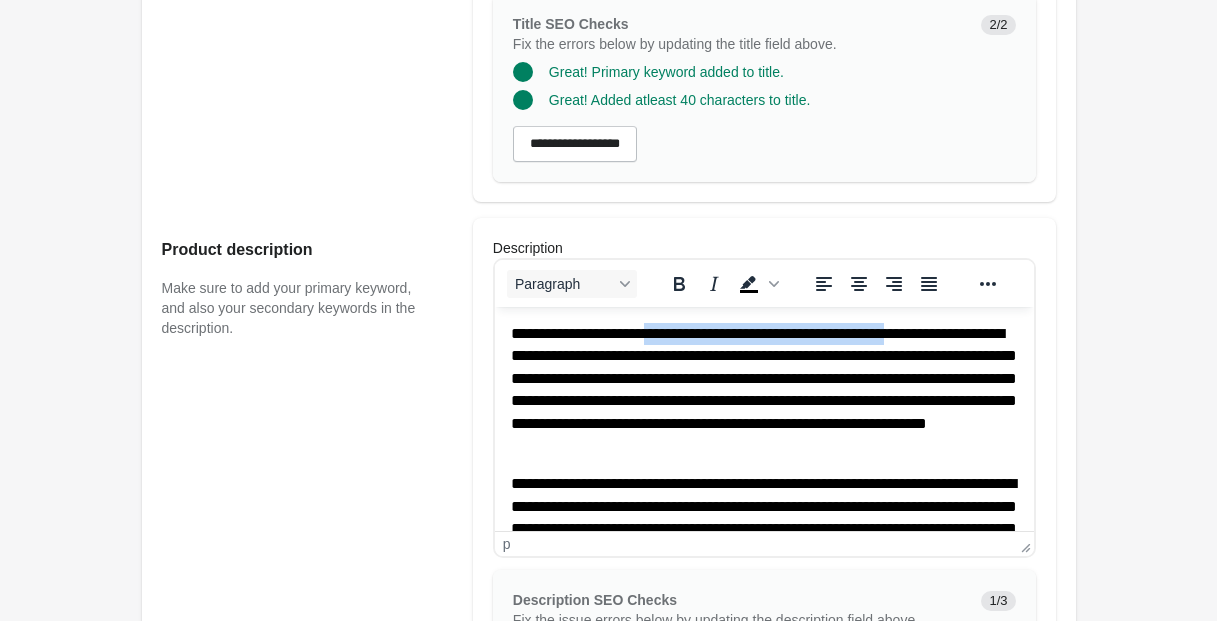 drag, startPoint x: 676, startPoint y: 332, endPoint x: 891, endPoint y: 364, distance: 217.36835 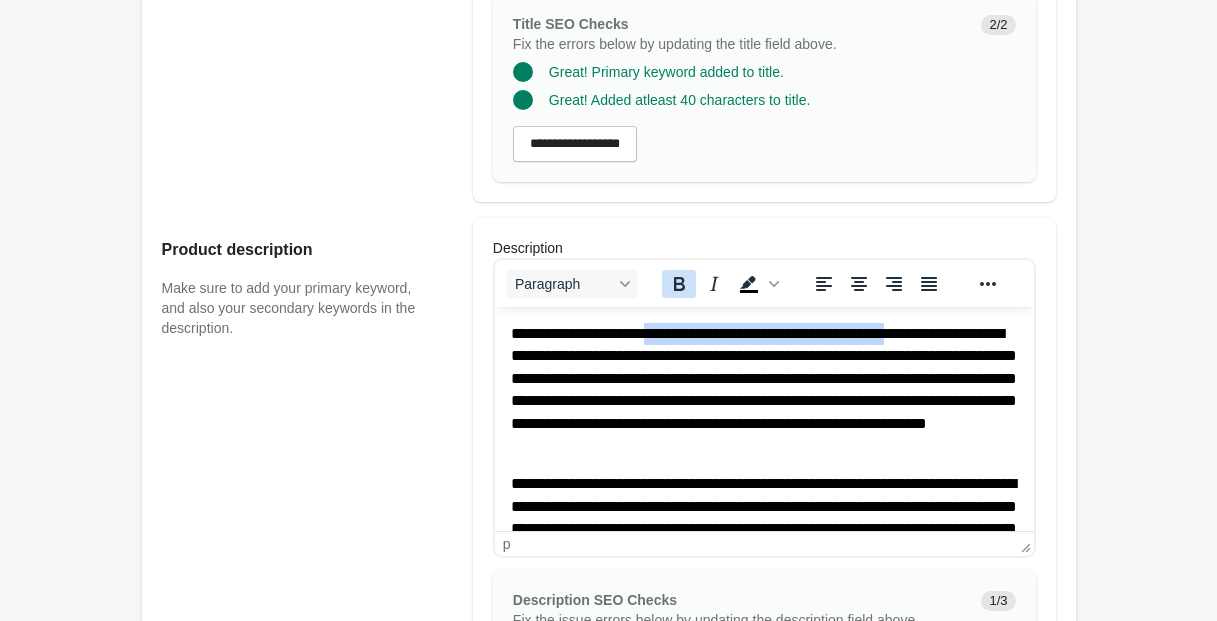 click 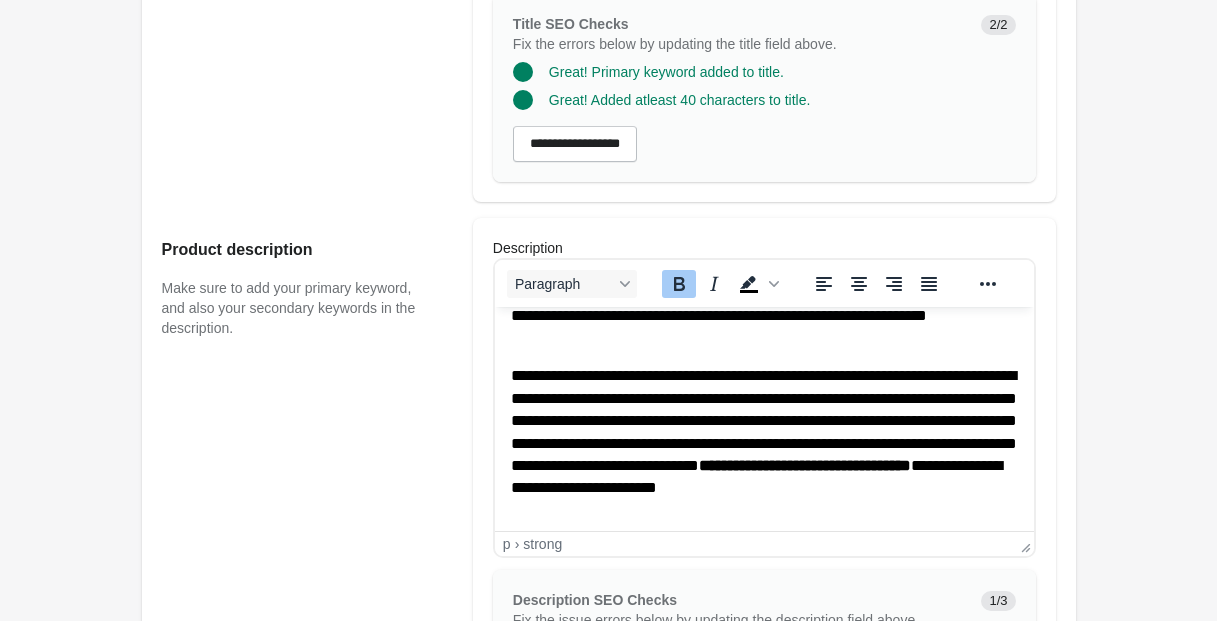 scroll, scrollTop: 184, scrollLeft: 0, axis: vertical 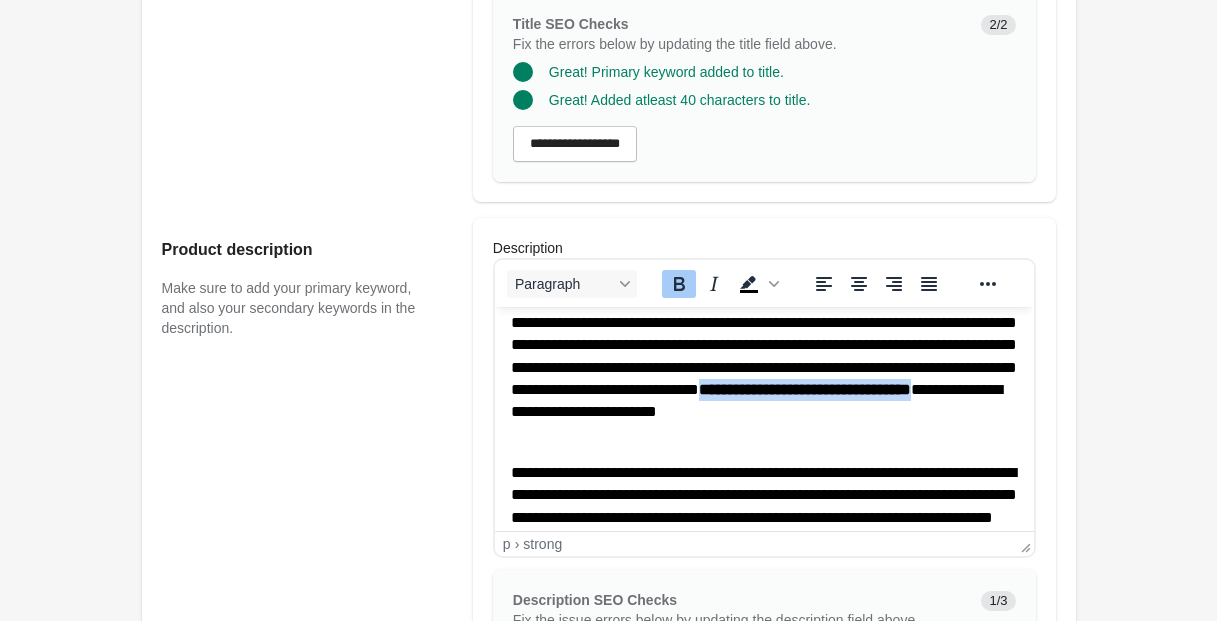 drag, startPoint x: 592, startPoint y: 412, endPoint x: 842, endPoint y: 444, distance: 252.03967 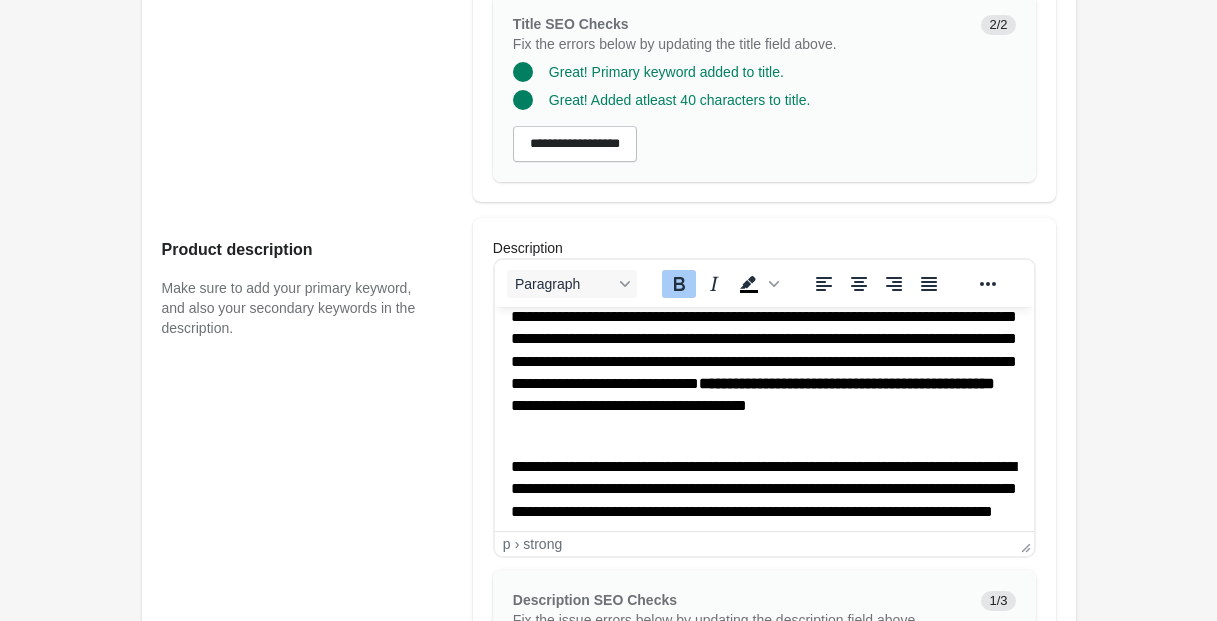 scroll, scrollTop: 188, scrollLeft: 0, axis: vertical 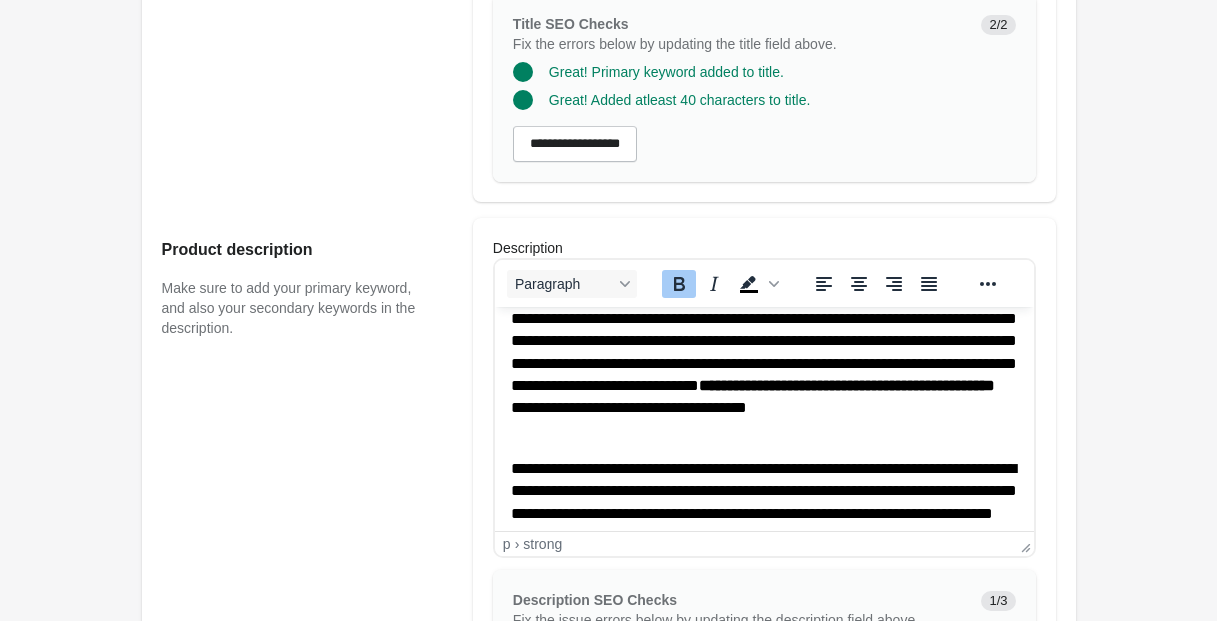 click on "**********" at bounding box center (846, 385) 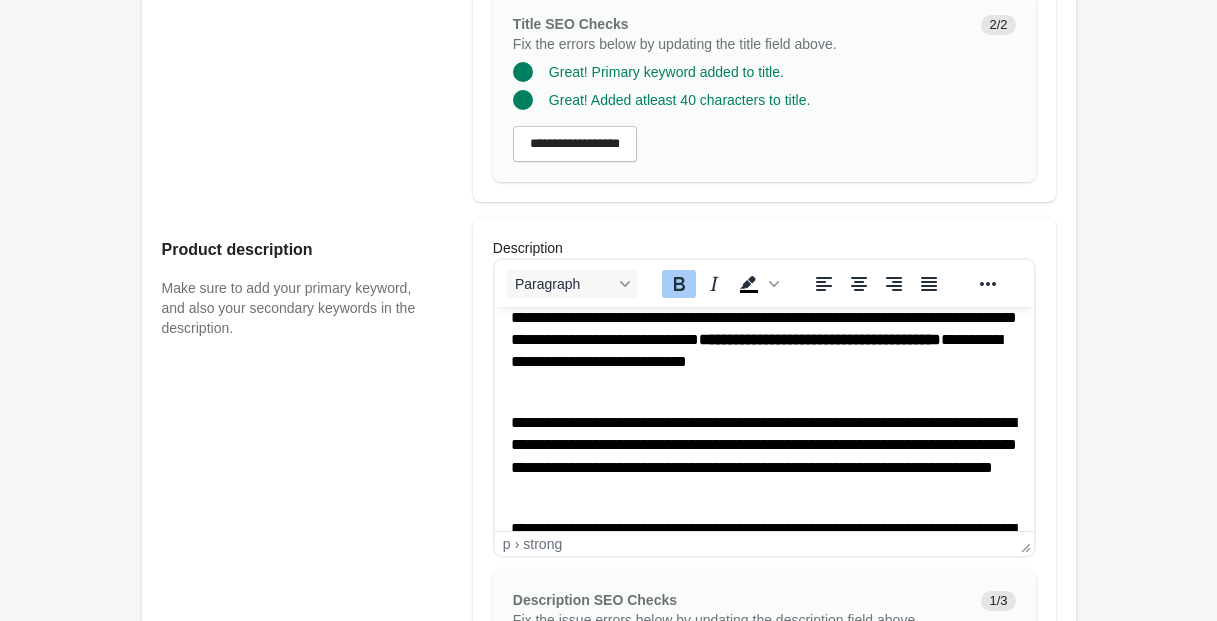 scroll, scrollTop: 227, scrollLeft: 0, axis: vertical 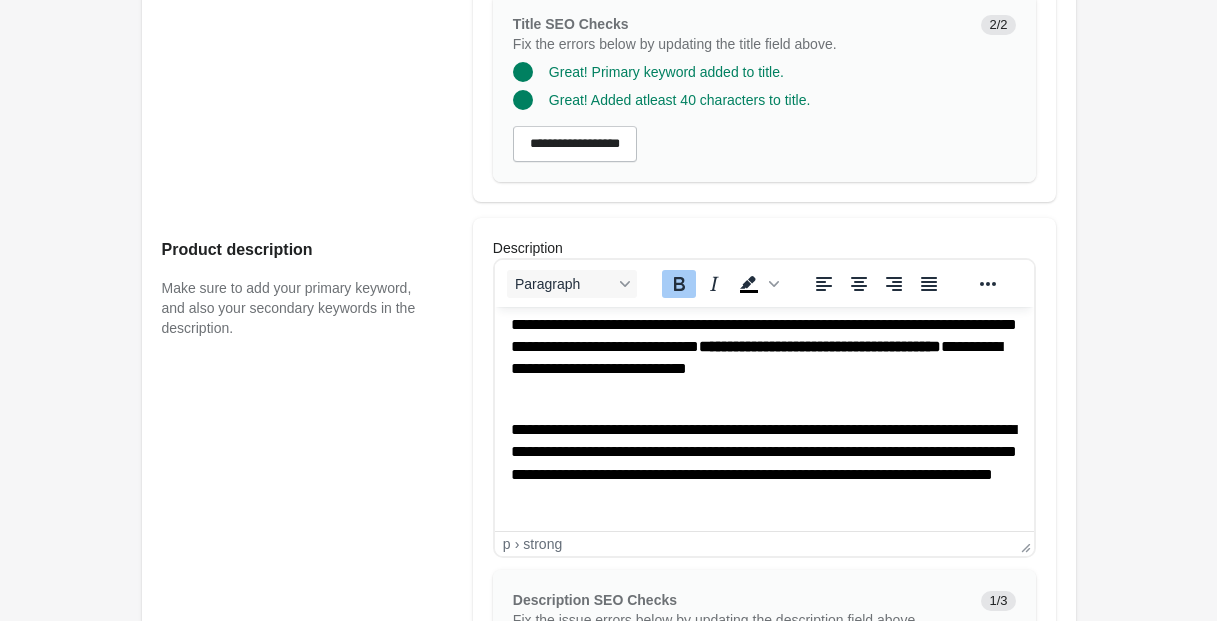 click on "**********" at bounding box center [763, 324] 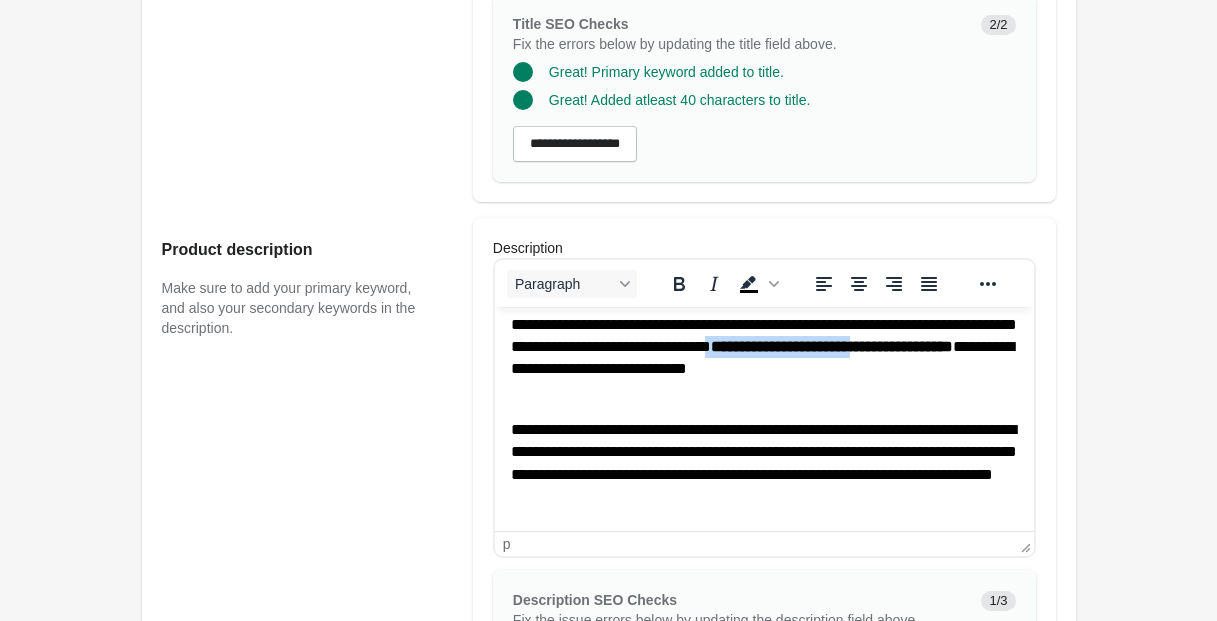 drag, startPoint x: 795, startPoint y: 368, endPoint x: 606, endPoint y: 367, distance: 189.00264 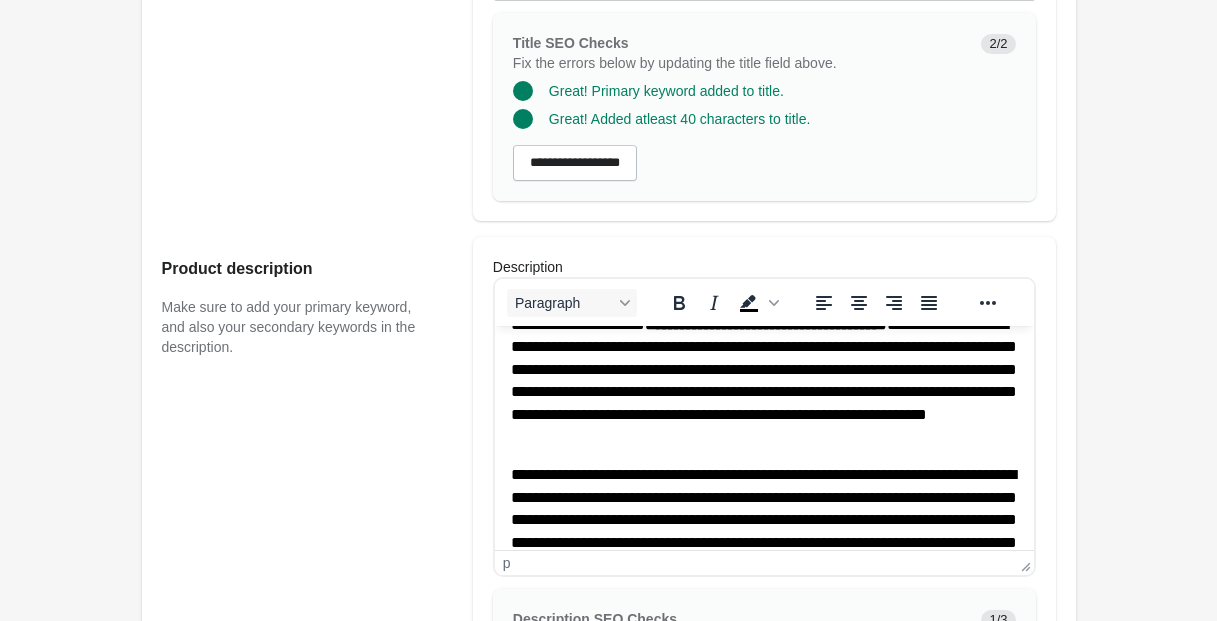 scroll, scrollTop: 25, scrollLeft: 0, axis: vertical 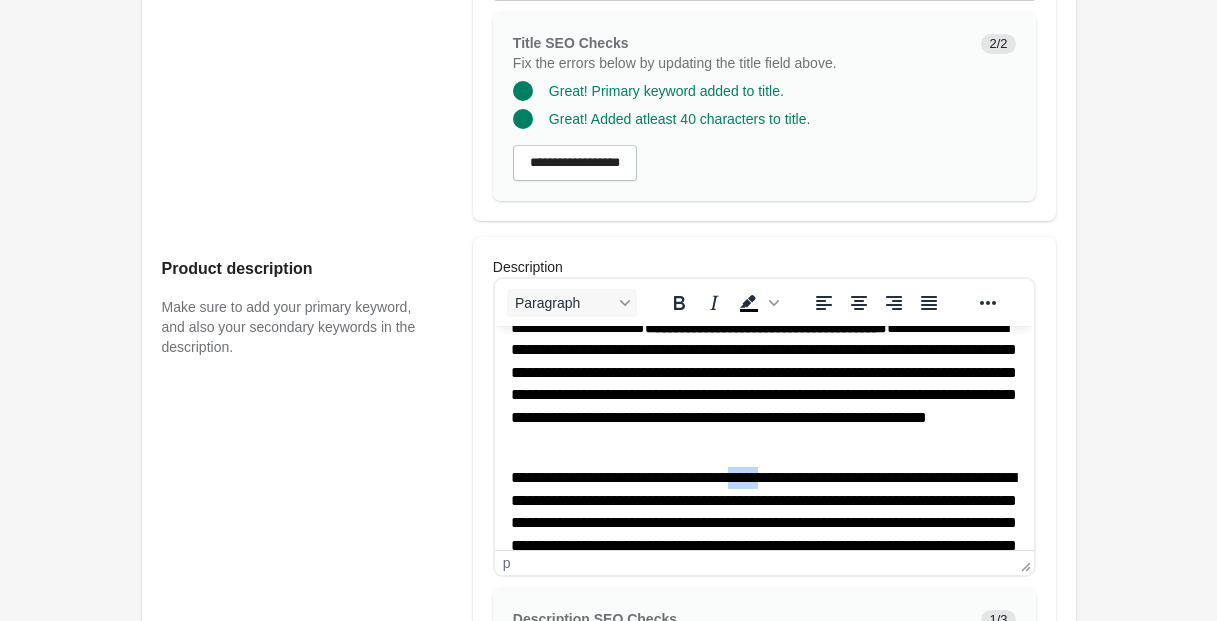 drag, startPoint x: 801, startPoint y: 477, endPoint x: 761, endPoint y: 475, distance: 40.04997 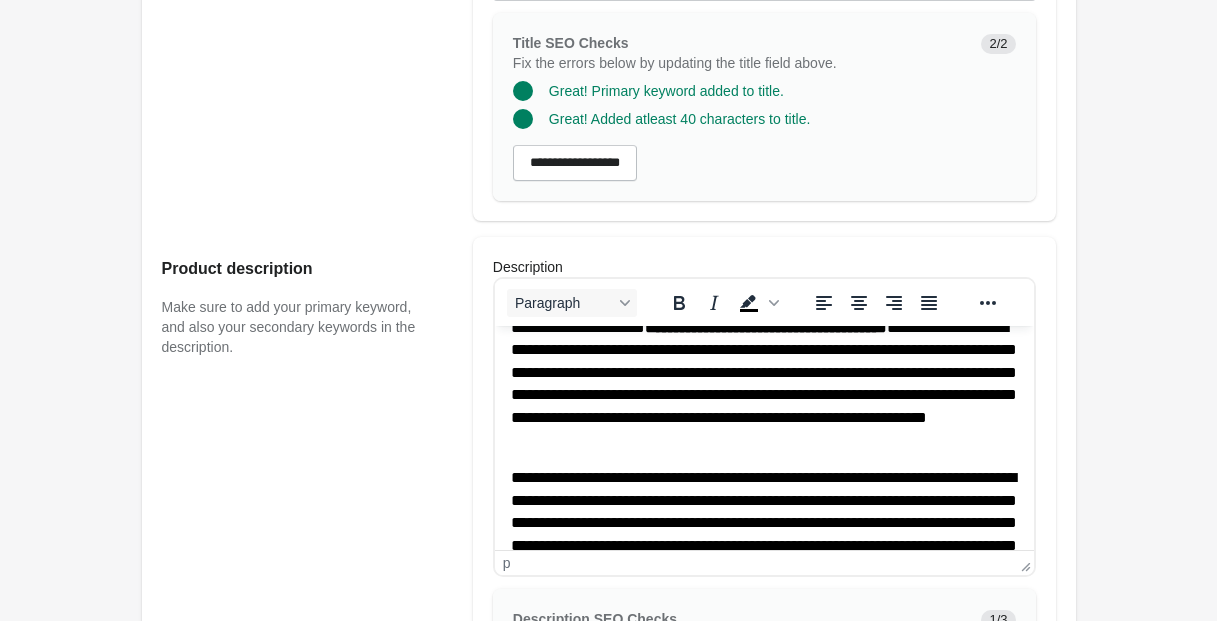 scroll, scrollTop: 0, scrollLeft: 0, axis: both 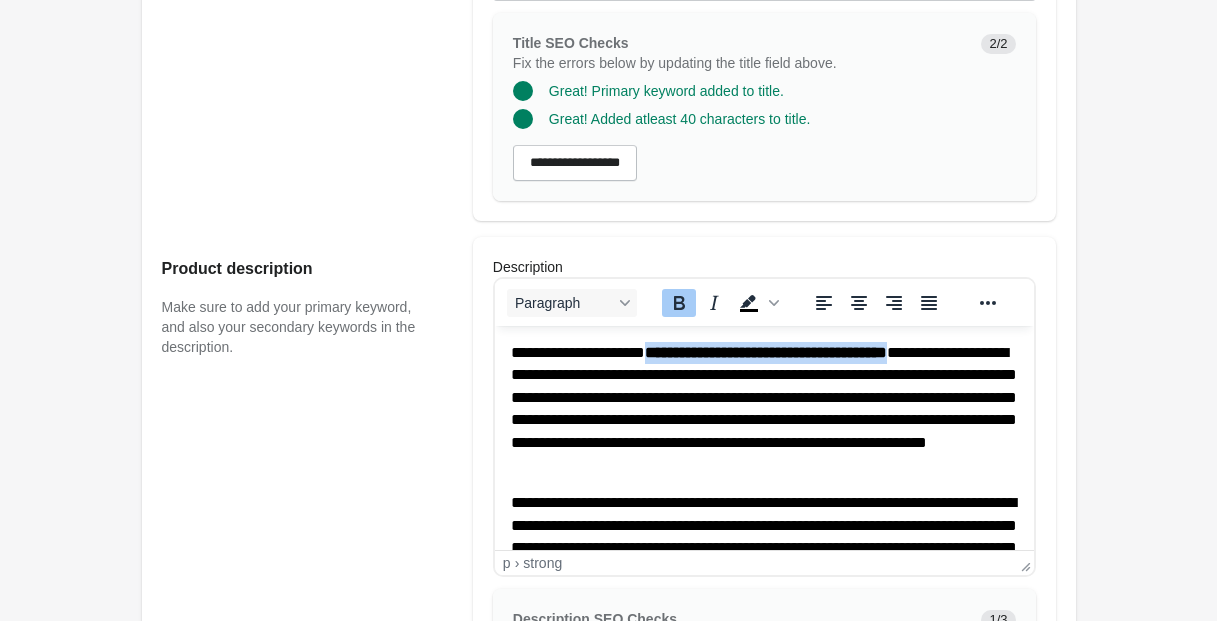 drag, startPoint x: 677, startPoint y: 352, endPoint x: 1024, endPoint y: 364, distance: 347.20743 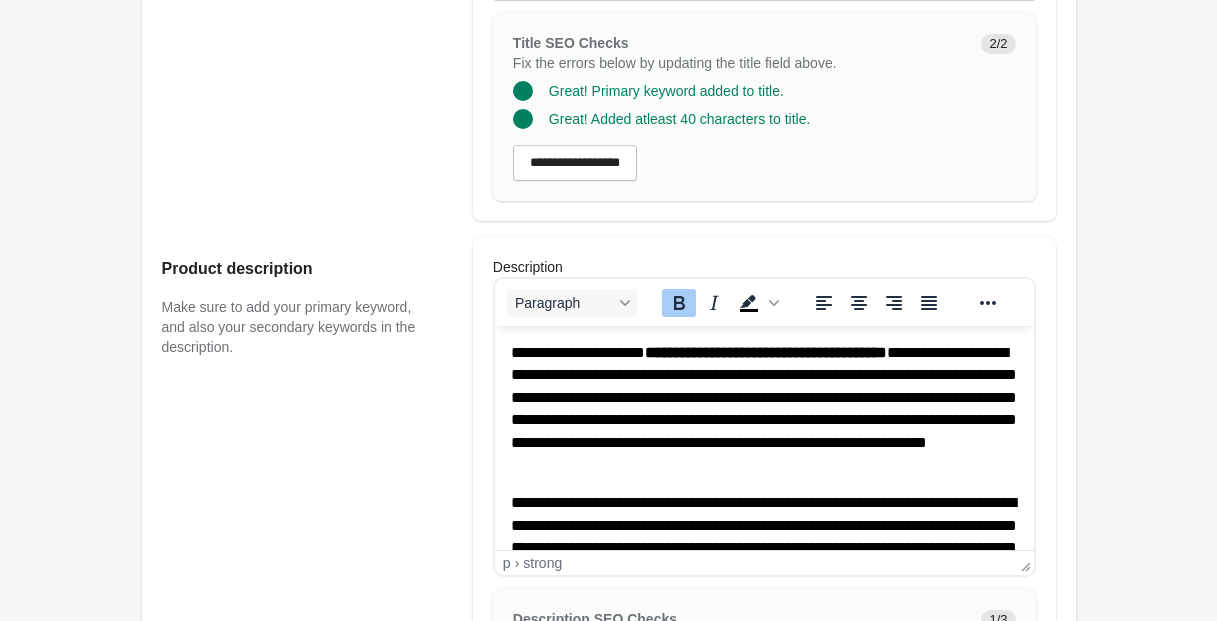 scroll, scrollTop: 735, scrollLeft: 0, axis: vertical 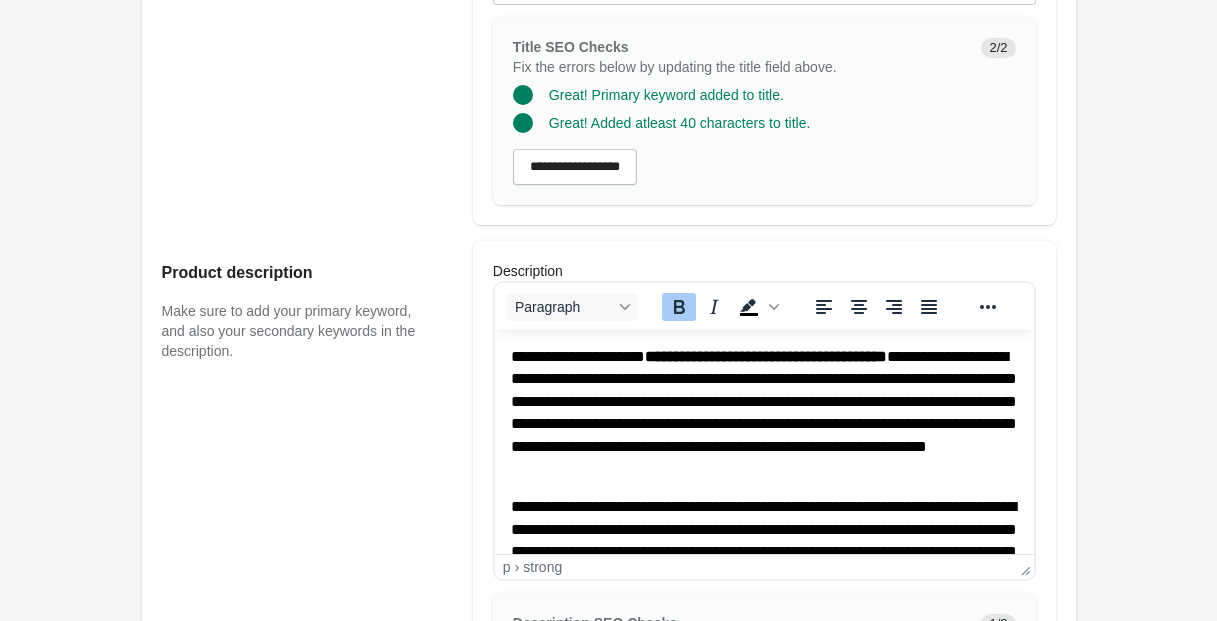 drag, startPoint x: 839, startPoint y: 505, endPoint x: 907, endPoint y: 548, distance: 80.454956 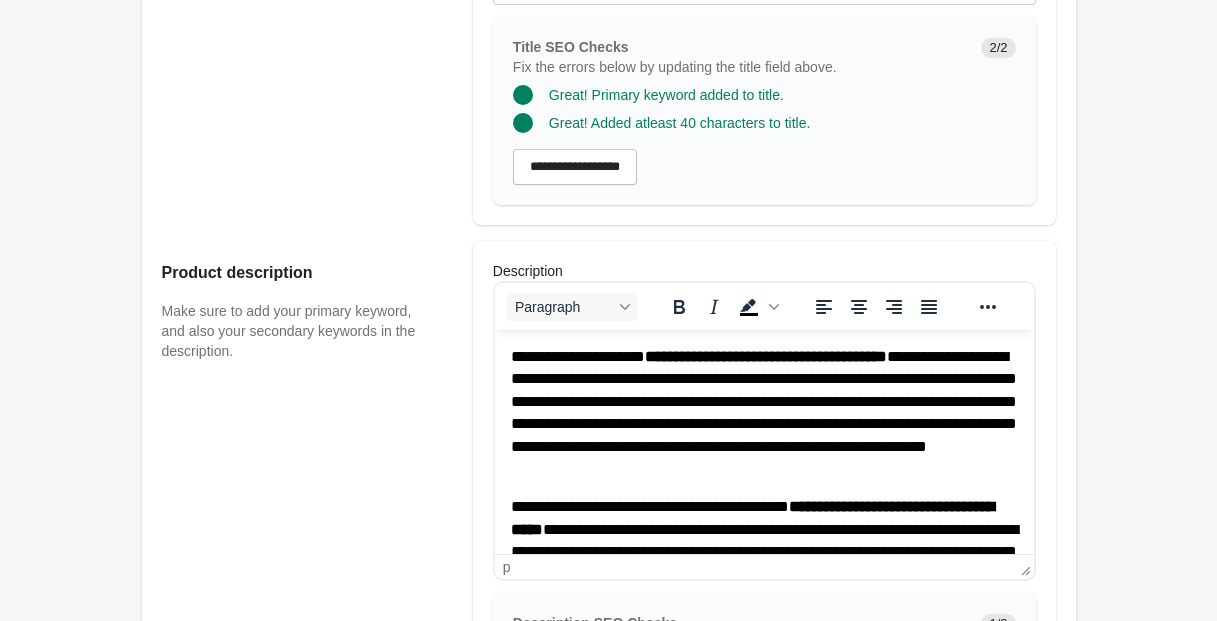 click on "**********" at bounding box center [763, 574] 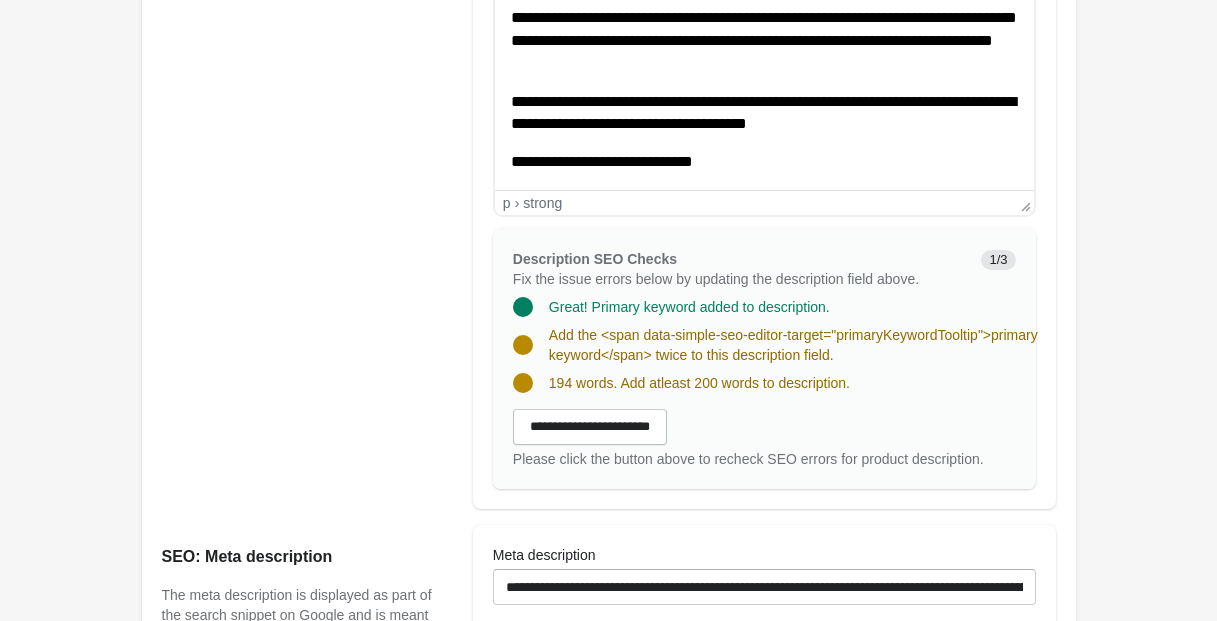 scroll, scrollTop: 1102, scrollLeft: 0, axis: vertical 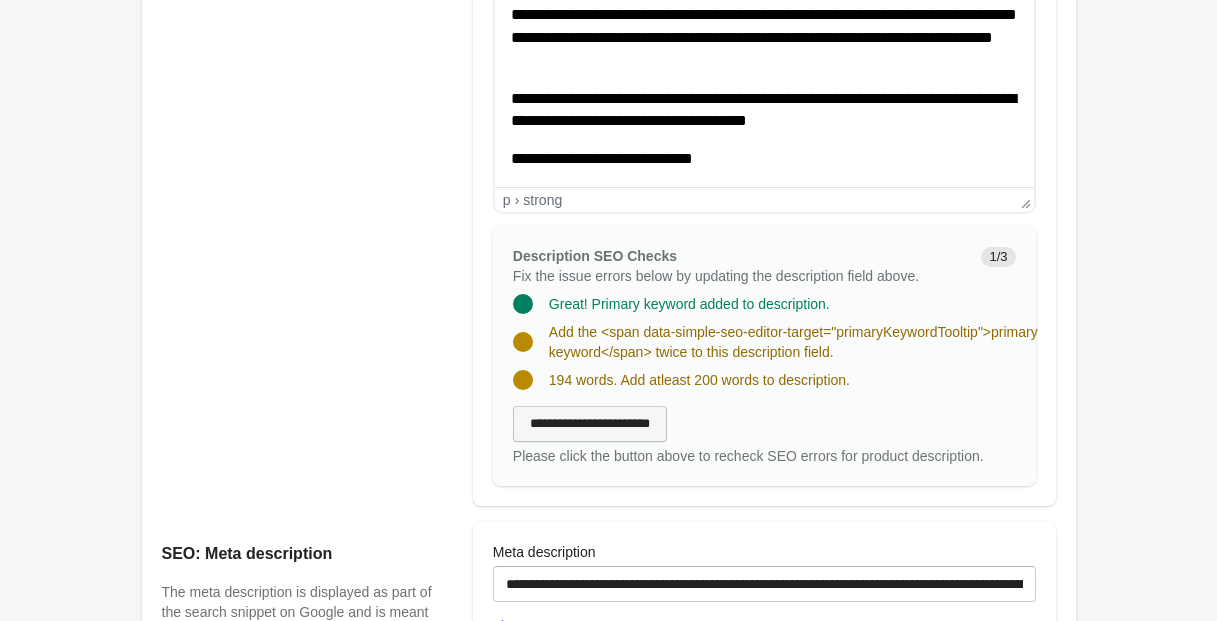 click on "**********" at bounding box center [590, 424] 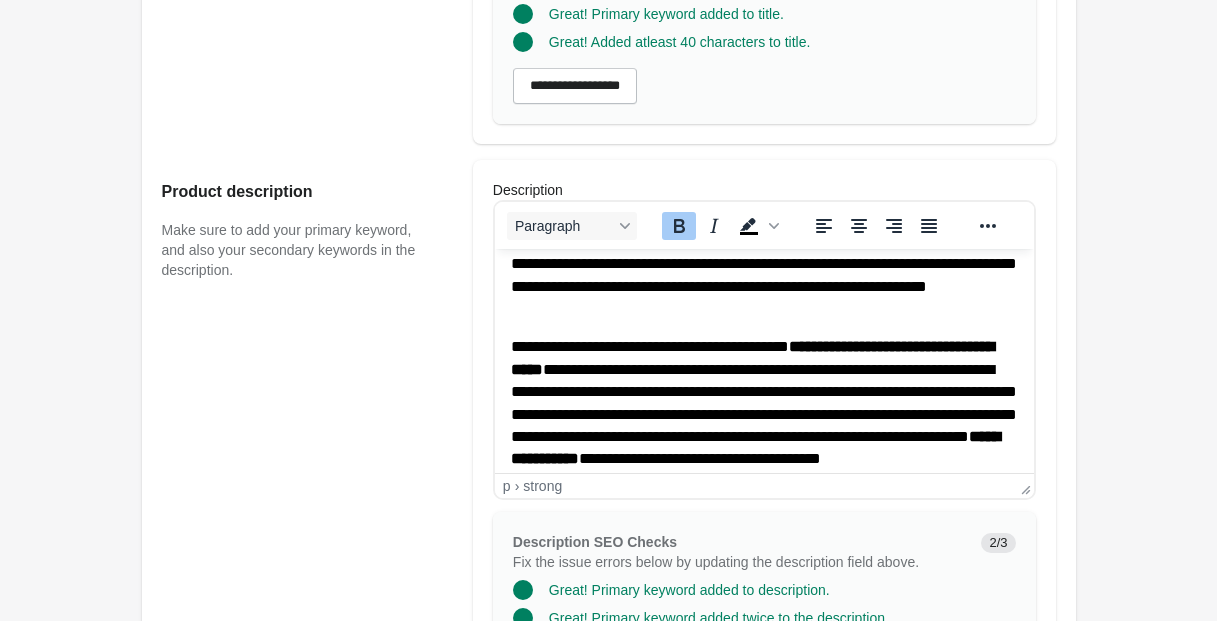 scroll, scrollTop: 78, scrollLeft: 0, axis: vertical 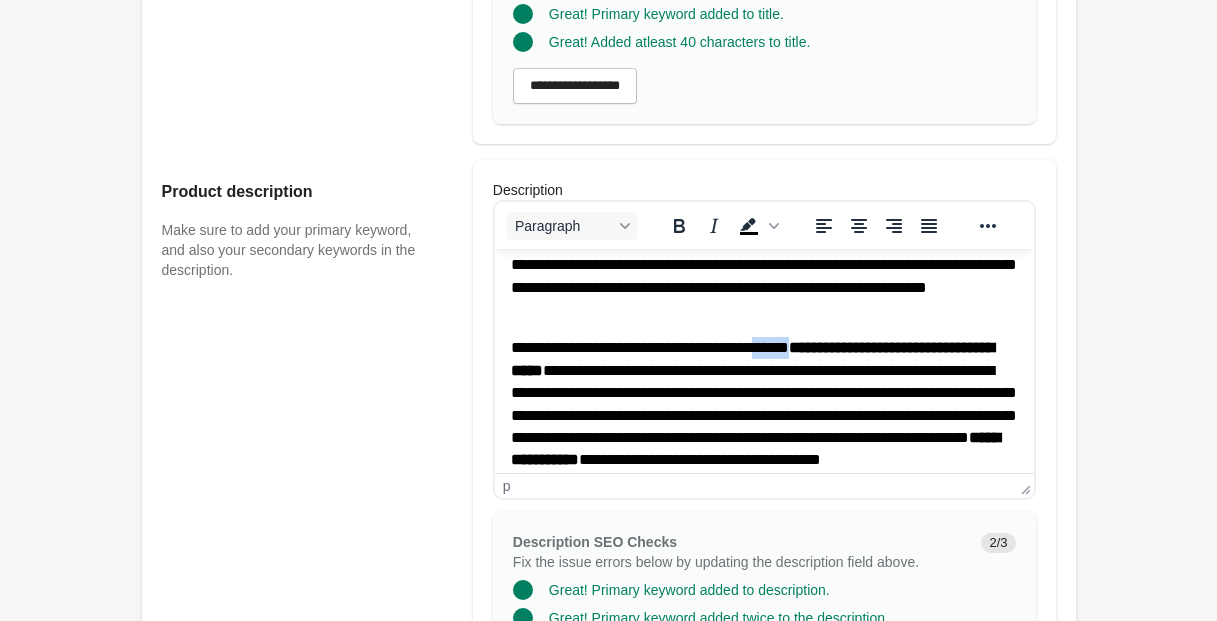 drag, startPoint x: 838, startPoint y: 347, endPoint x: 789, endPoint y: 348, distance: 49.010204 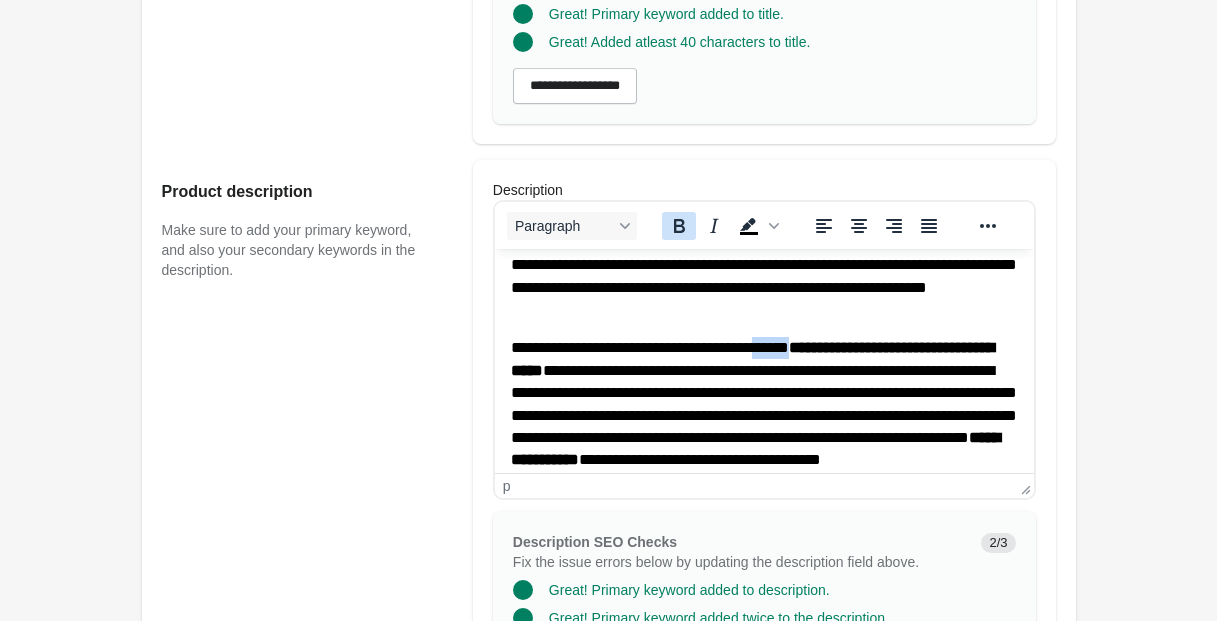 click 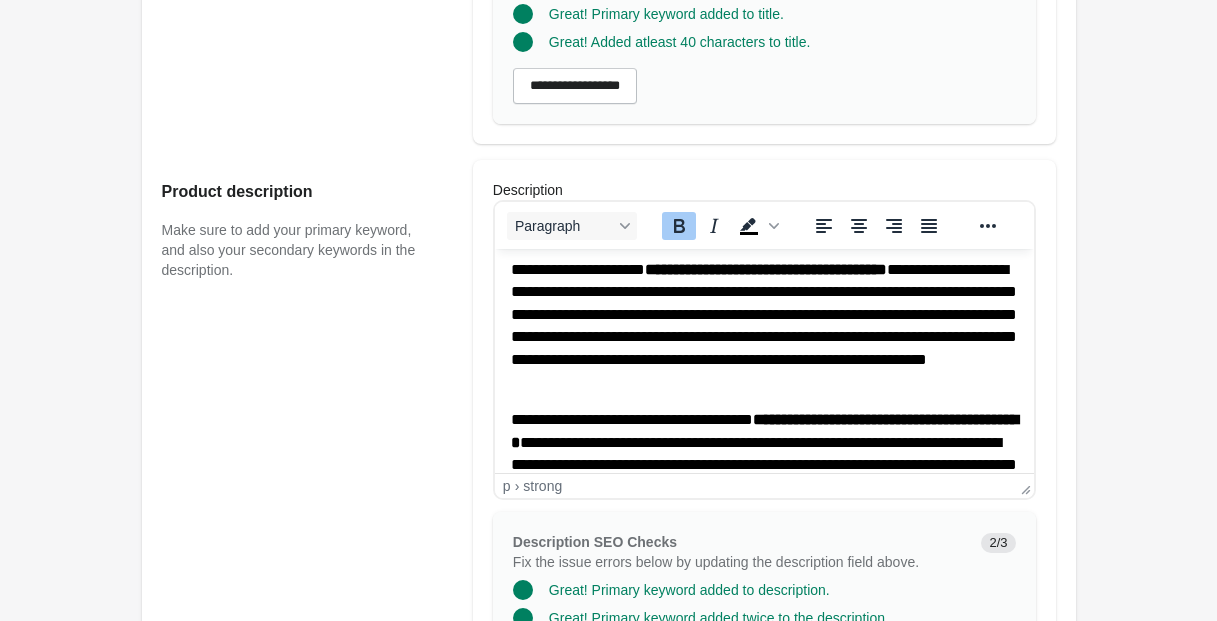 scroll, scrollTop: 0, scrollLeft: 0, axis: both 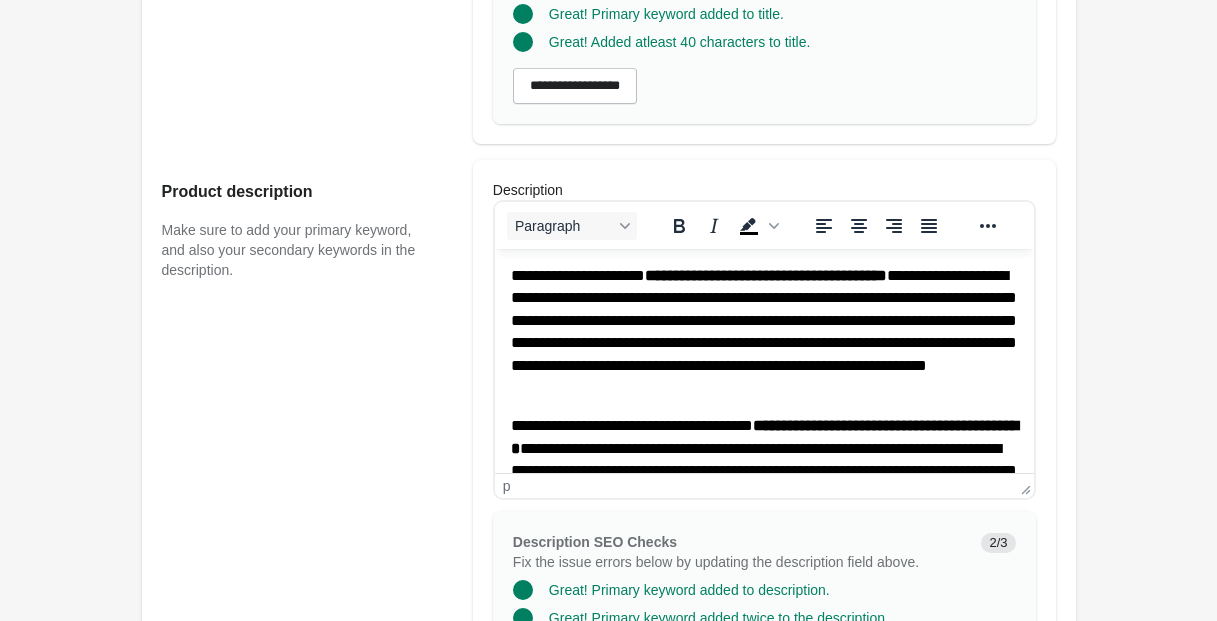 drag, startPoint x: 694, startPoint y: 320, endPoint x: 664, endPoint y: 329, distance: 31.320919 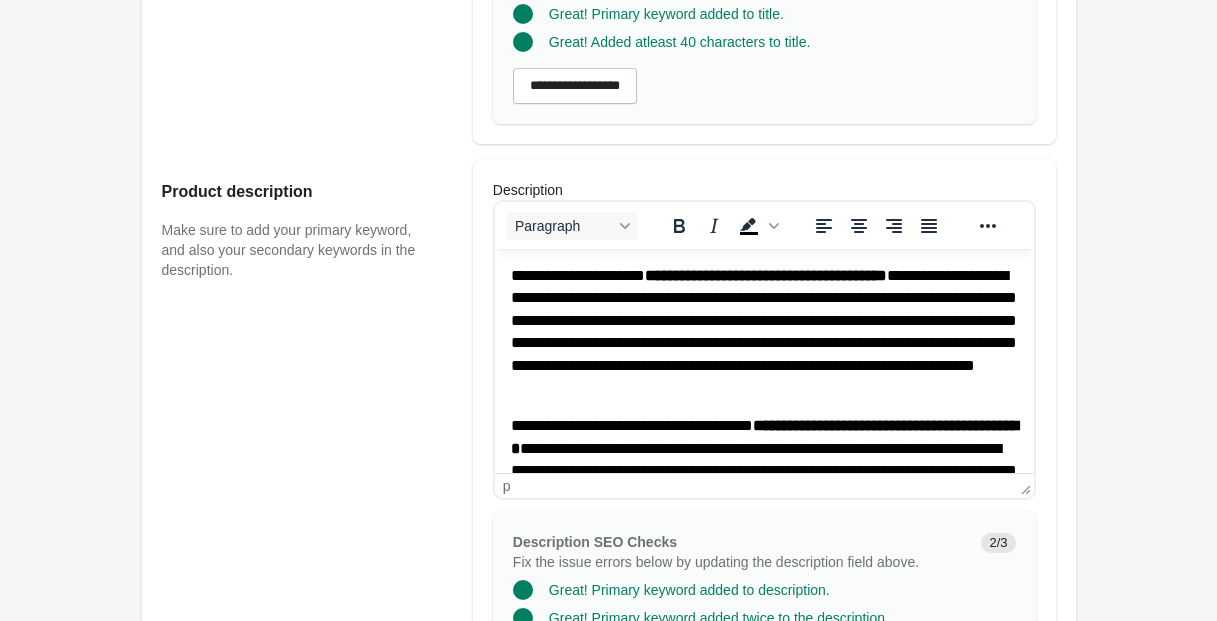 click on "**********" at bounding box center [763, 332] 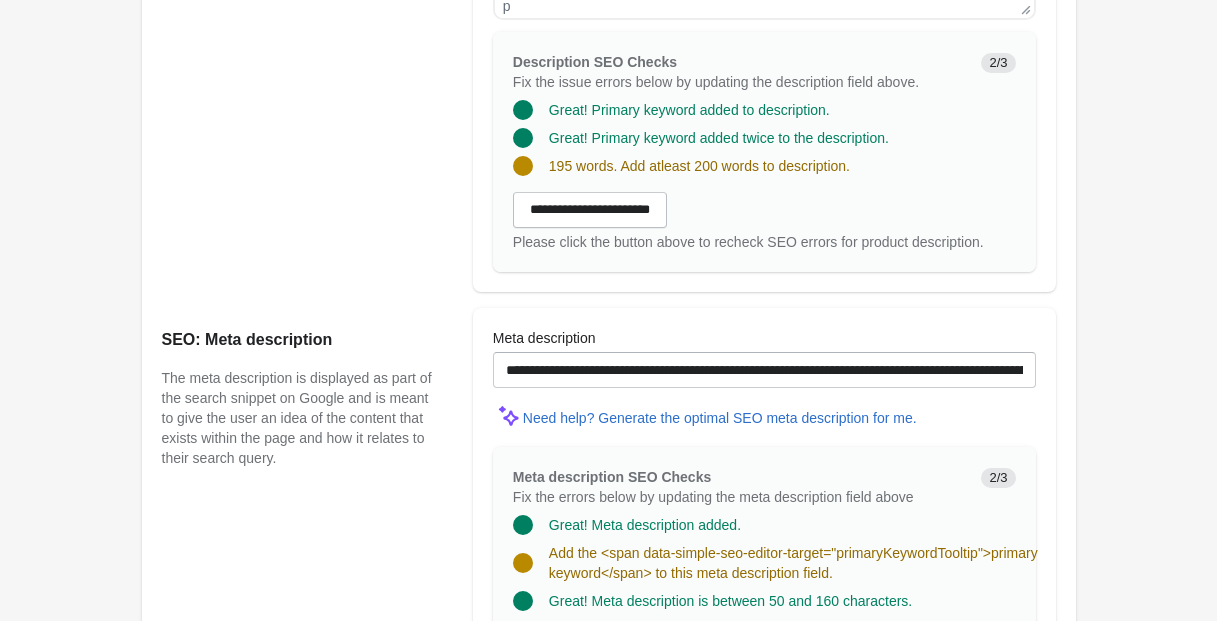 scroll, scrollTop: 1289, scrollLeft: 0, axis: vertical 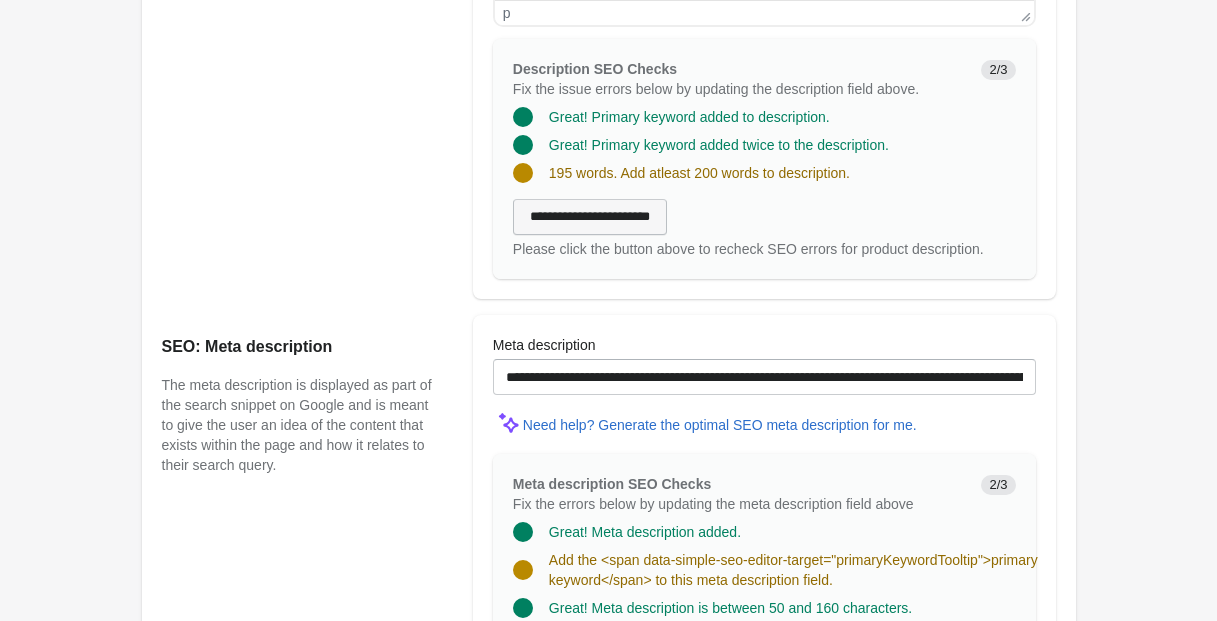 click on "**********" at bounding box center [590, 217] 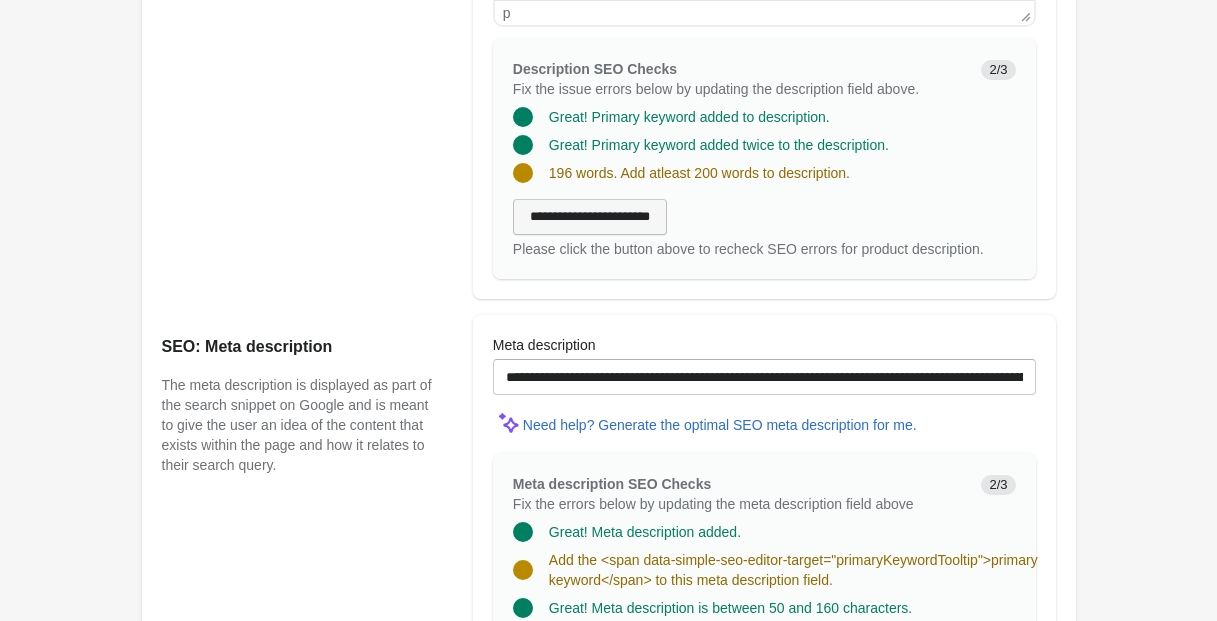 click on "**********" at bounding box center [590, 217] 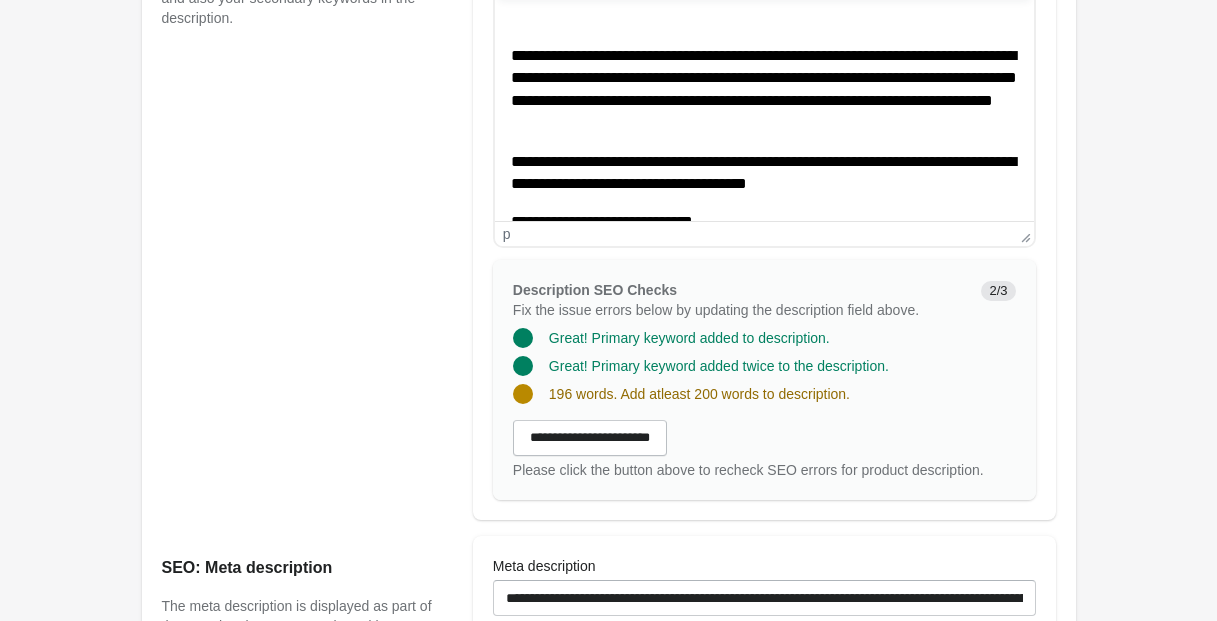 scroll, scrollTop: 320, scrollLeft: 0, axis: vertical 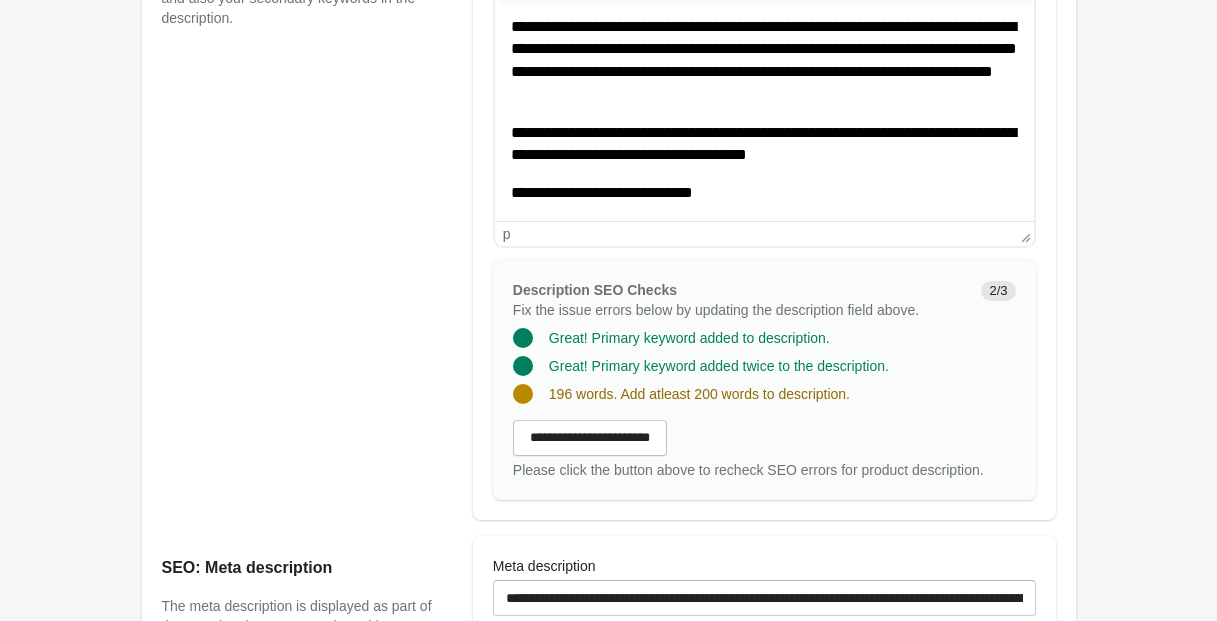 click on "**********" at bounding box center (763, 193) 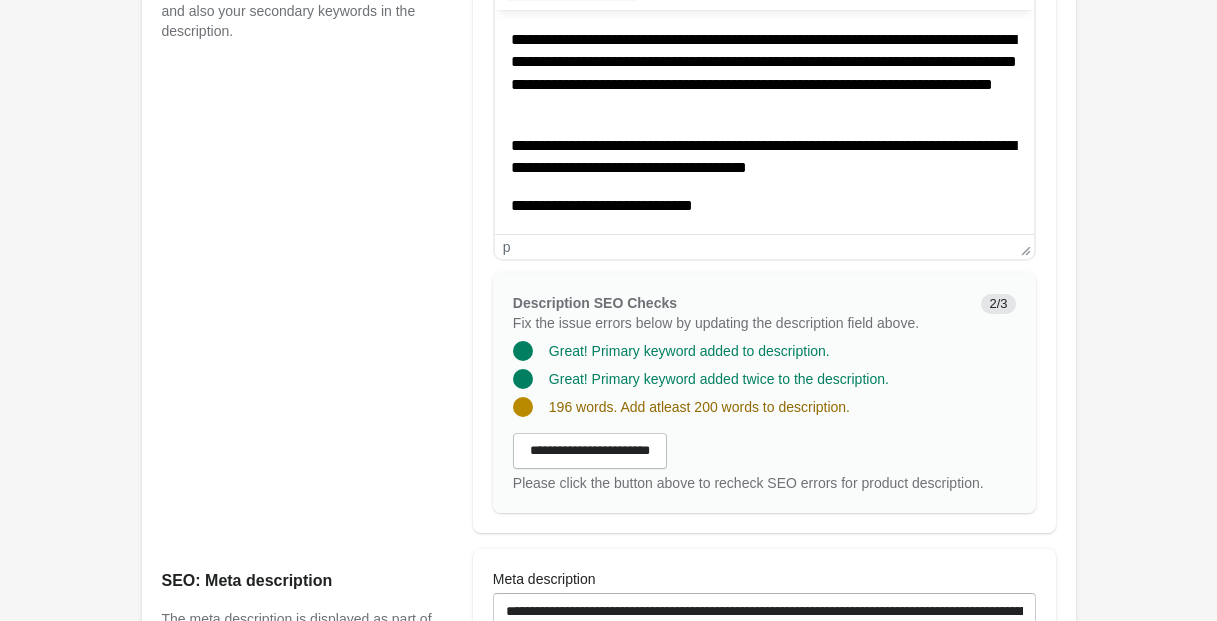 click on "**********" at bounding box center [763, 206] 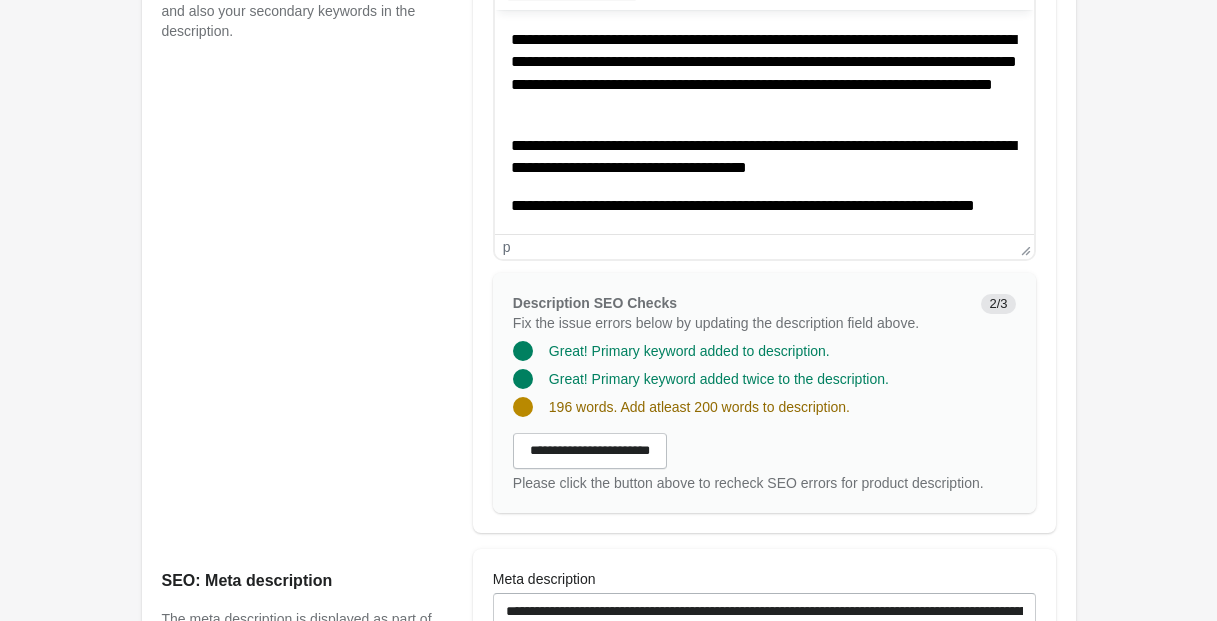 drag, startPoint x: 858, startPoint y: 205, endPoint x: 828, endPoint y: 218, distance: 32.695564 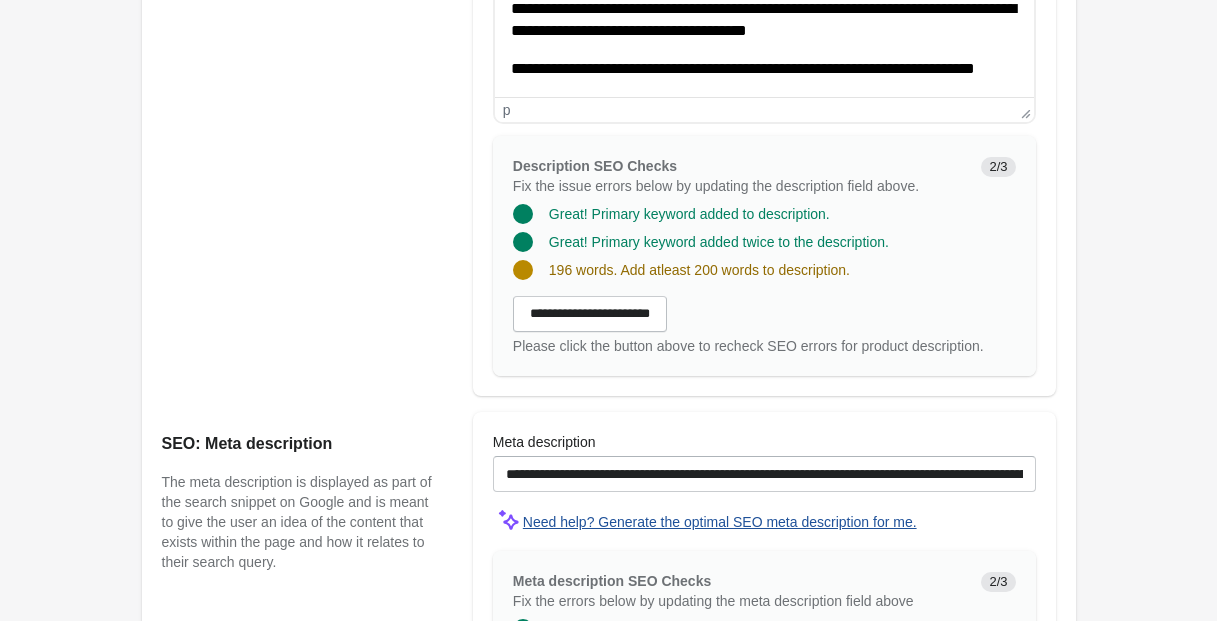 scroll, scrollTop: 1253, scrollLeft: 0, axis: vertical 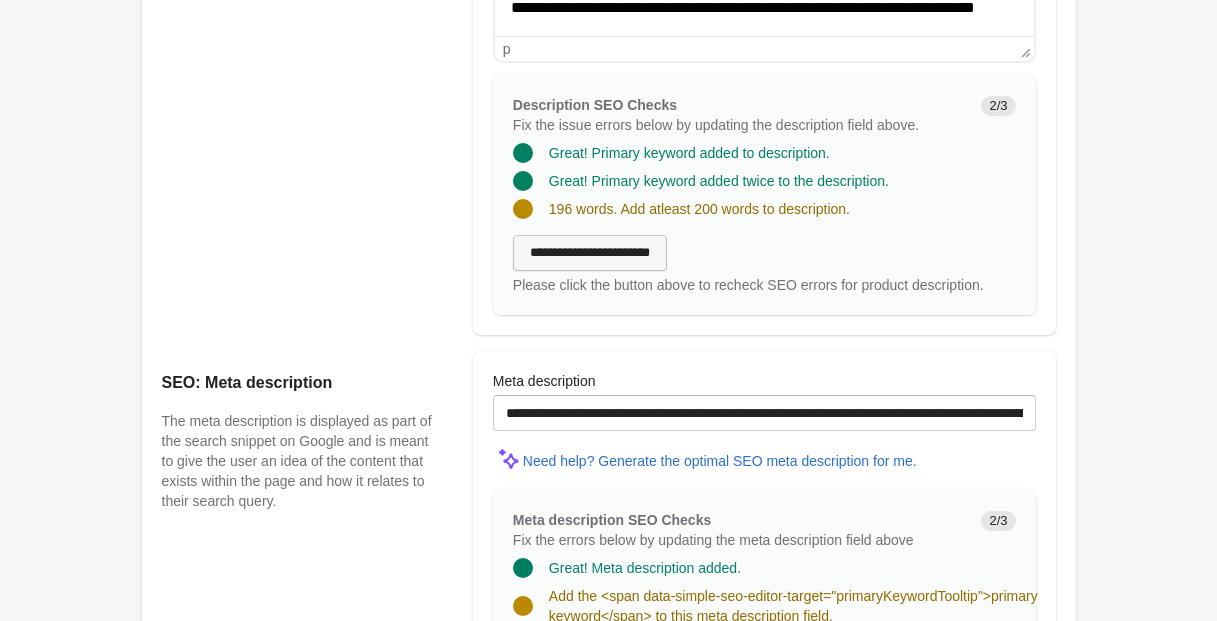 click on "**********" at bounding box center (590, 253) 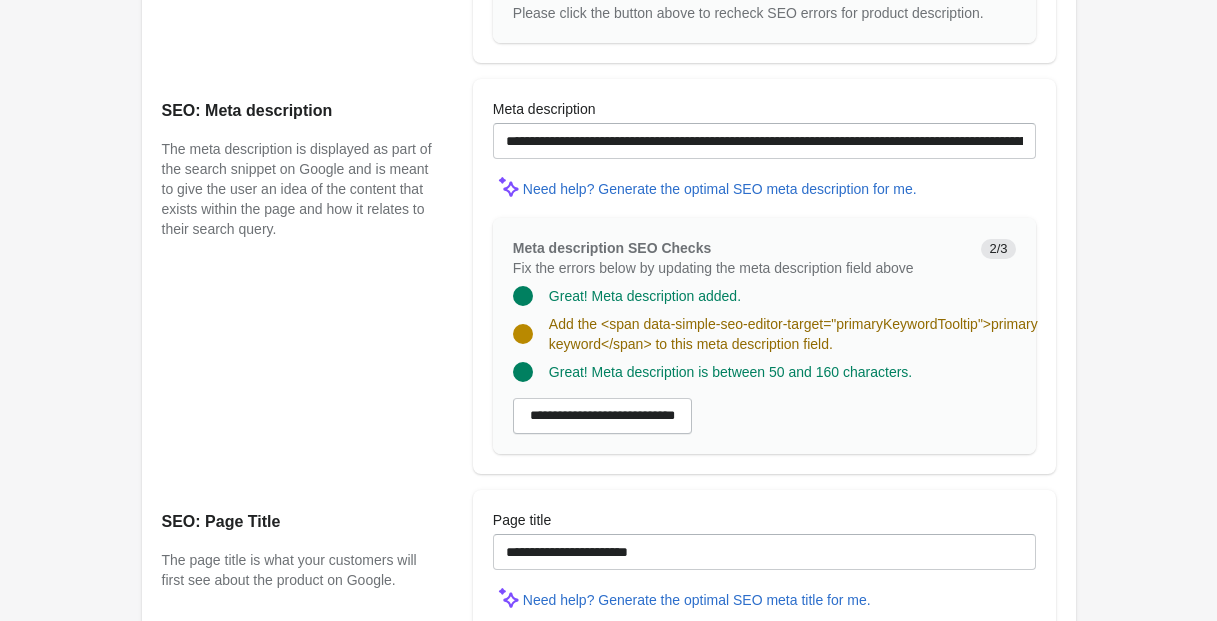 scroll, scrollTop: 1527, scrollLeft: 0, axis: vertical 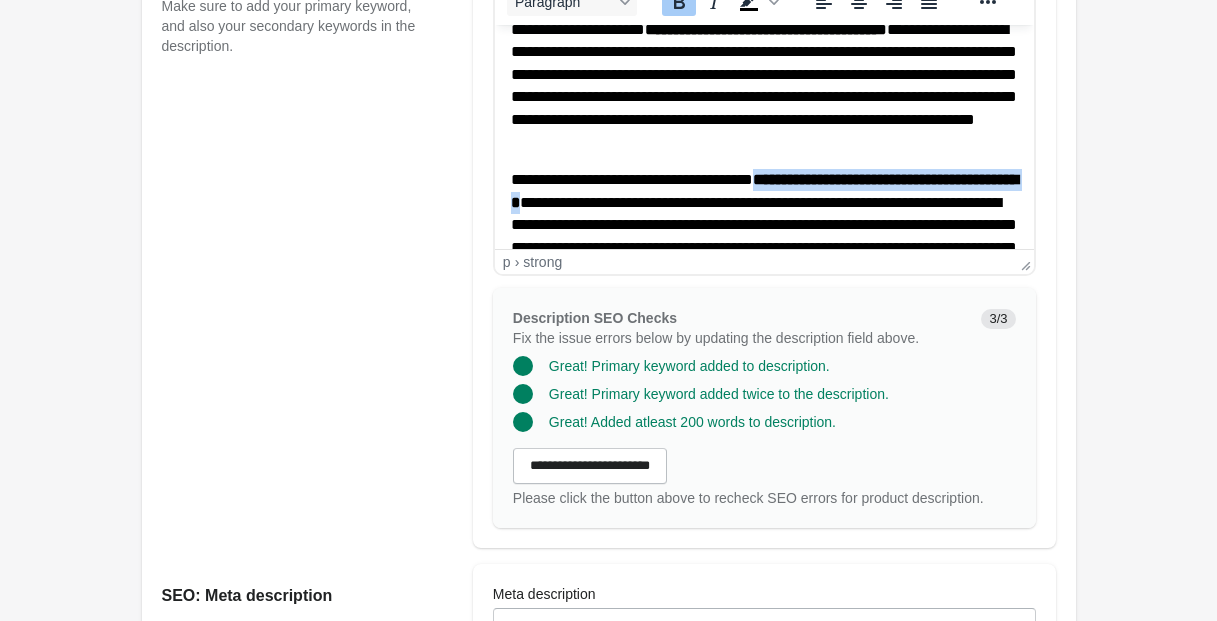 drag, startPoint x: 787, startPoint y: 201, endPoint x: 684, endPoint y: 201, distance: 103 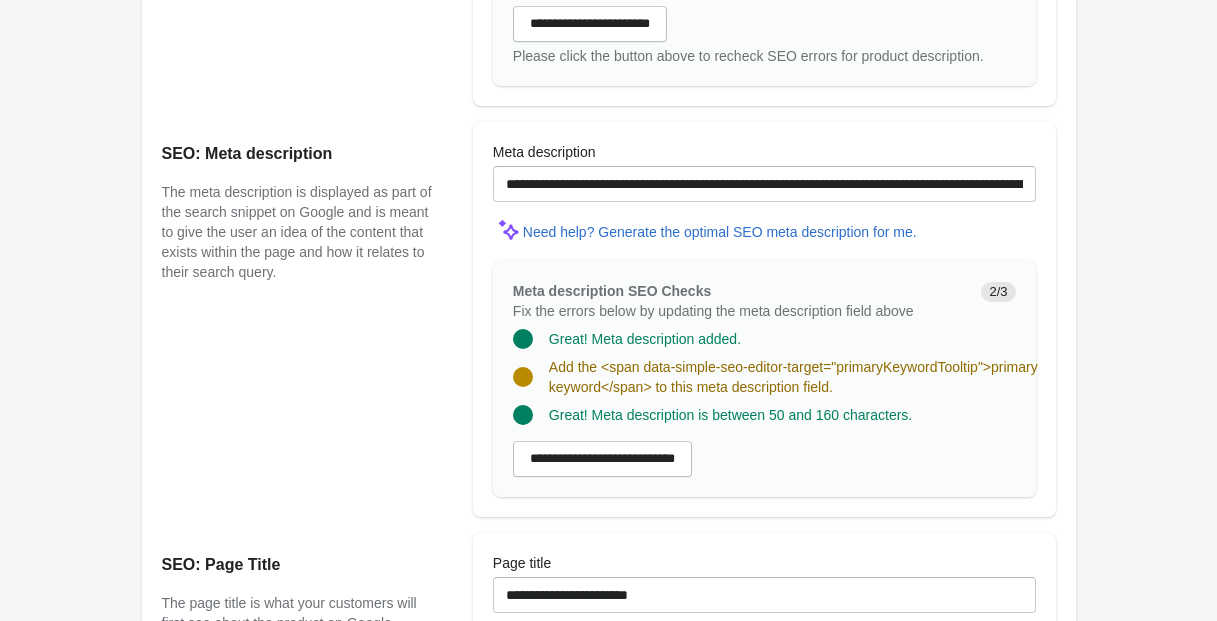 scroll, scrollTop: 1485, scrollLeft: 0, axis: vertical 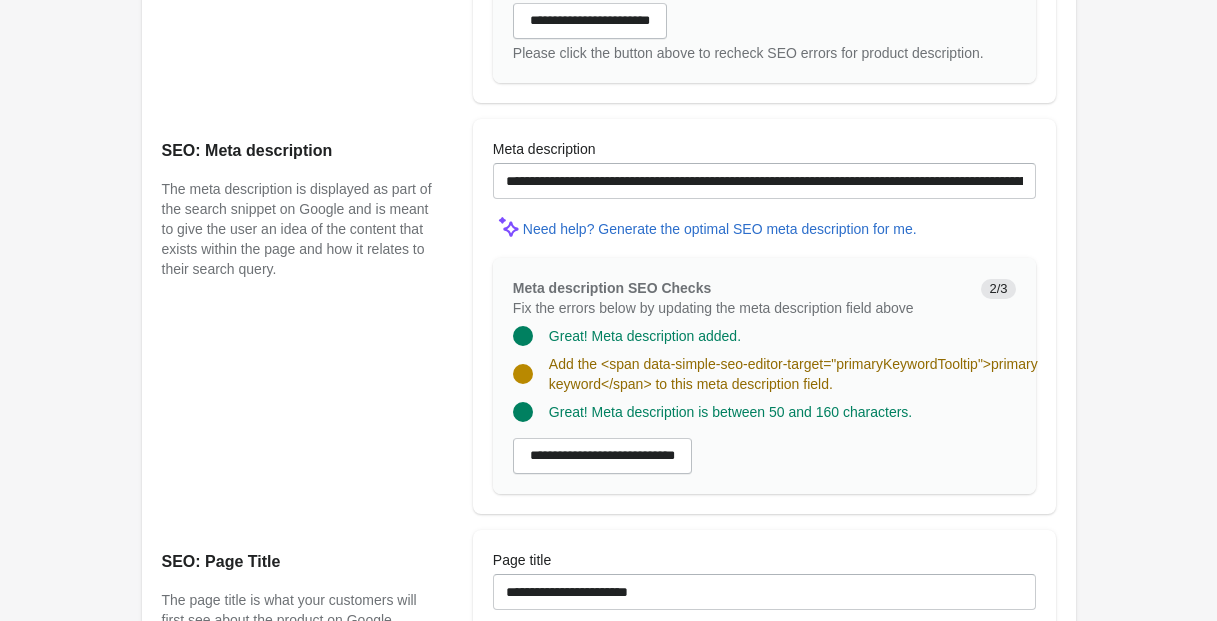 click on "**********" at bounding box center [764, 181] 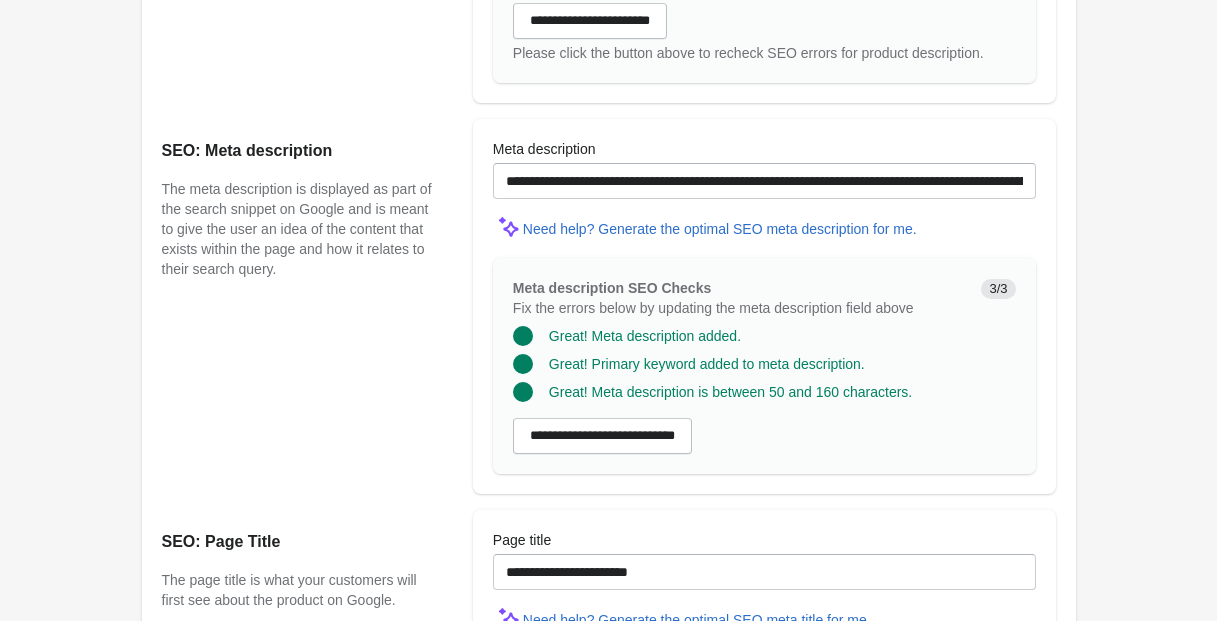 click on "**********" at bounding box center [764, 181] 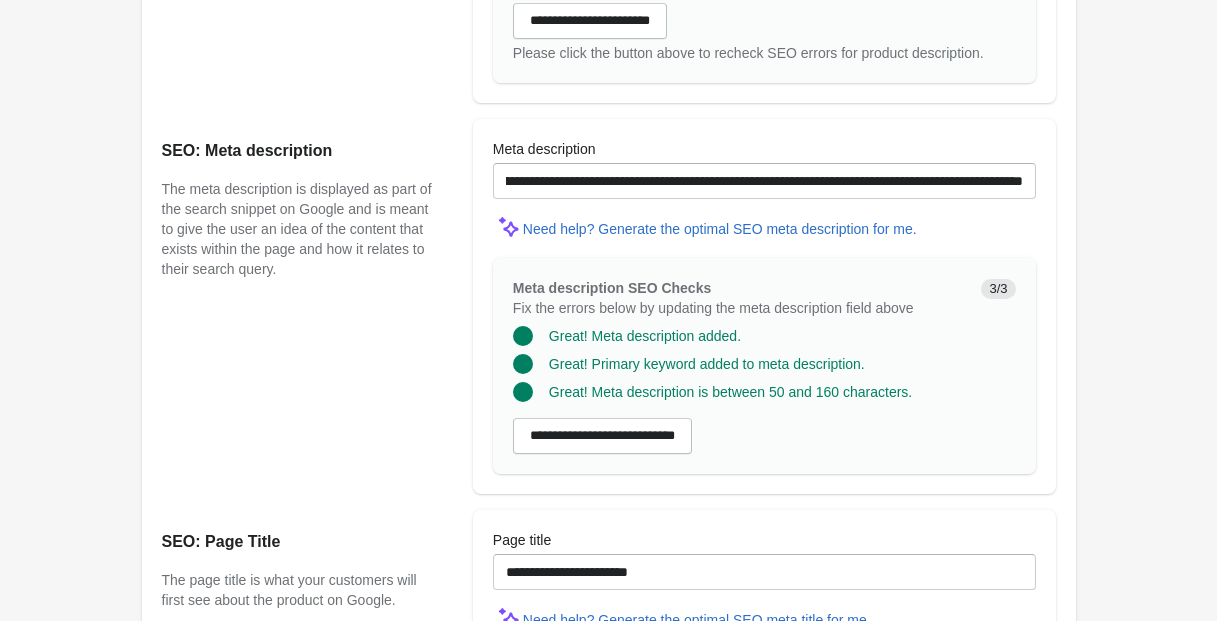 scroll, scrollTop: 0, scrollLeft: 380, axis: horizontal 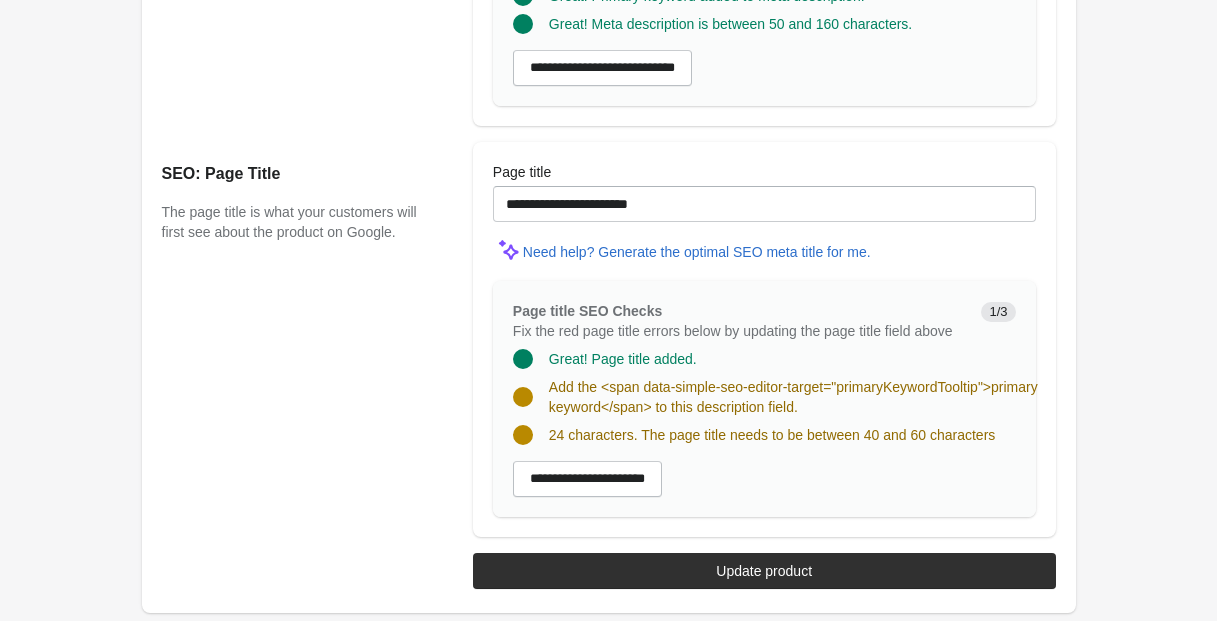 type on "**********" 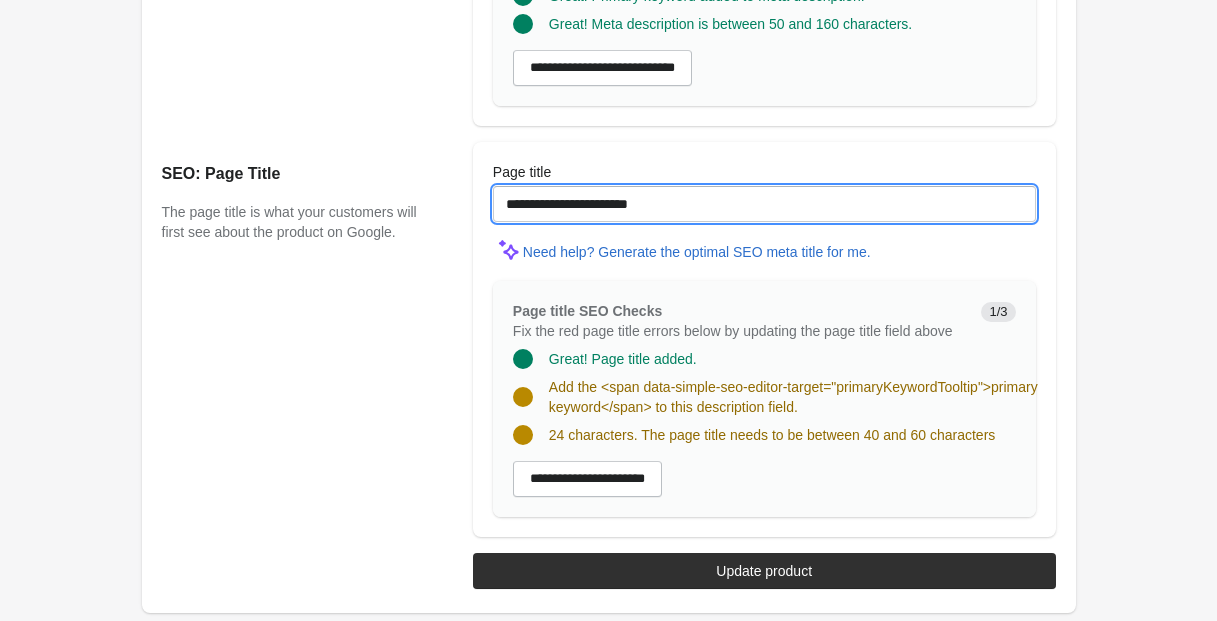 scroll, scrollTop: 0, scrollLeft: 0, axis: both 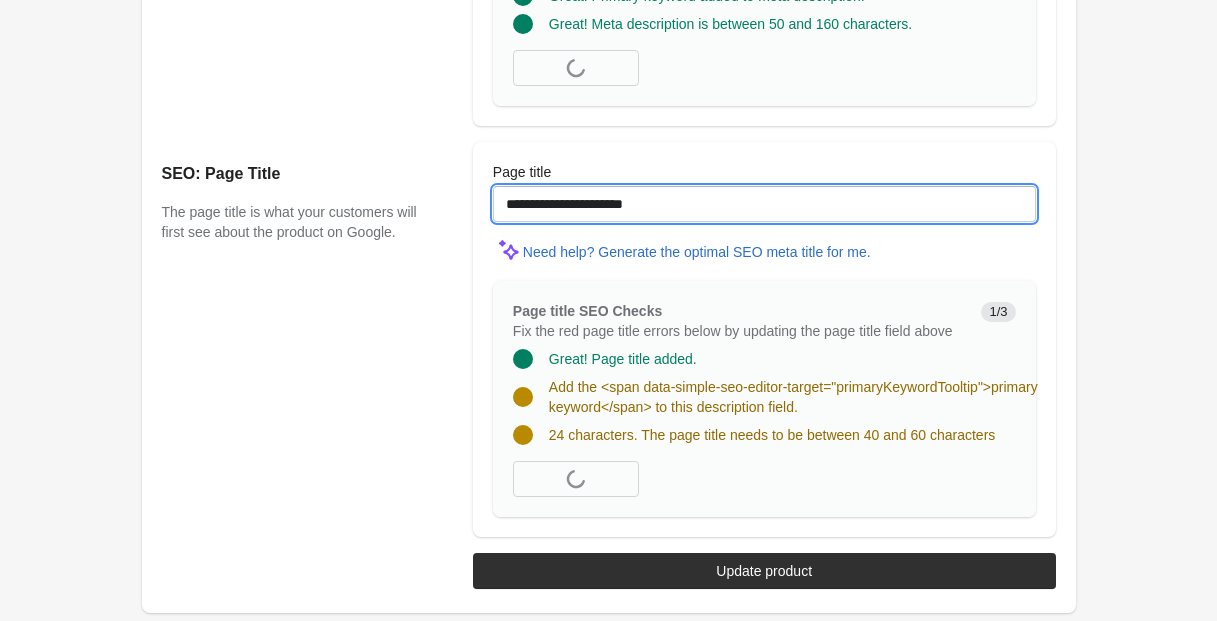 type on "**********" 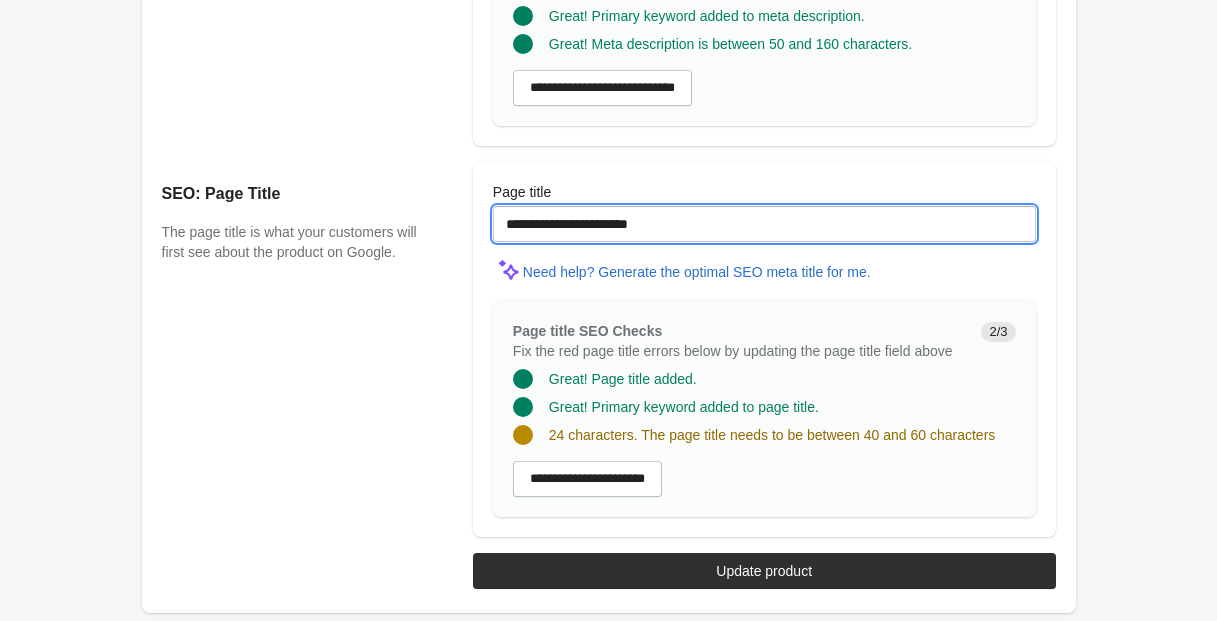 drag, startPoint x: 706, startPoint y: 195, endPoint x: 412, endPoint y: 165, distance: 295.52664 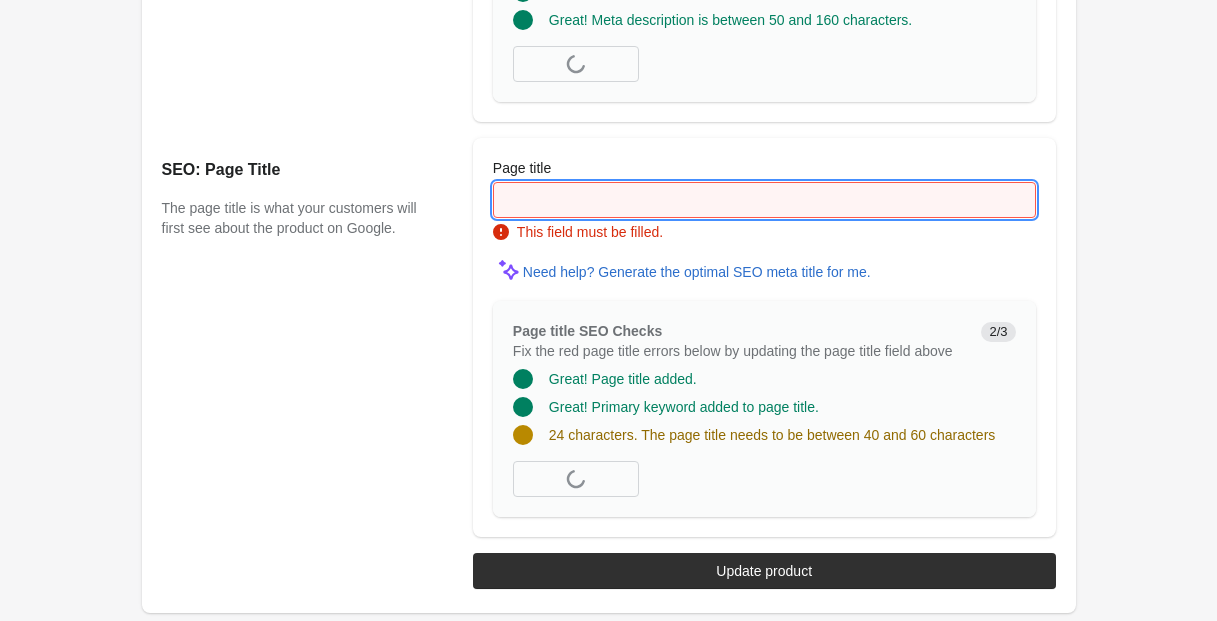 paste on "**********" 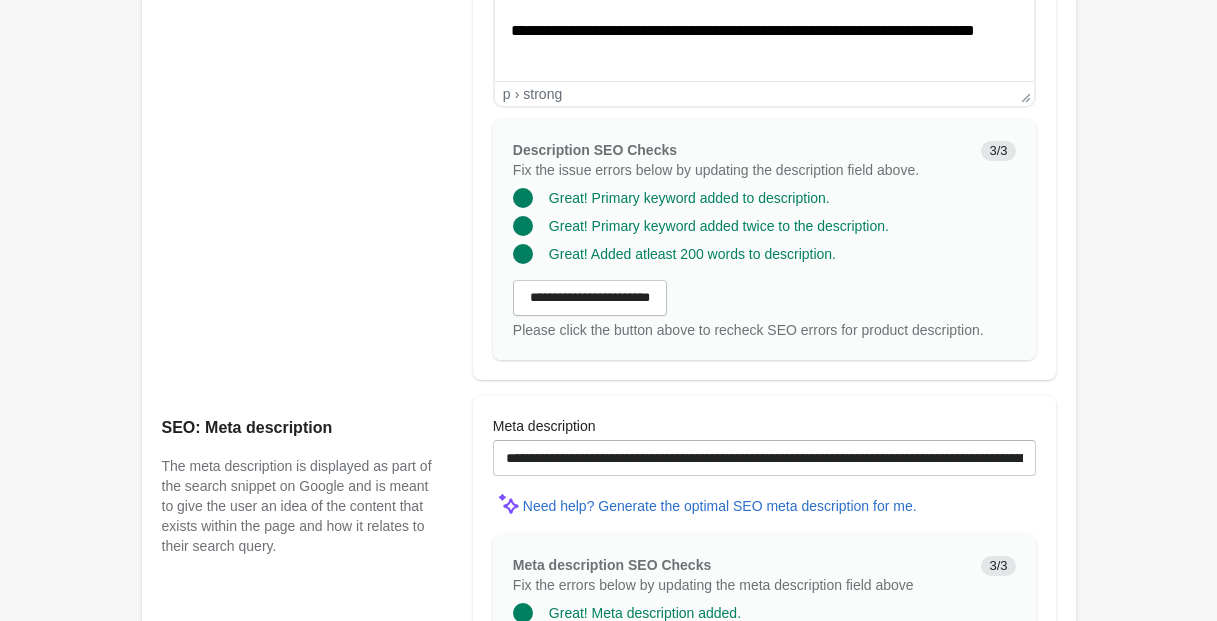 scroll, scrollTop: 1889, scrollLeft: 0, axis: vertical 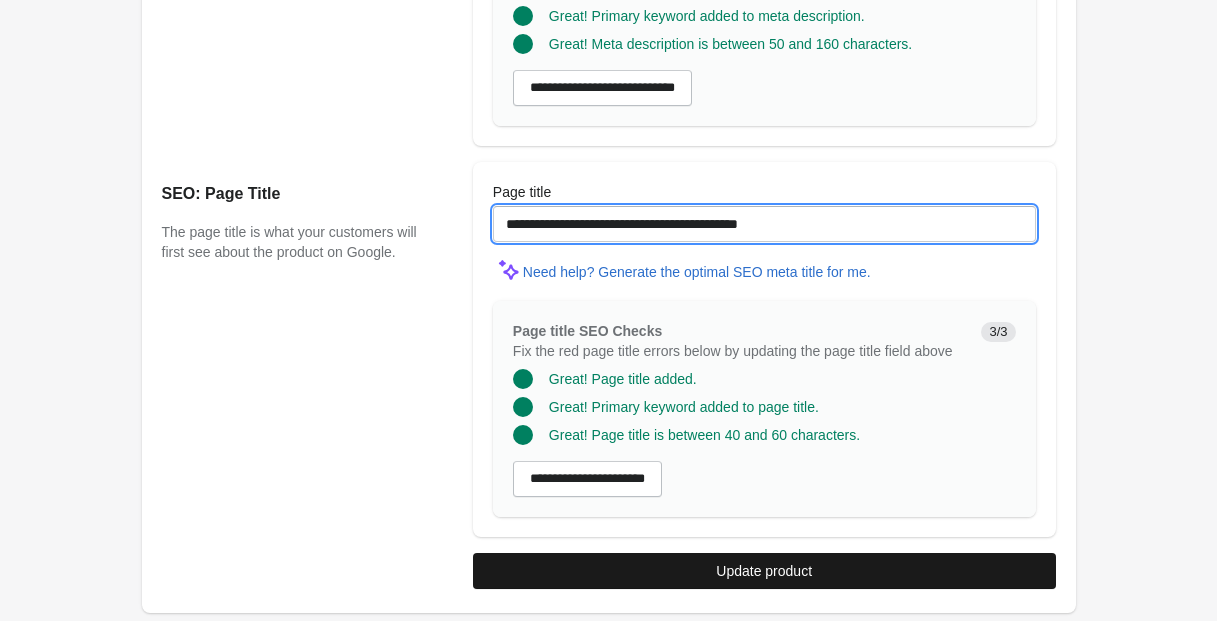 type on "**********" 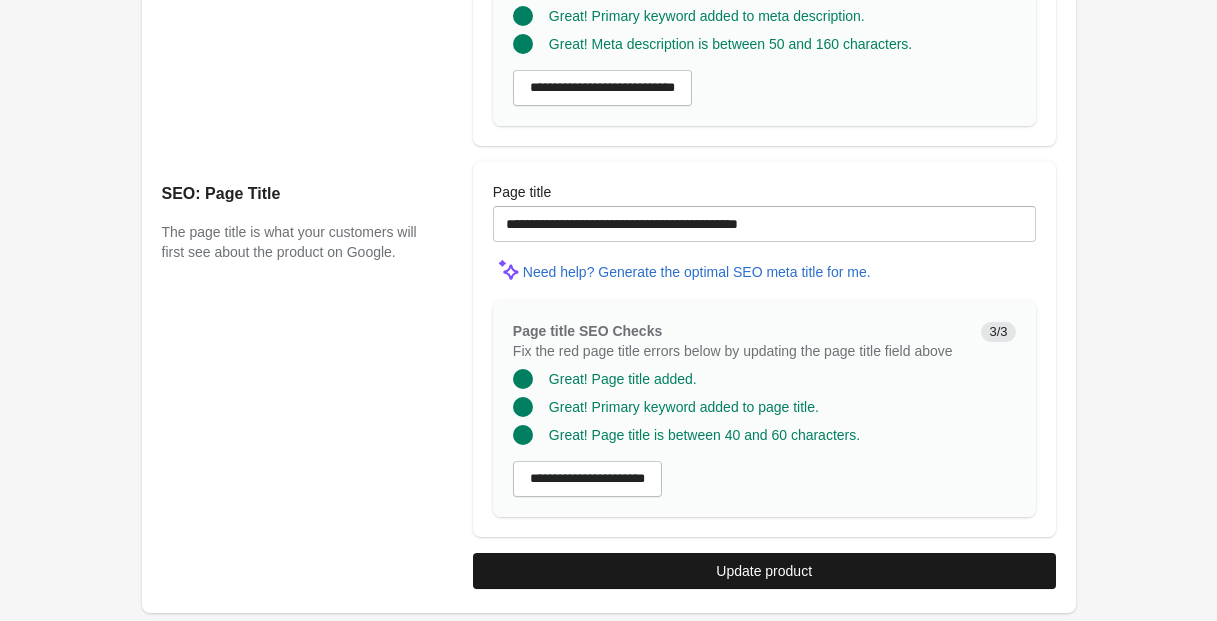 click on "Update product" at bounding box center [764, 571] 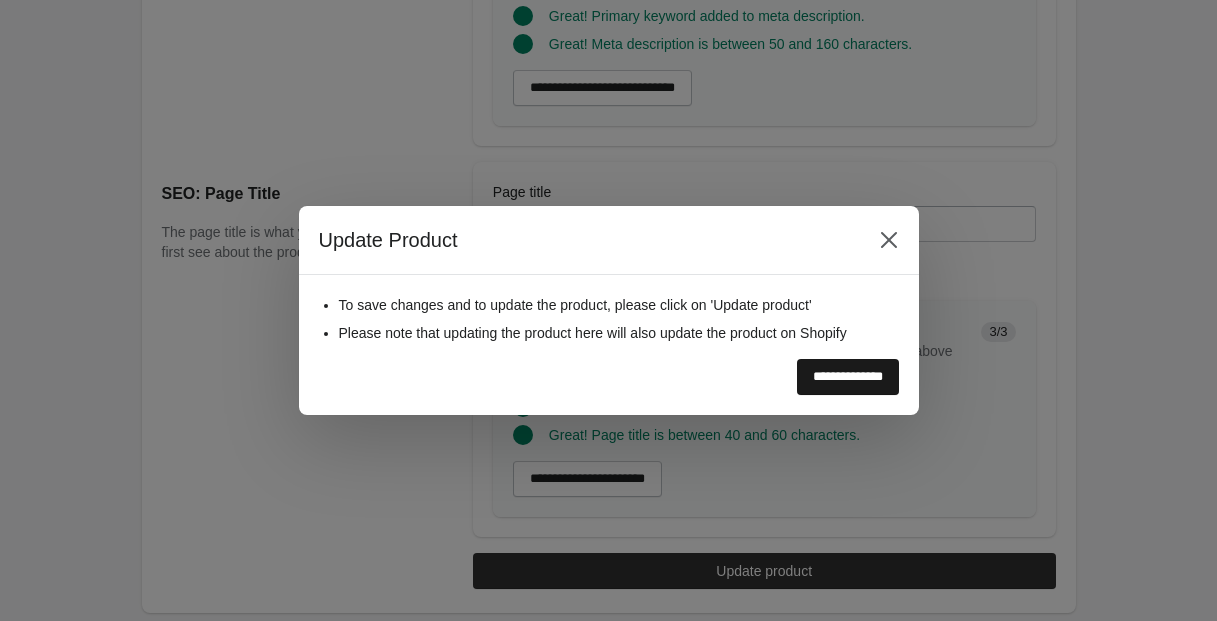 click on "**********" at bounding box center (848, 377) 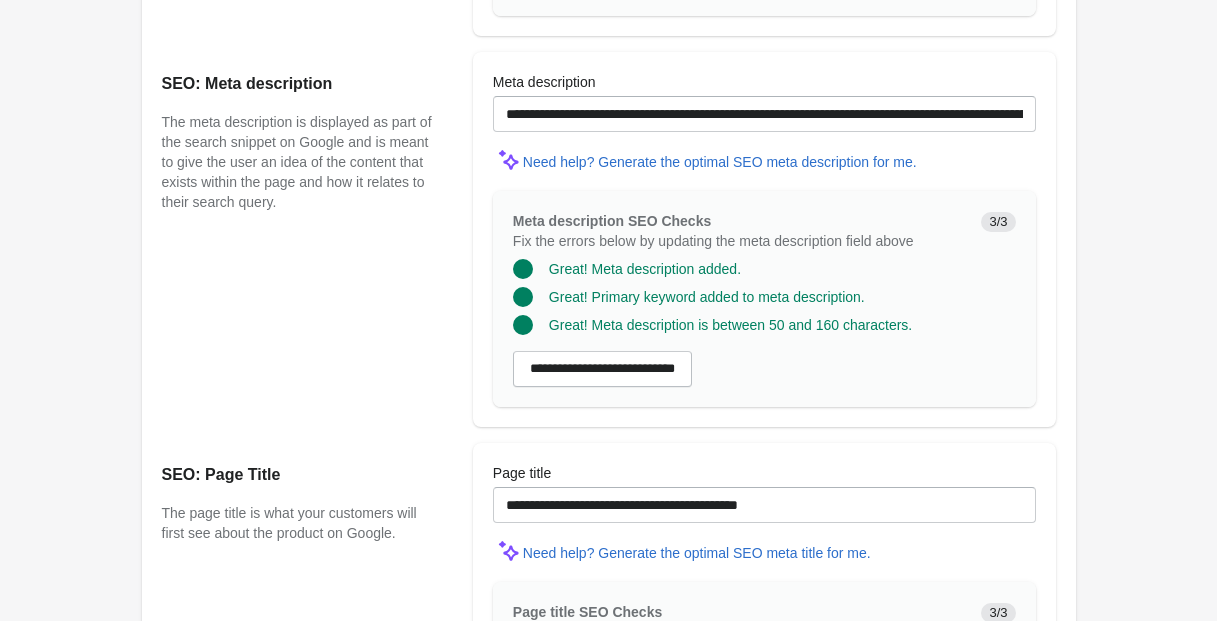 scroll, scrollTop: 1717, scrollLeft: 0, axis: vertical 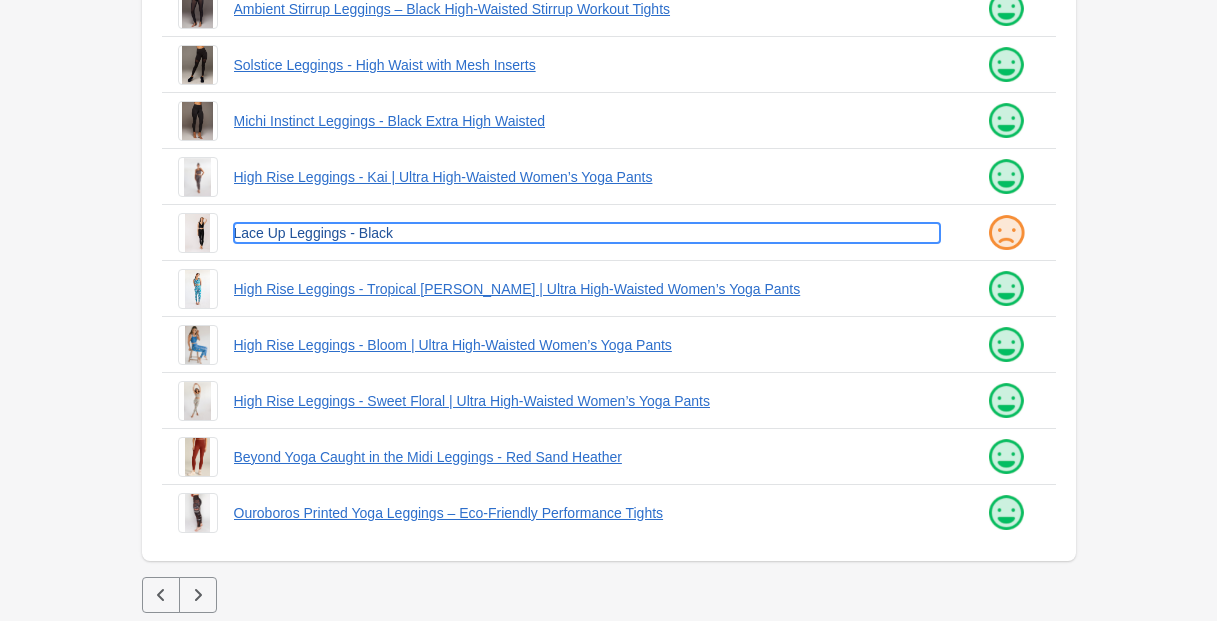 click on "Lace Up Leggings - Black" at bounding box center [587, 233] 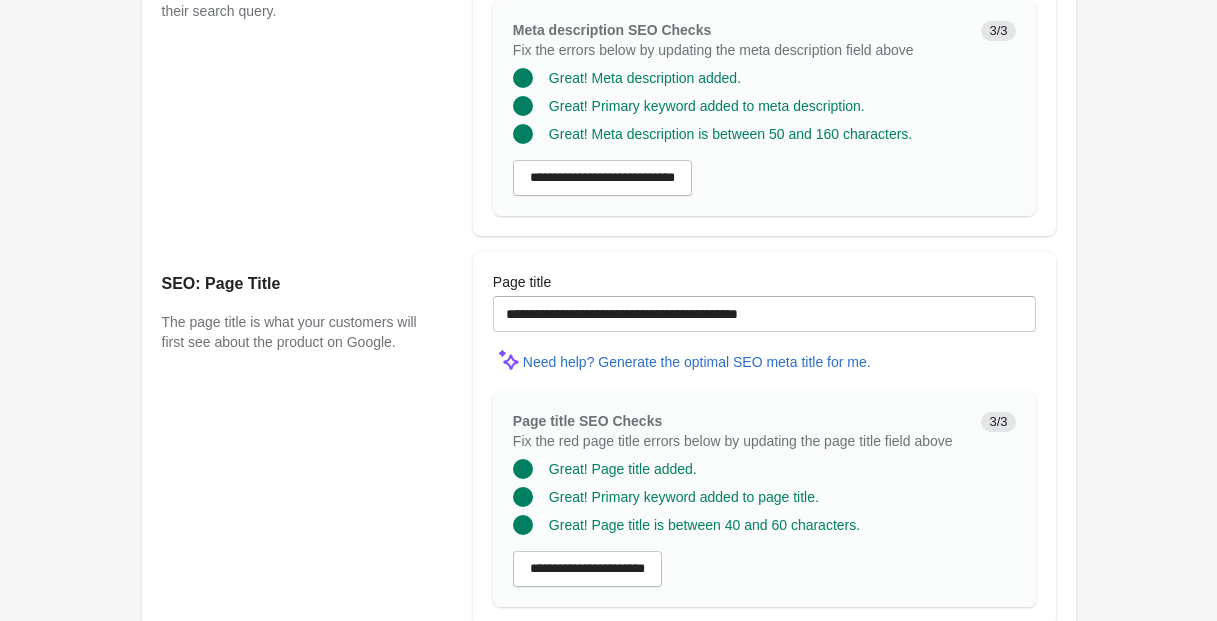 scroll, scrollTop: 1717, scrollLeft: 0, axis: vertical 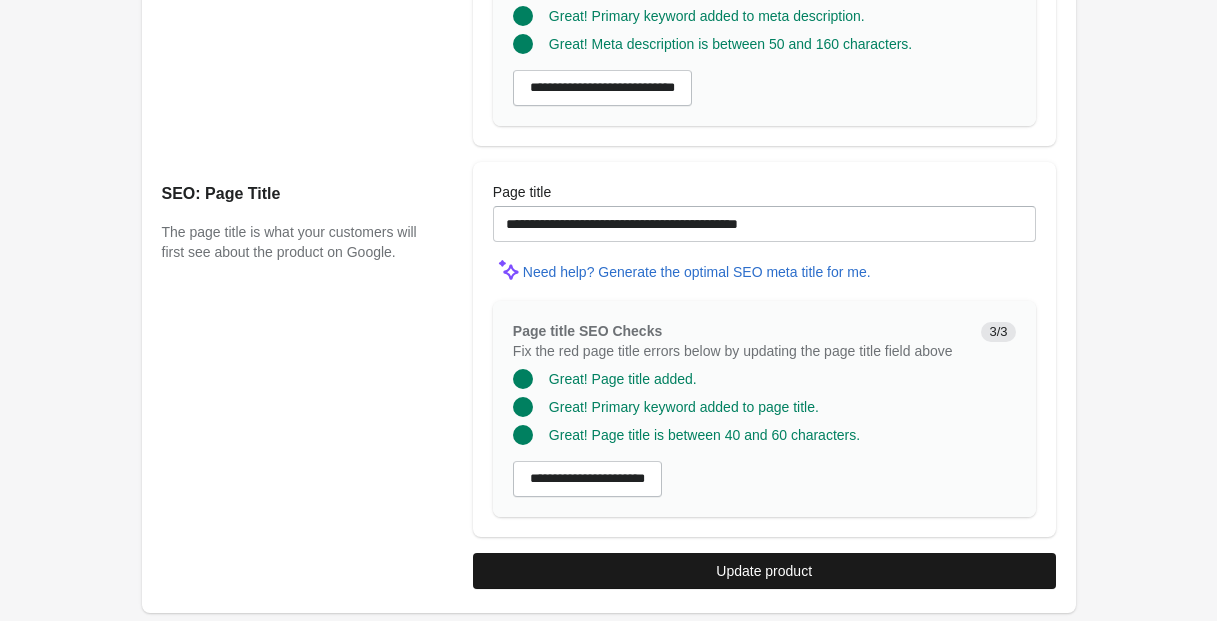 click on "Update product" at bounding box center [764, 571] 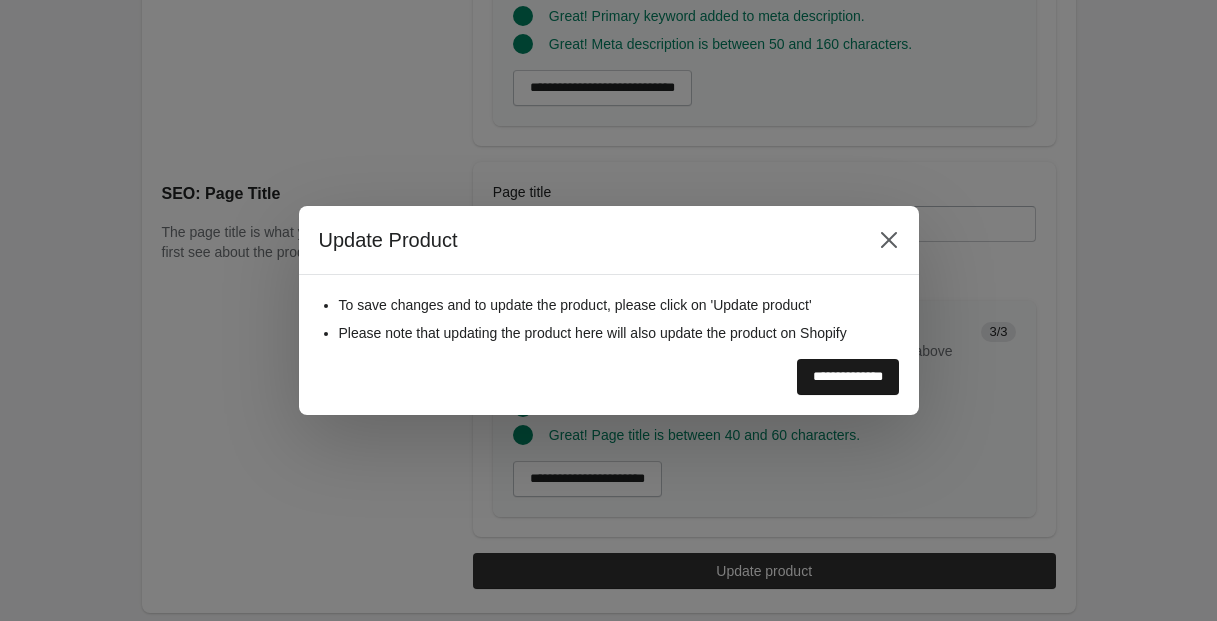 click on "**********" at bounding box center [848, 377] 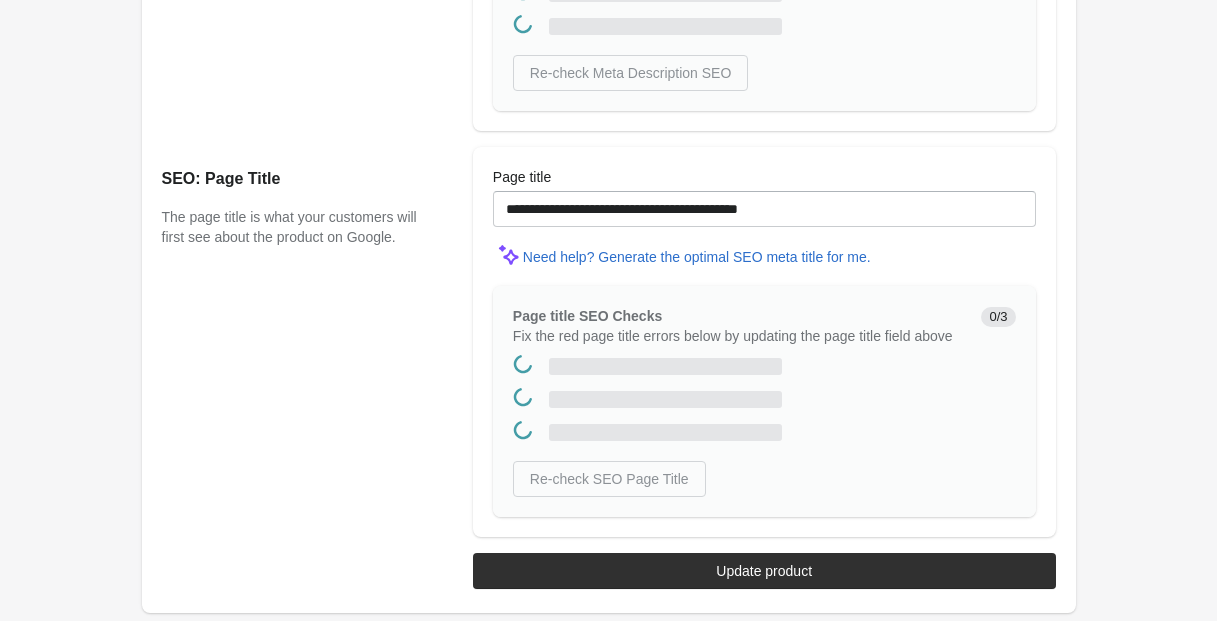 scroll, scrollTop: 0, scrollLeft: 0, axis: both 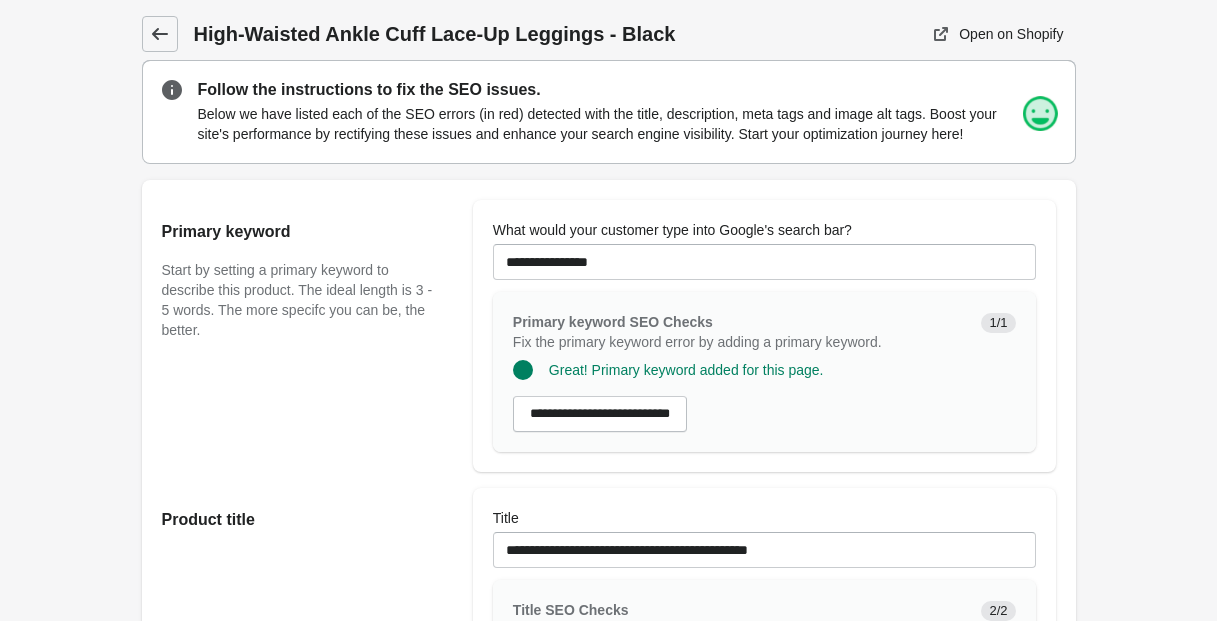 click 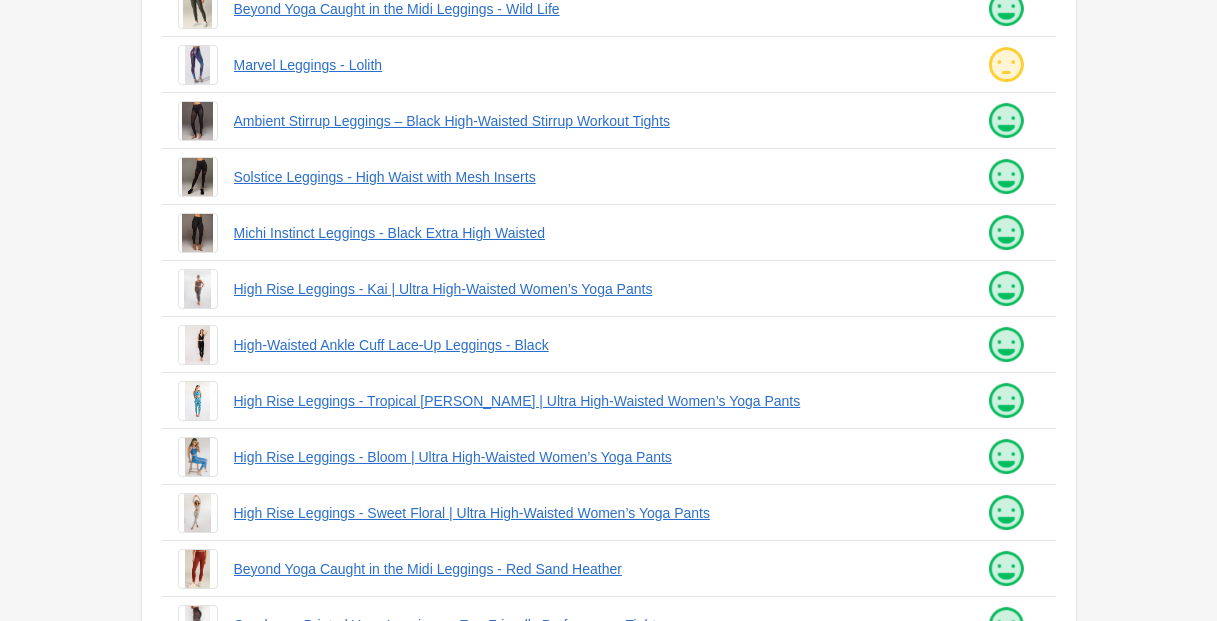 scroll, scrollTop: 536, scrollLeft: 0, axis: vertical 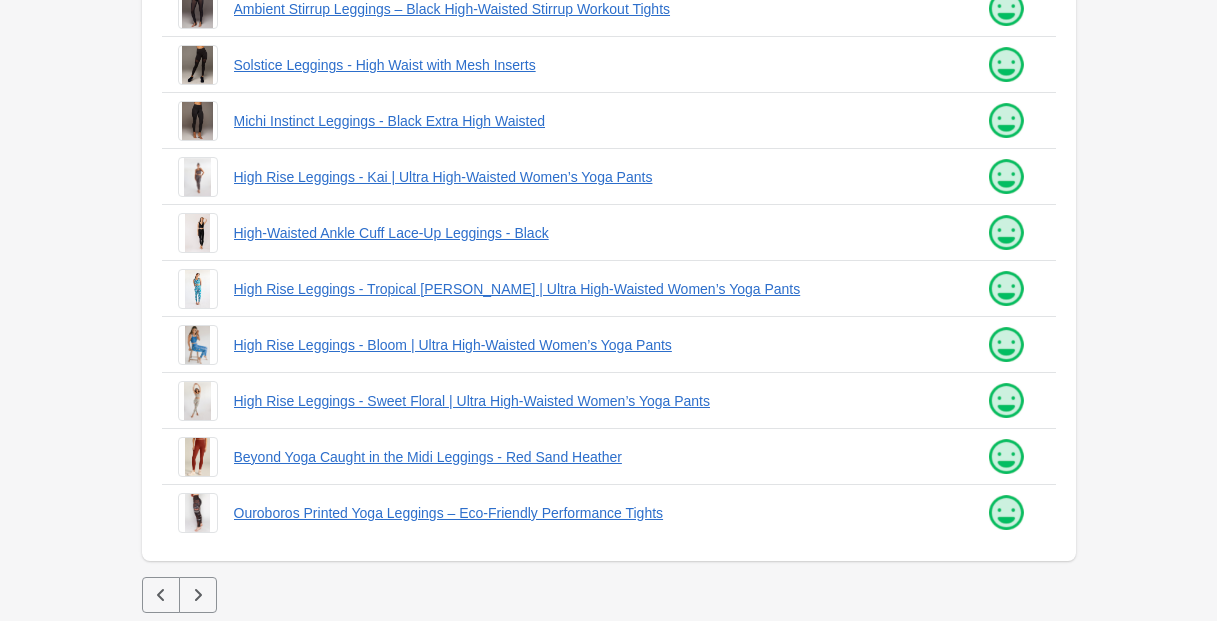 click 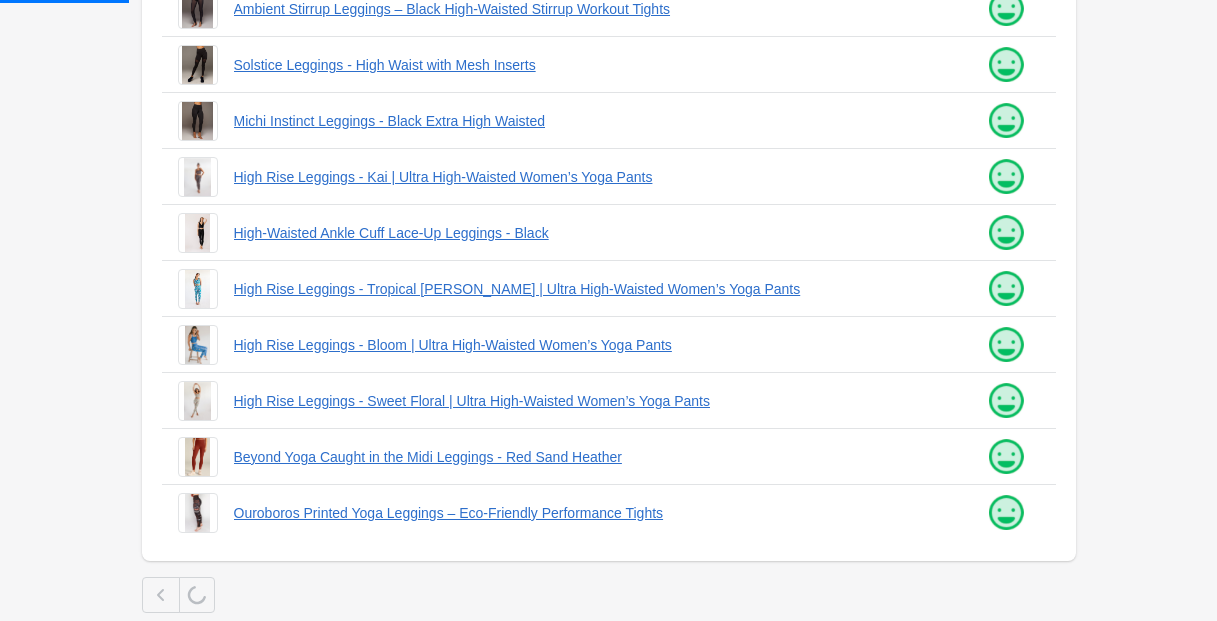 scroll, scrollTop: 0, scrollLeft: 0, axis: both 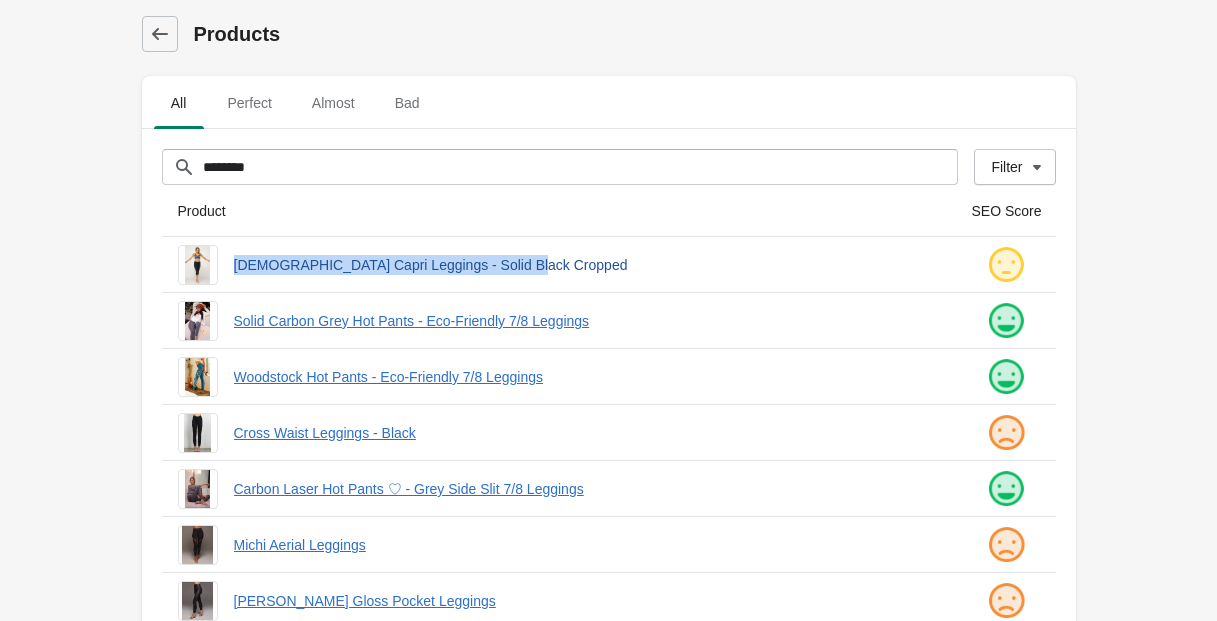 drag, startPoint x: 229, startPoint y: 266, endPoint x: 556, endPoint y: 256, distance: 327.15286 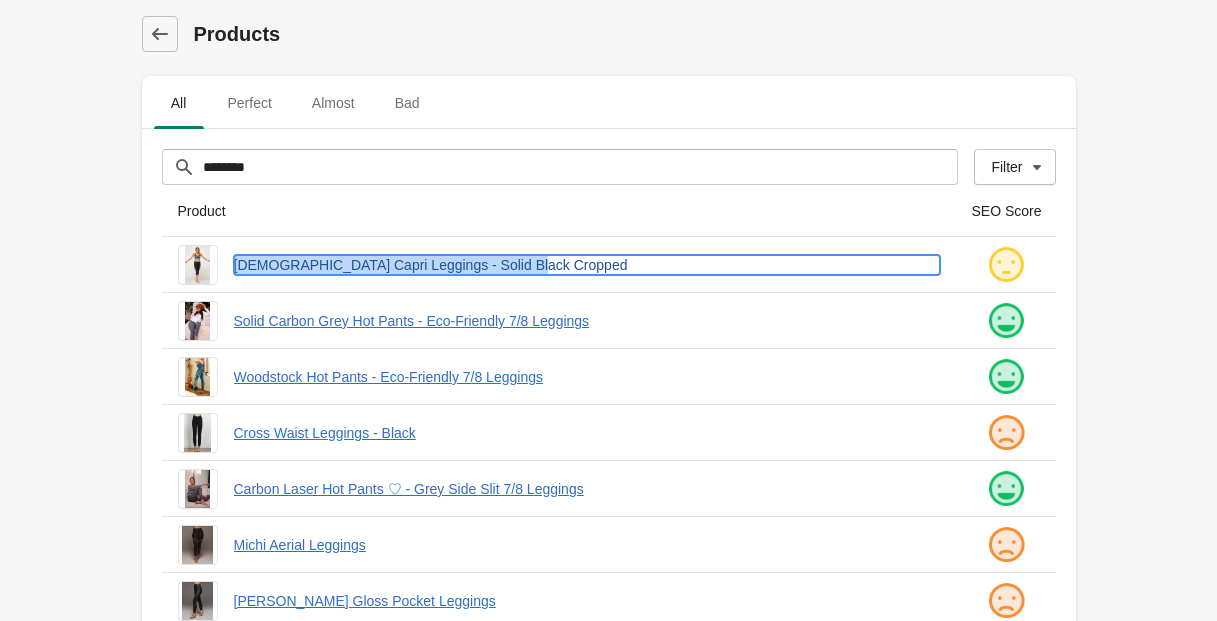 click on "[DEMOGRAPHIC_DATA] Capri Leggings - Solid Black Cropped" at bounding box center (587, 265) 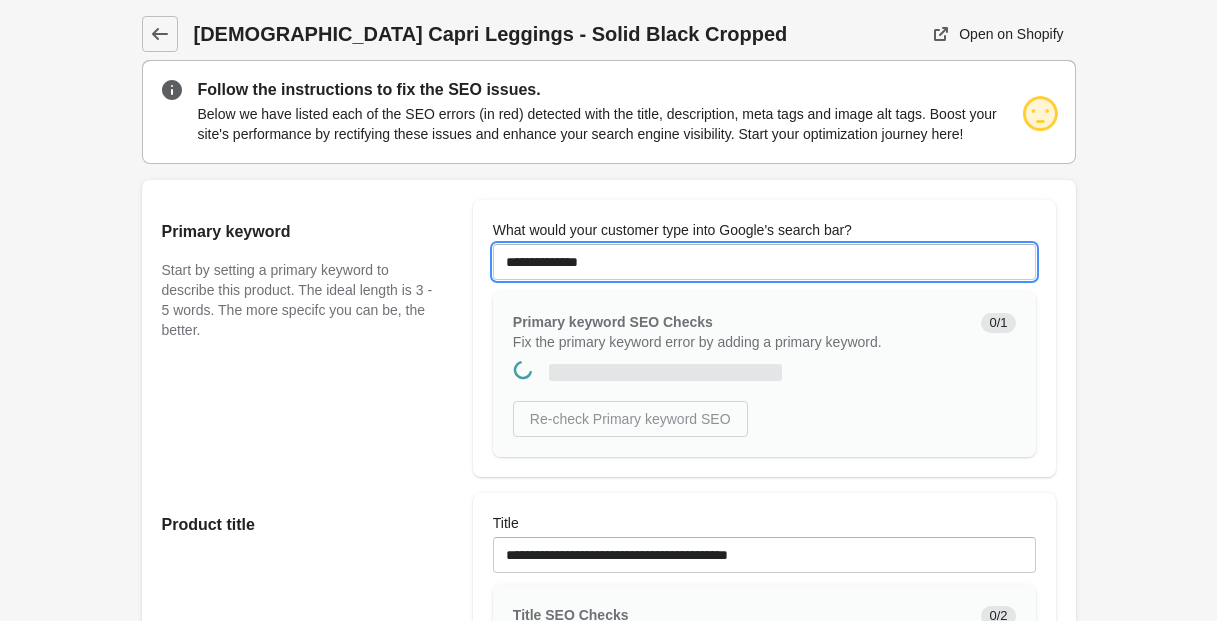 drag, startPoint x: 515, startPoint y: 286, endPoint x: 487, endPoint y: 306, distance: 34.4093 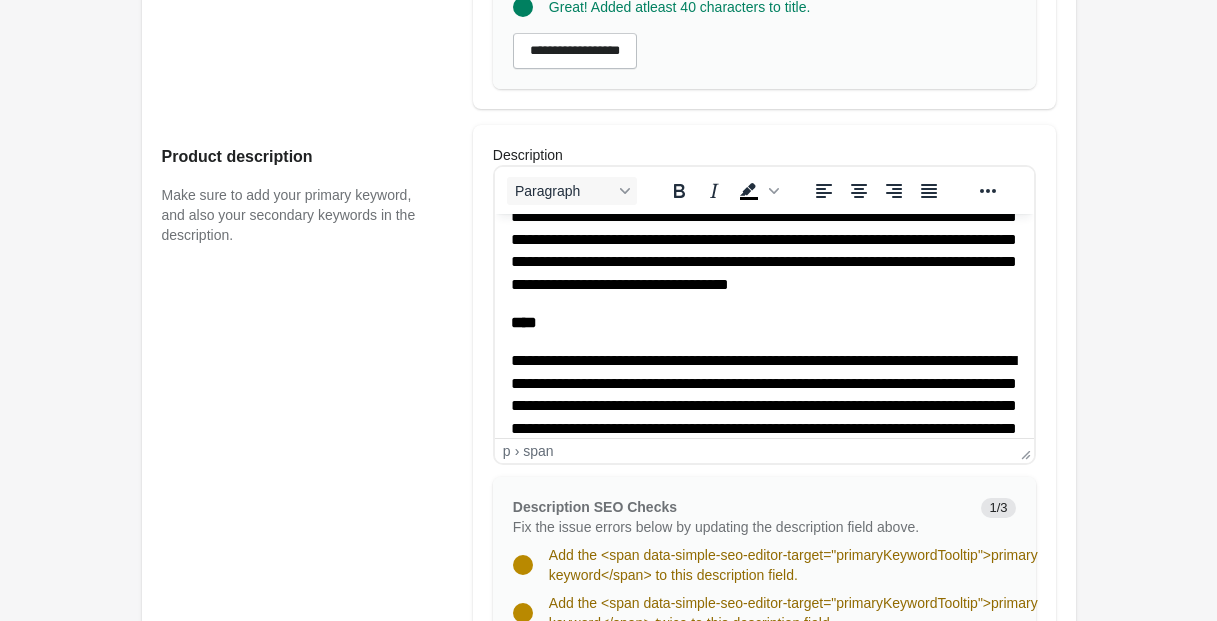 scroll, scrollTop: 0, scrollLeft: 0, axis: both 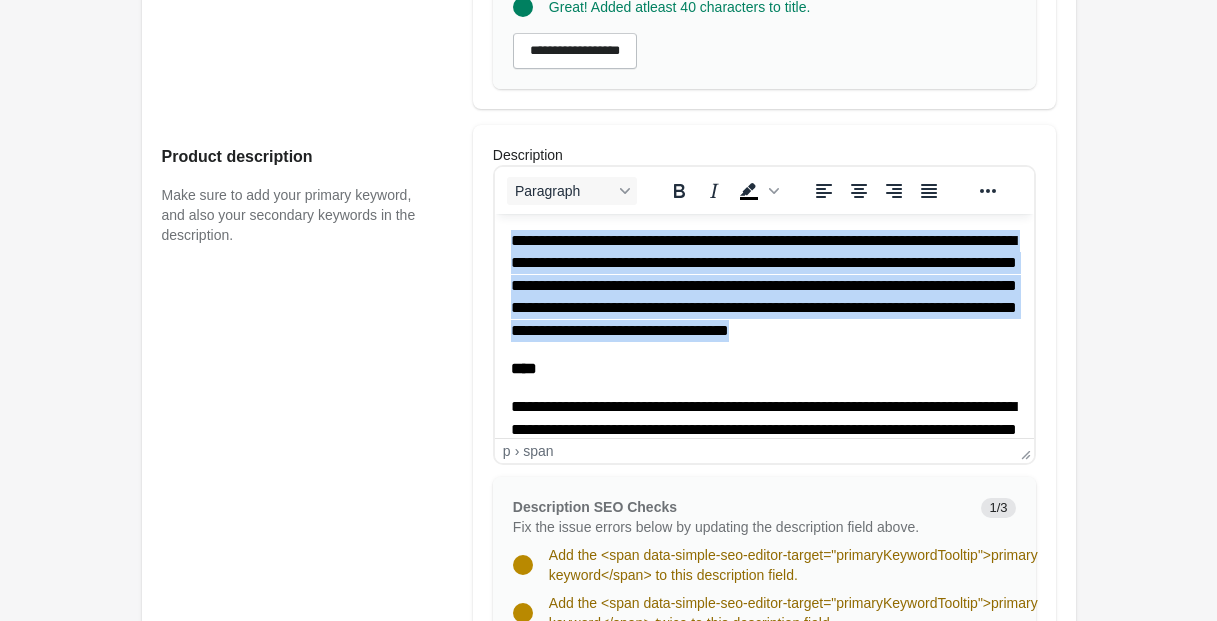 drag, startPoint x: 510, startPoint y: 242, endPoint x: 1010, endPoint y: 348, distance: 511.11252 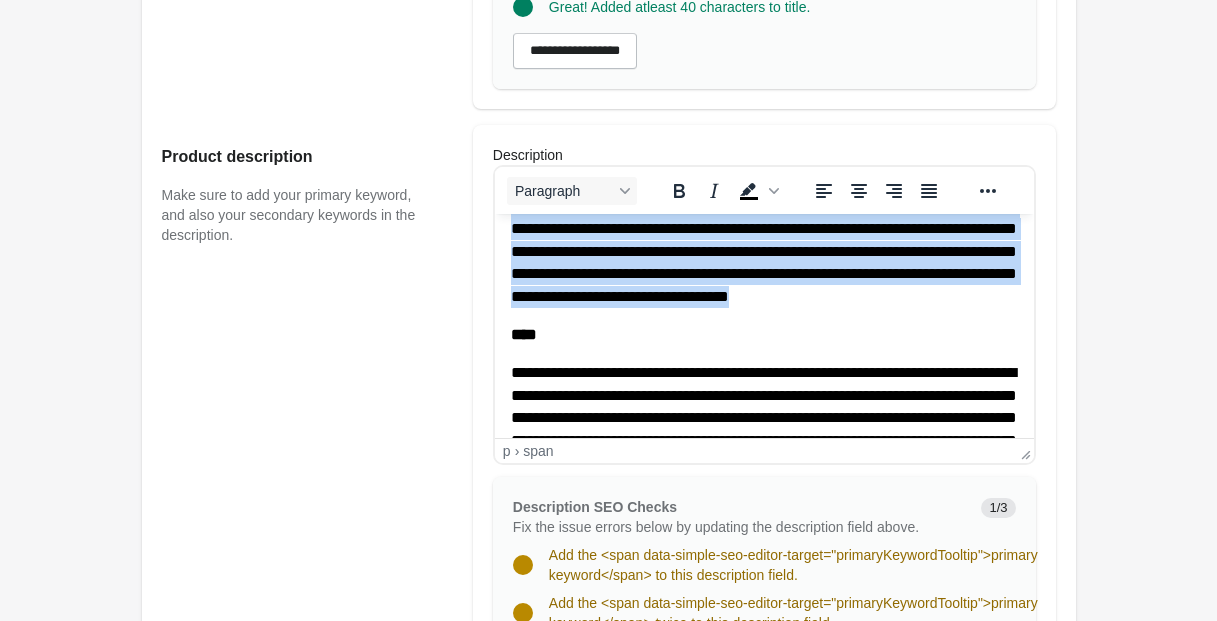 scroll, scrollTop: 0, scrollLeft: 0, axis: both 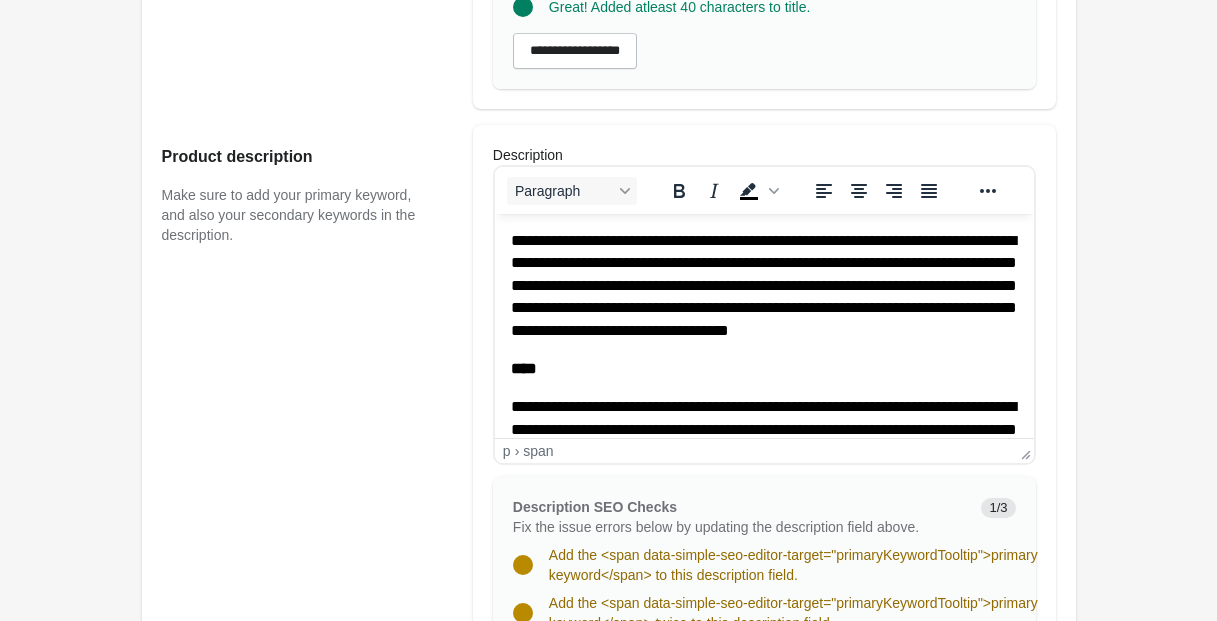click on "**********" at bounding box center (763, 602) 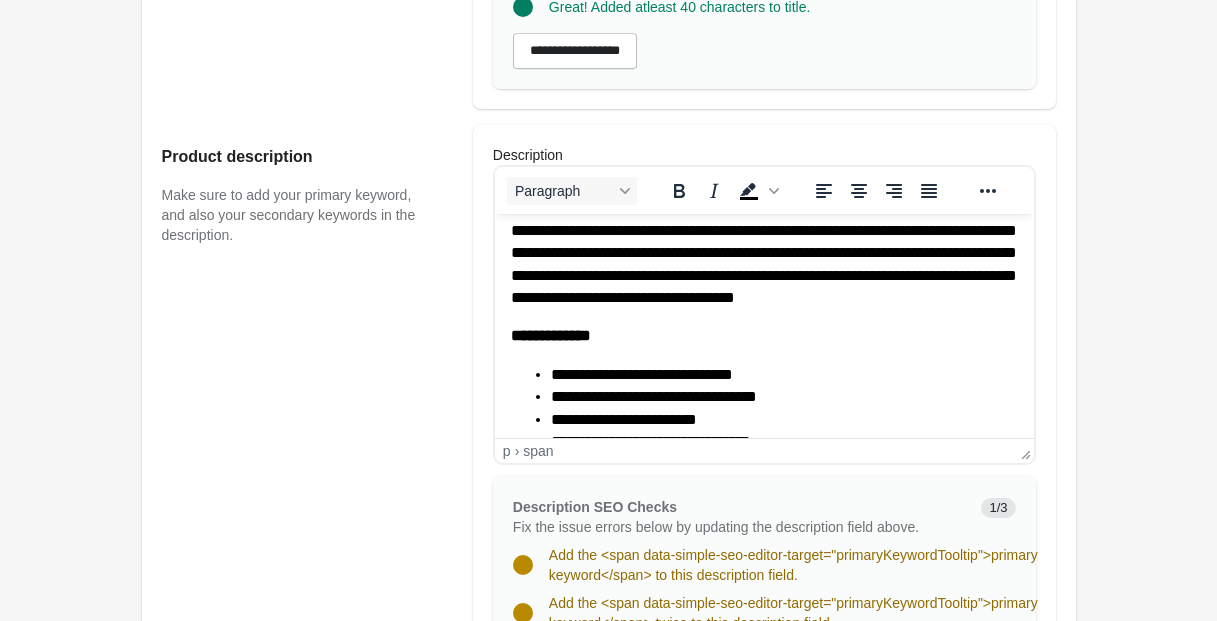 scroll, scrollTop: 398, scrollLeft: 0, axis: vertical 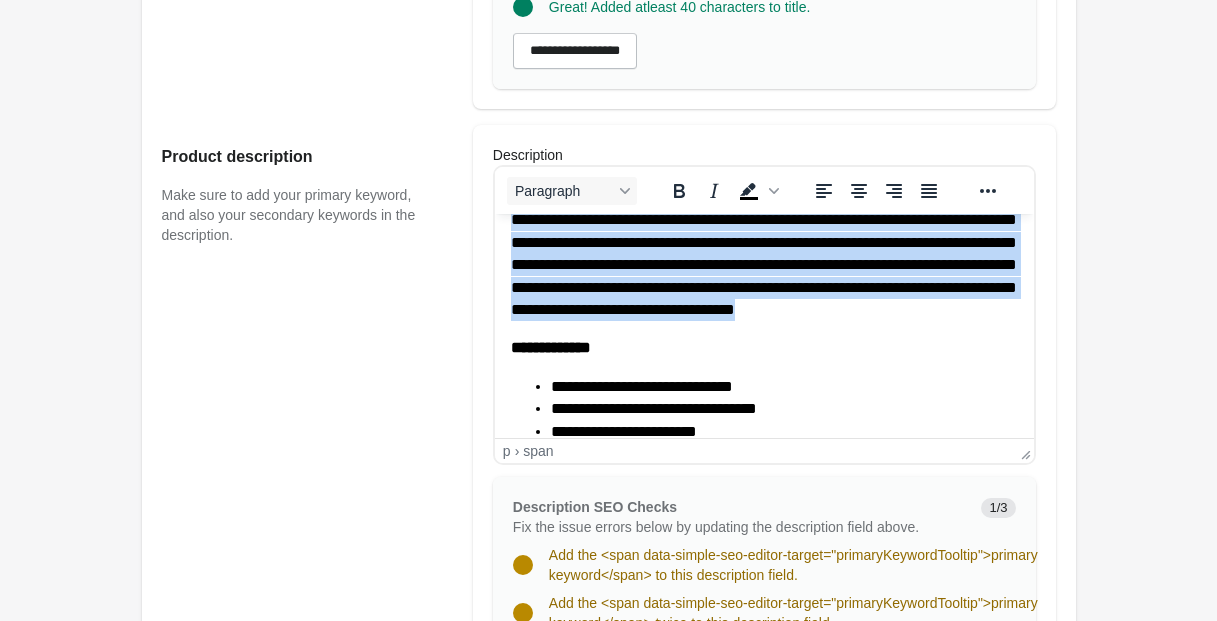 drag, startPoint x: 509, startPoint y: 242, endPoint x: 934, endPoint y: 409, distance: 456.63333 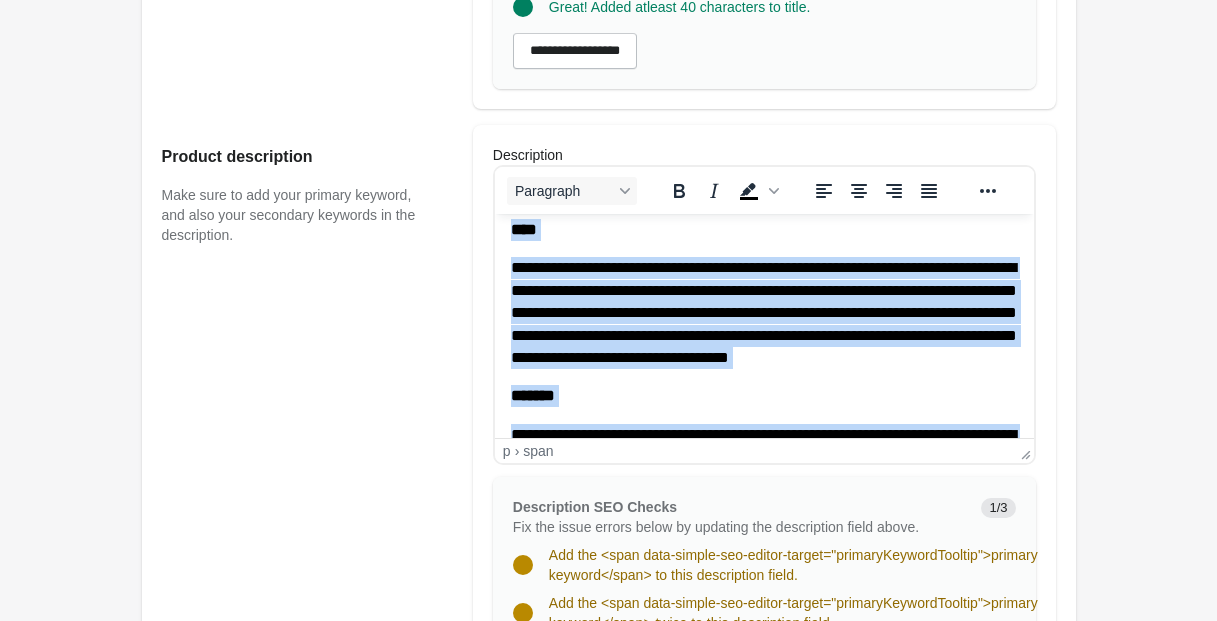 scroll, scrollTop: 0, scrollLeft: 0, axis: both 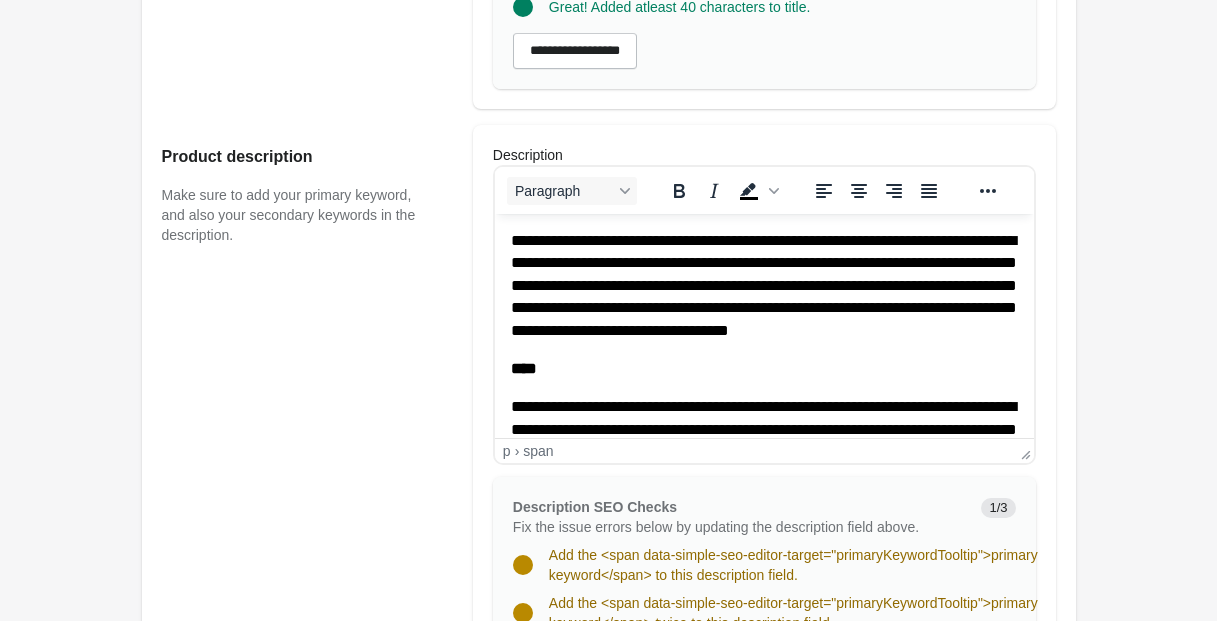 click on "**********" at bounding box center (763, 285) 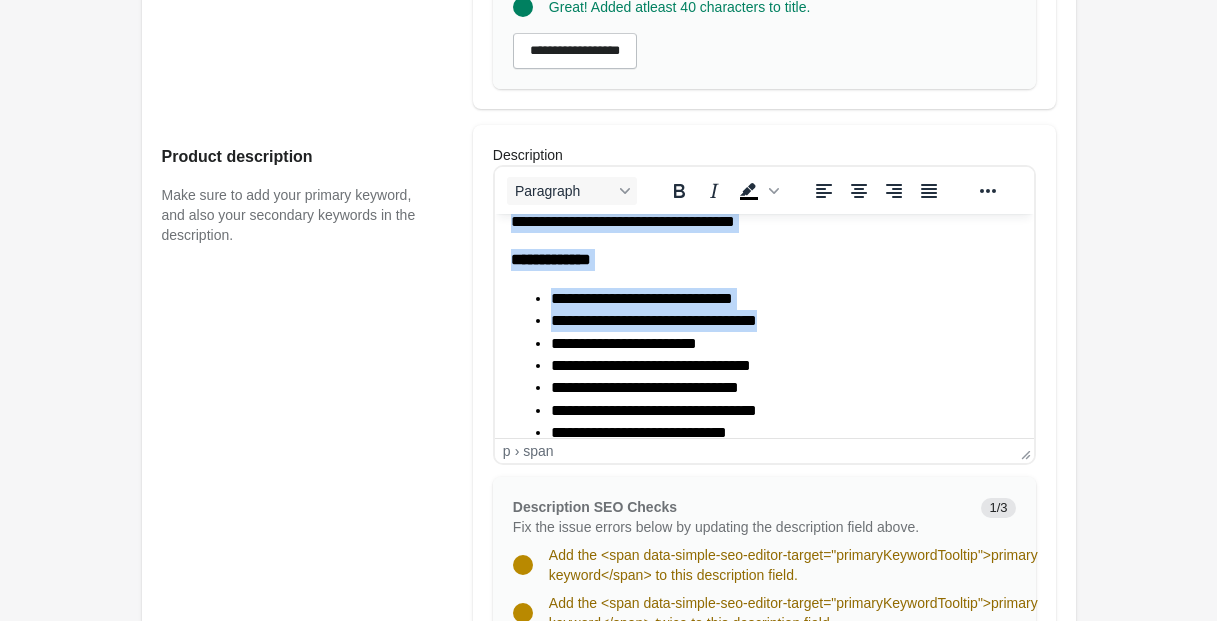 scroll, scrollTop: 525, scrollLeft: 0, axis: vertical 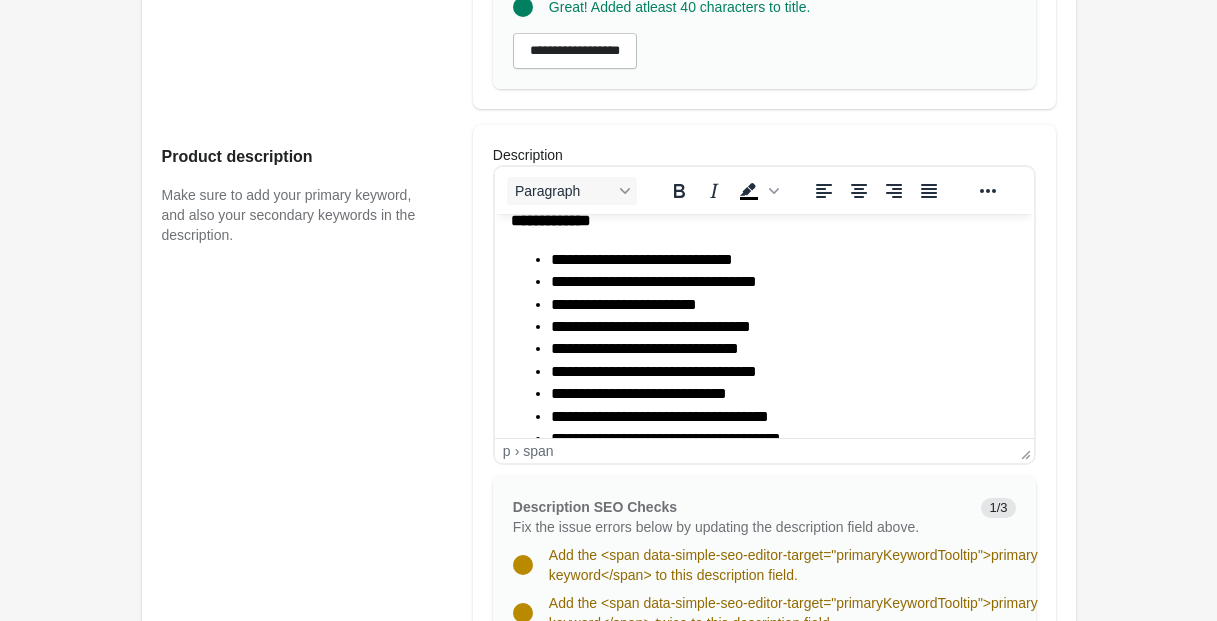 drag, startPoint x: 511, startPoint y: 243, endPoint x: 944, endPoint y: 297, distance: 436.35422 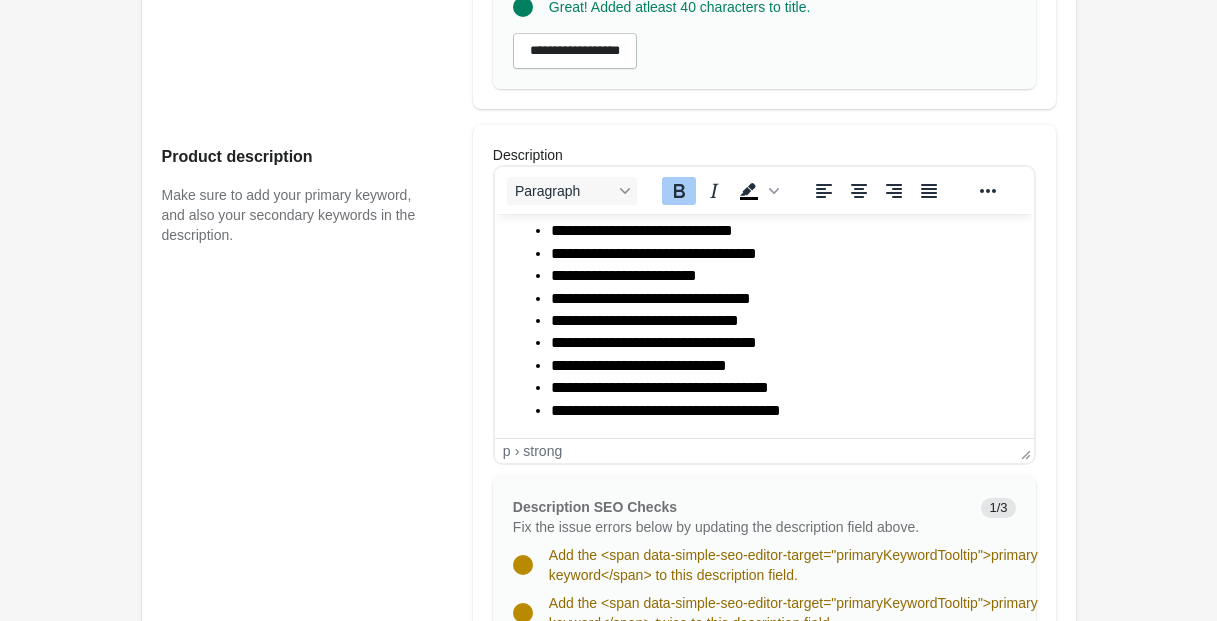 scroll, scrollTop: 0, scrollLeft: 0, axis: both 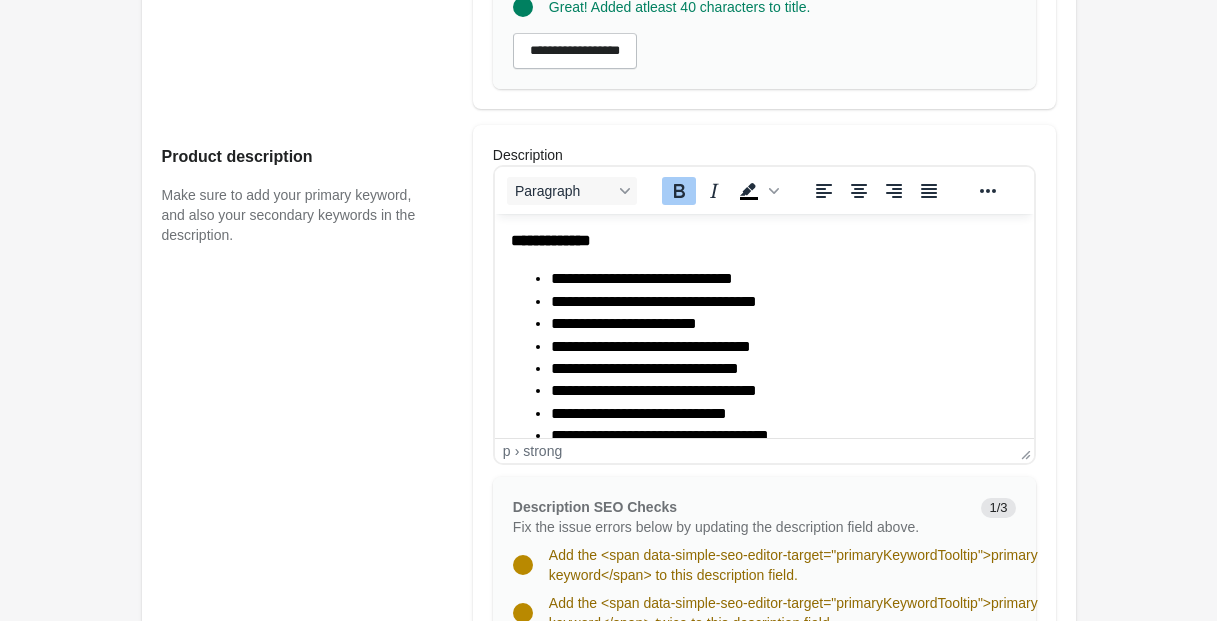 click on "**********" at bounding box center [763, 350] 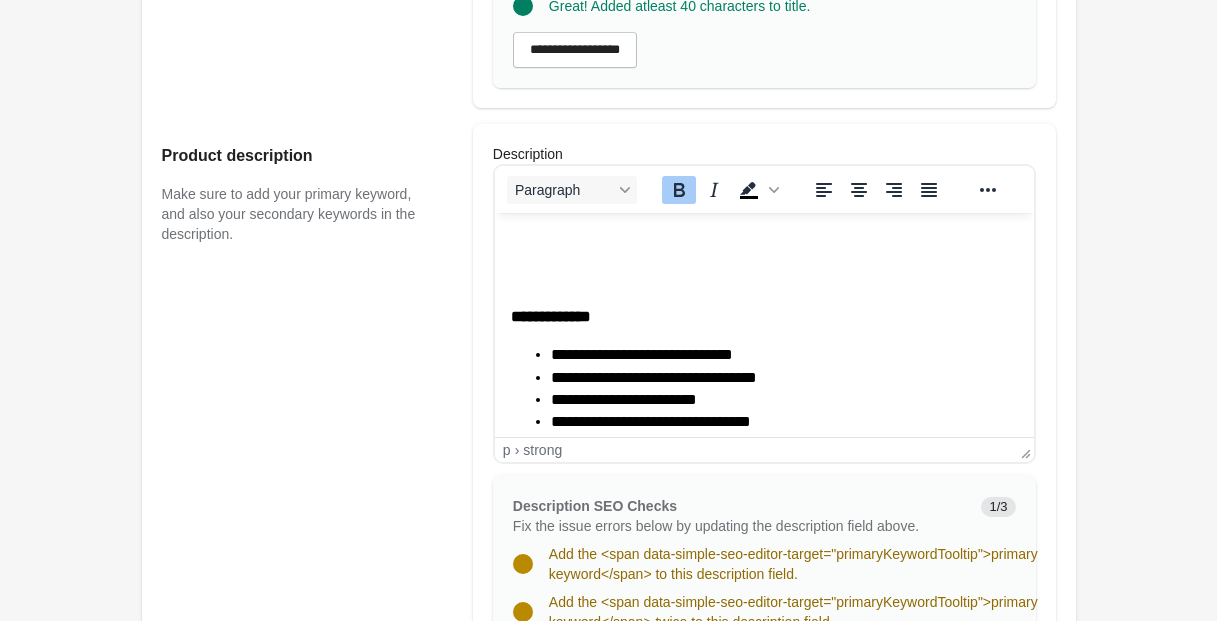 scroll, scrollTop: 684, scrollLeft: 0, axis: vertical 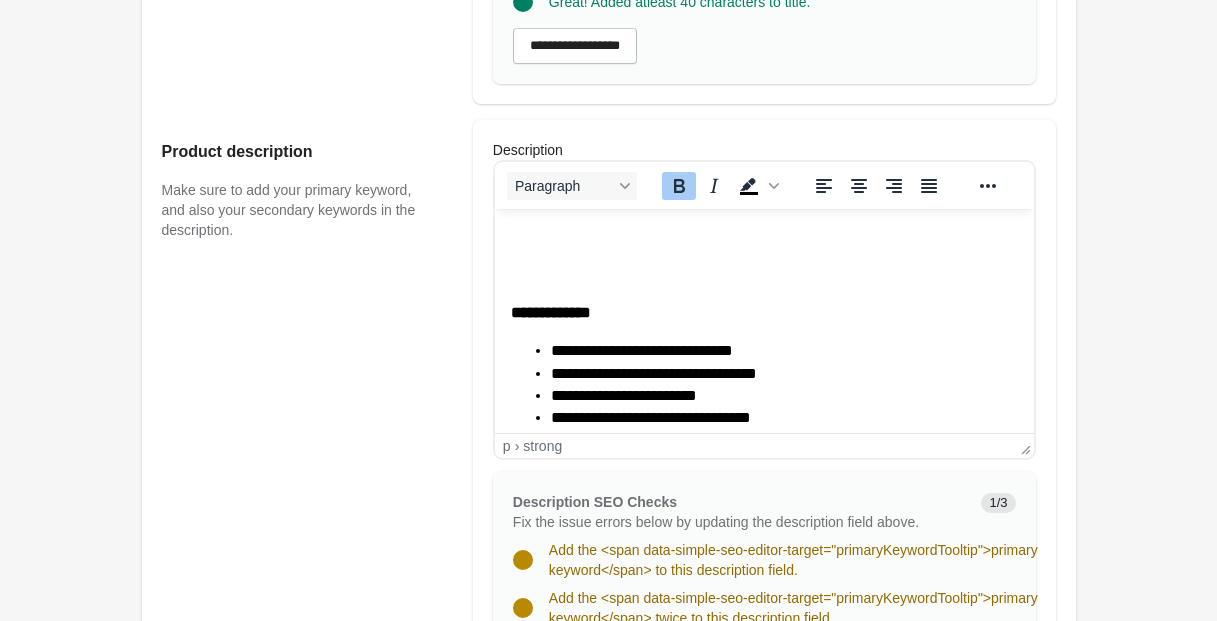 click at bounding box center (763, 236) 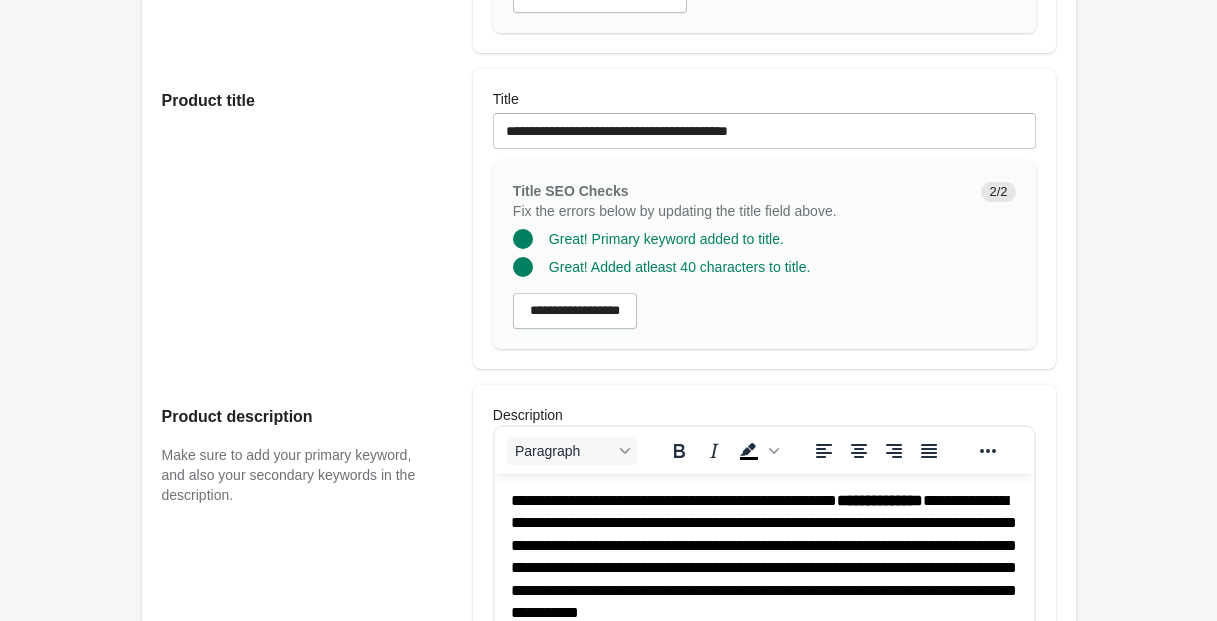 scroll, scrollTop: 399, scrollLeft: 0, axis: vertical 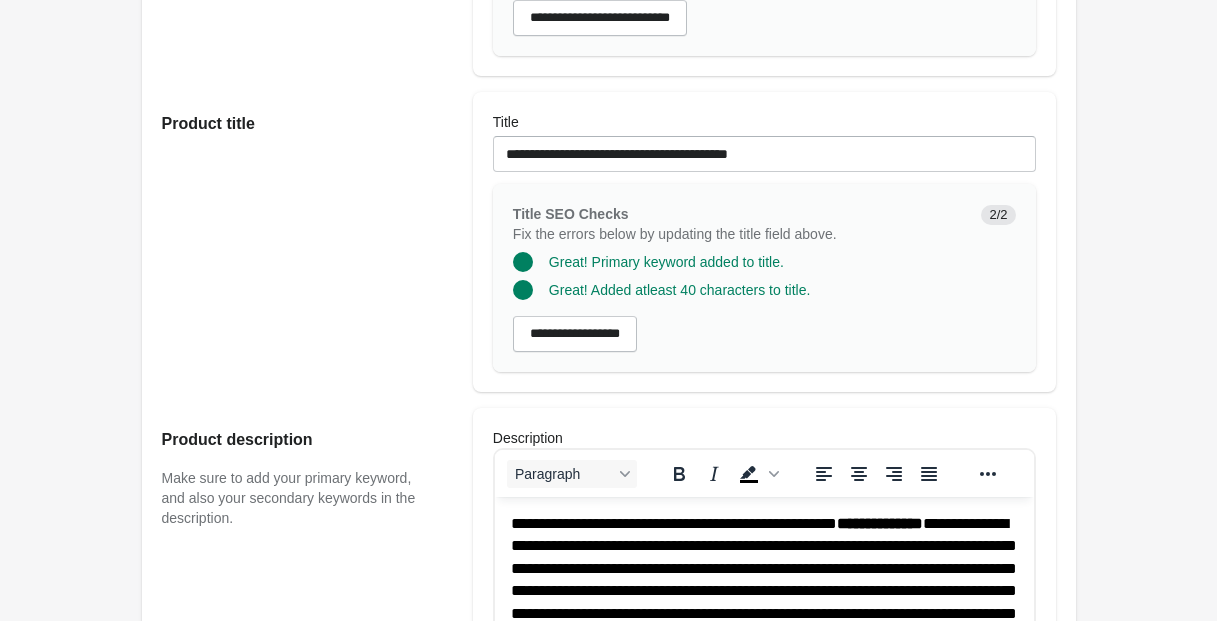 click on "**********" at bounding box center (764, 154) 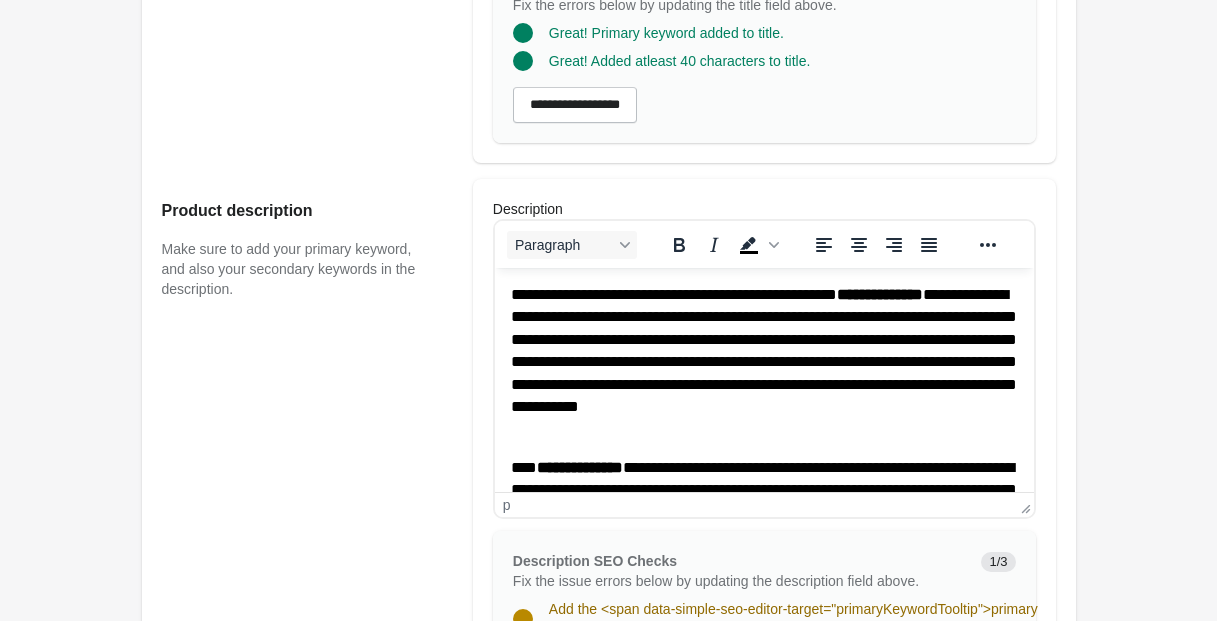 scroll, scrollTop: 627, scrollLeft: 0, axis: vertical 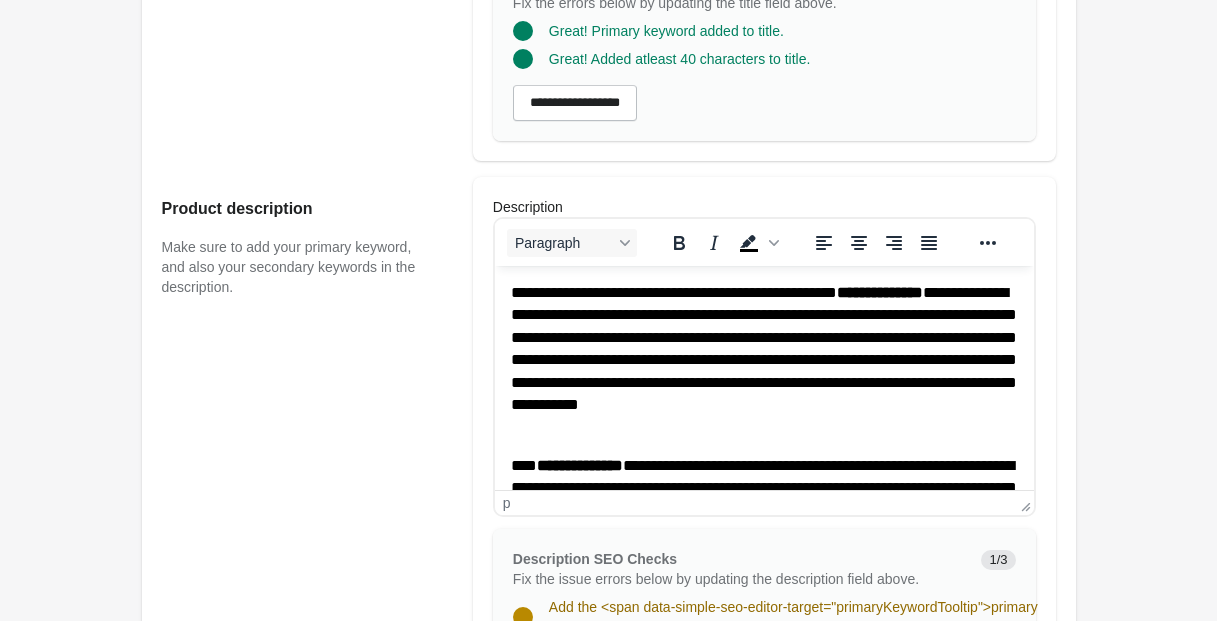 type on "**********" 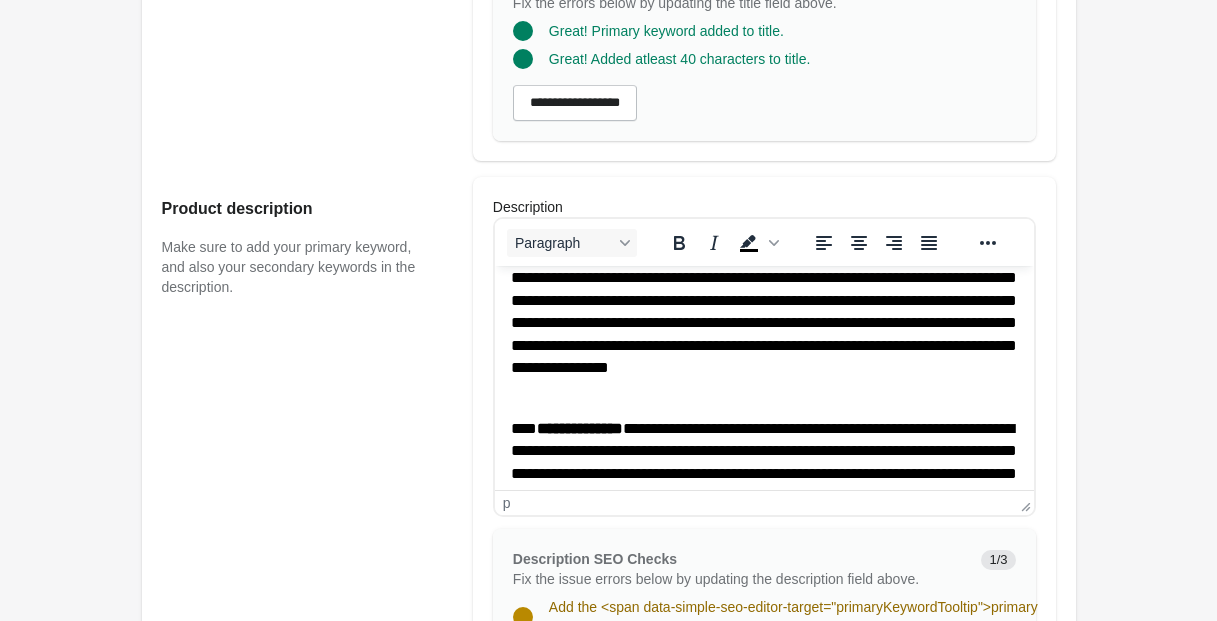 scroll, scrollTop: 0, scrollLeft: 0, axis: both 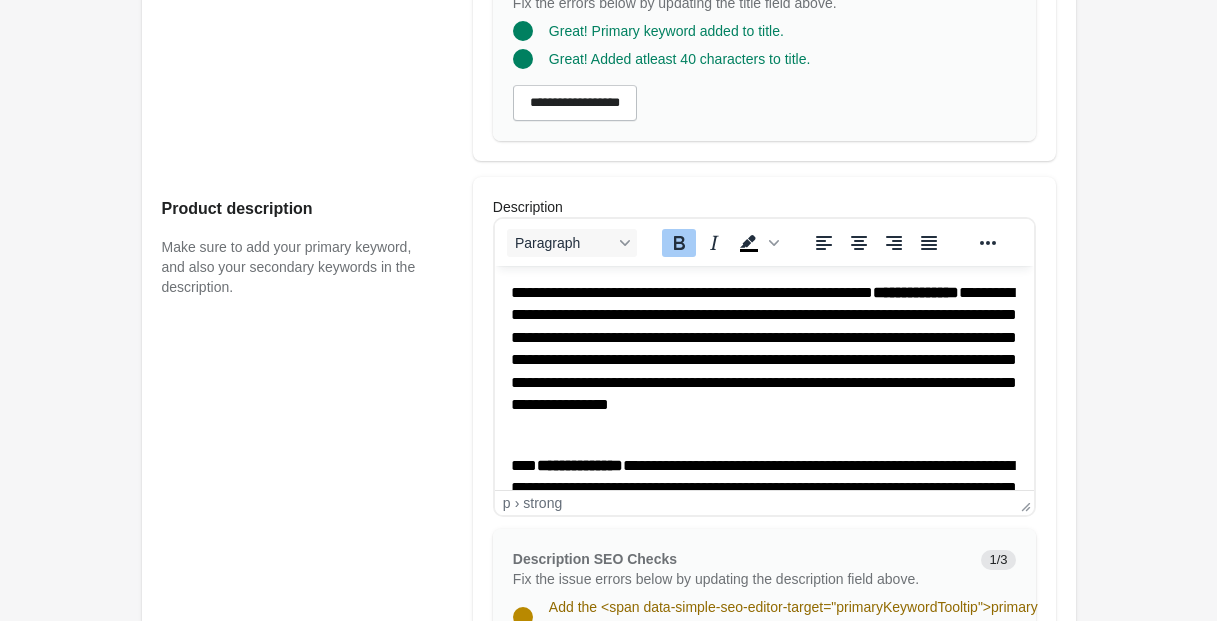 drag, startPoint x: 554, startPoint y: 315, endPoint x: 557, endPoint y: 328, distance: 13.341664 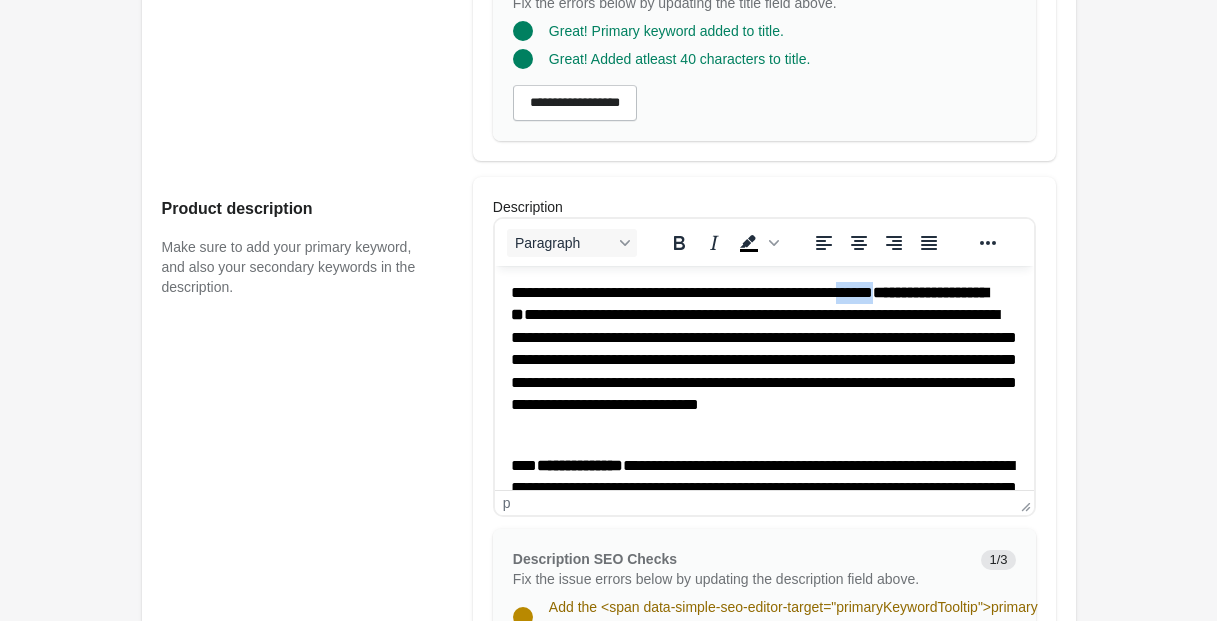 drag, startPoint x: 863, startPoint y: 290, endPoint x: 902, endPoint y: 290, distance: 39 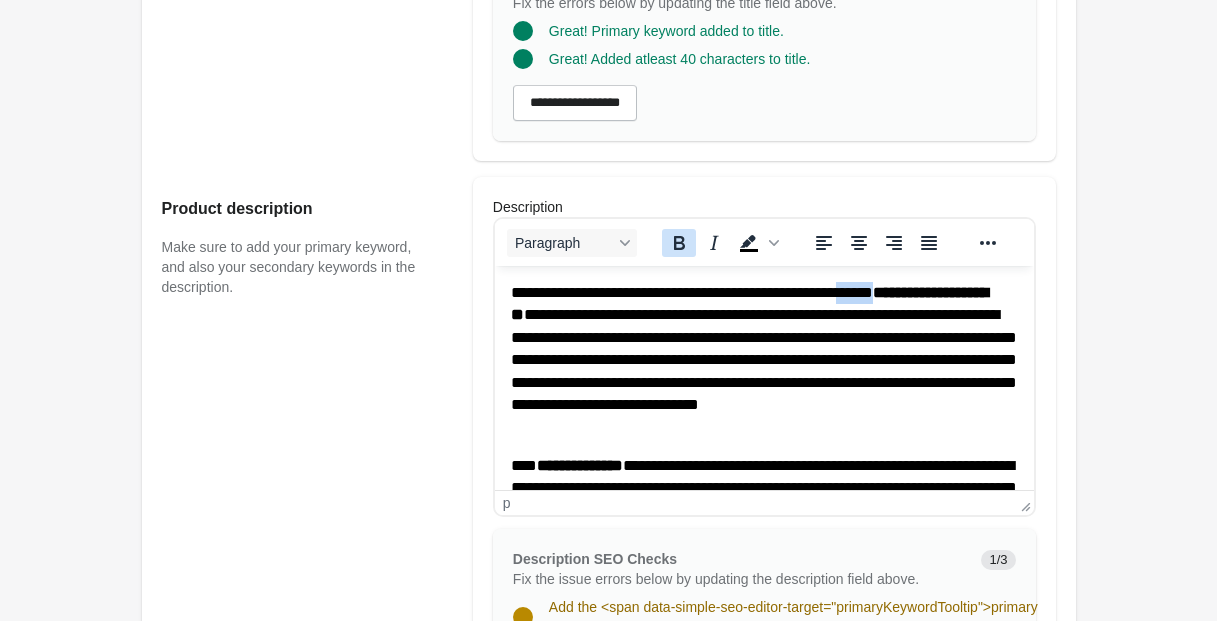 click 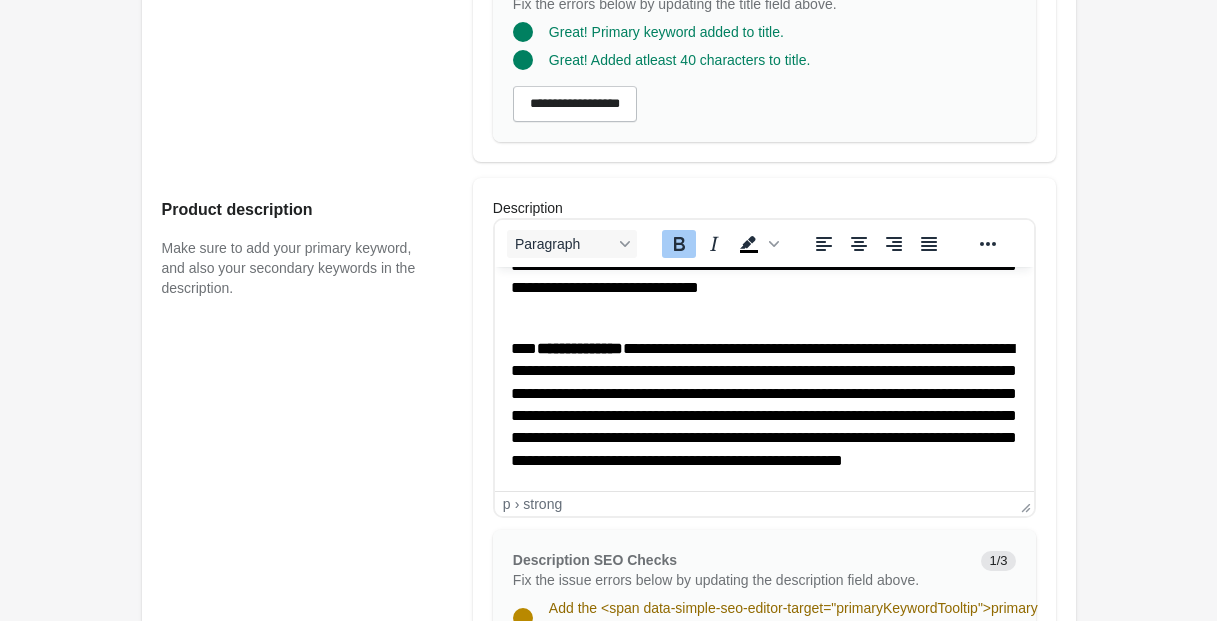 scroll, scrollTop: 125, scrollLeft: 0, axis: vertical 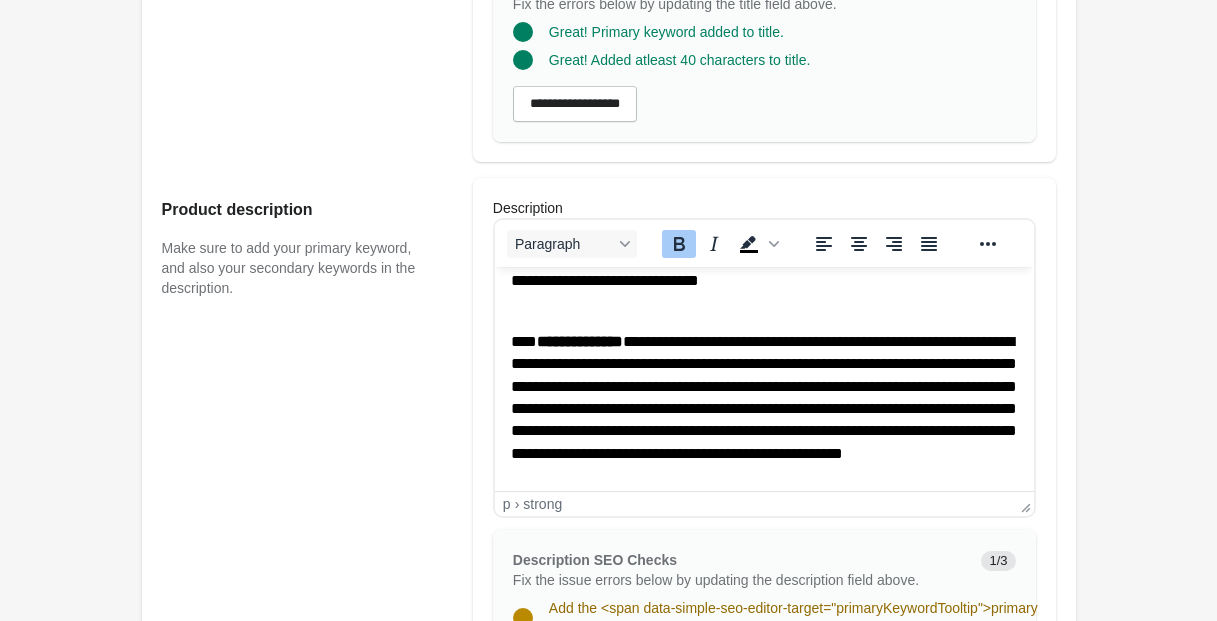 click on "**********" at bounding box center (763, 409) 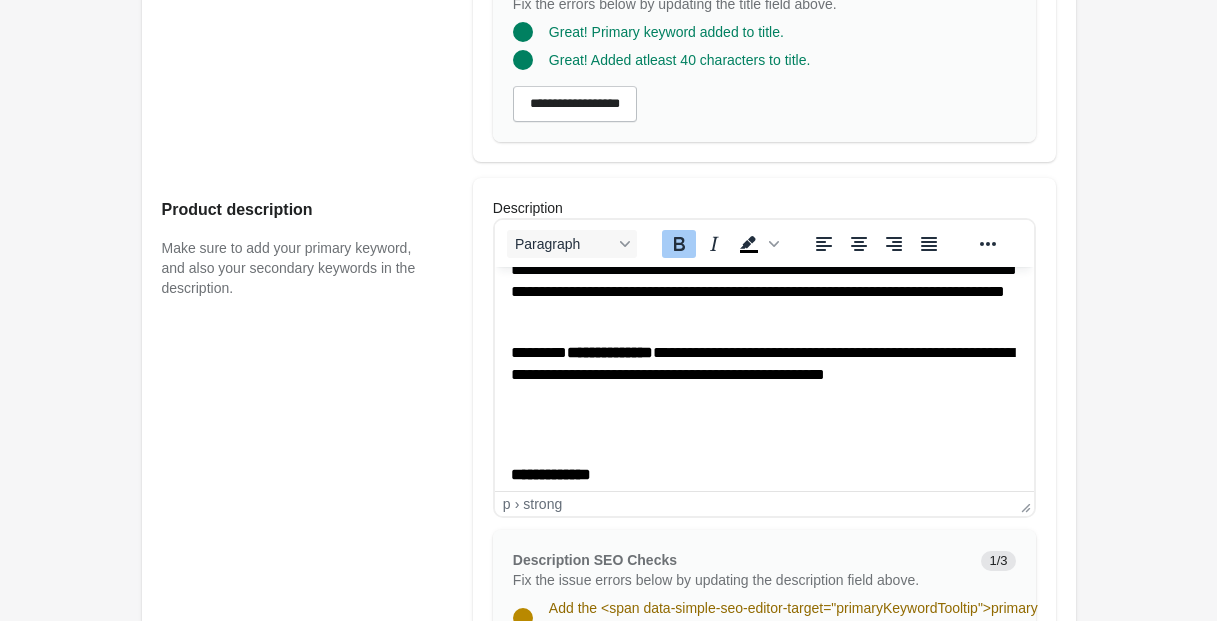 scroll, scrollTop: 395, scrollLeft: 0, axis: vertical 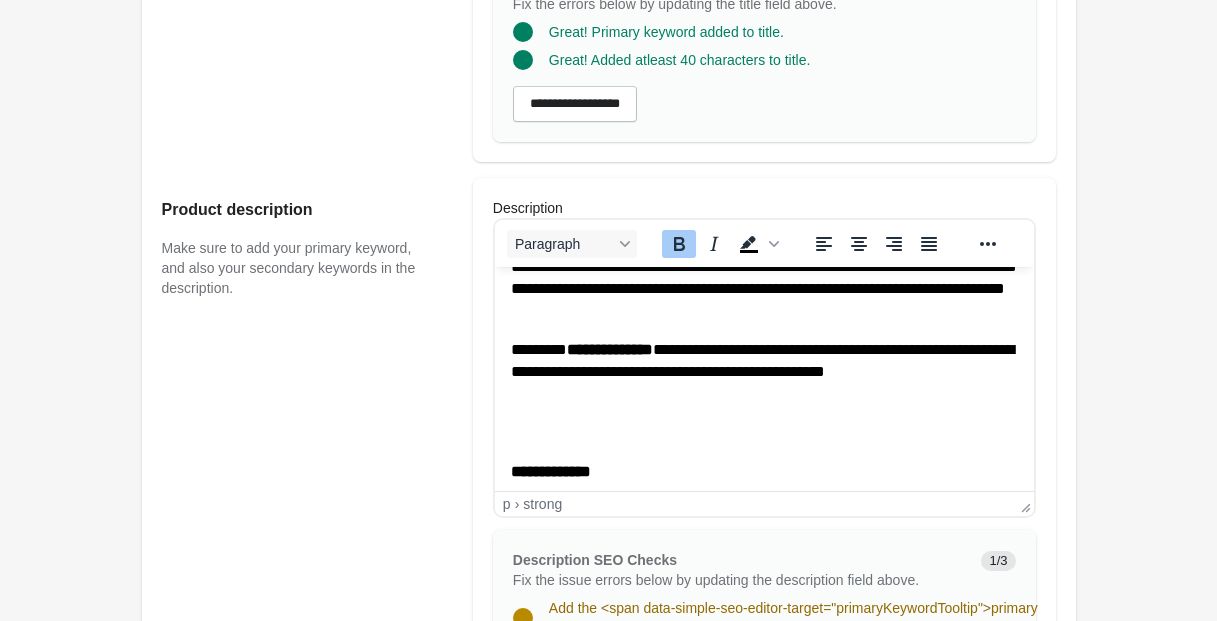 click on "**********" at bounding box center (609, 349) 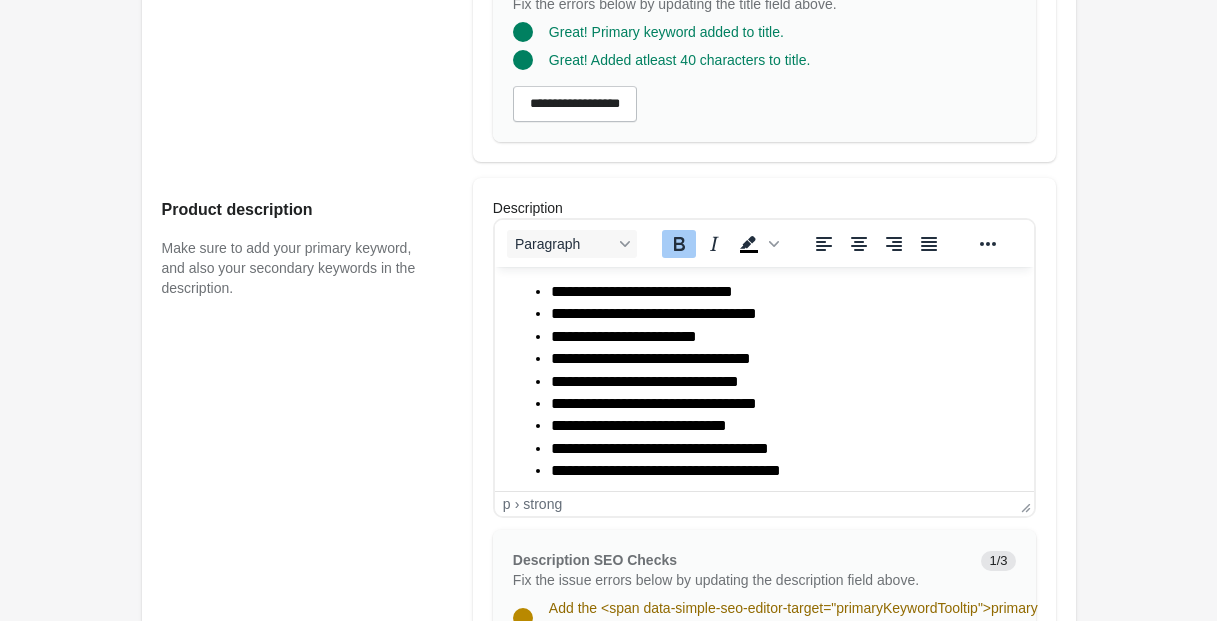 scroll, scrollTop: 621, scrollLeft: 0, axis: vertical 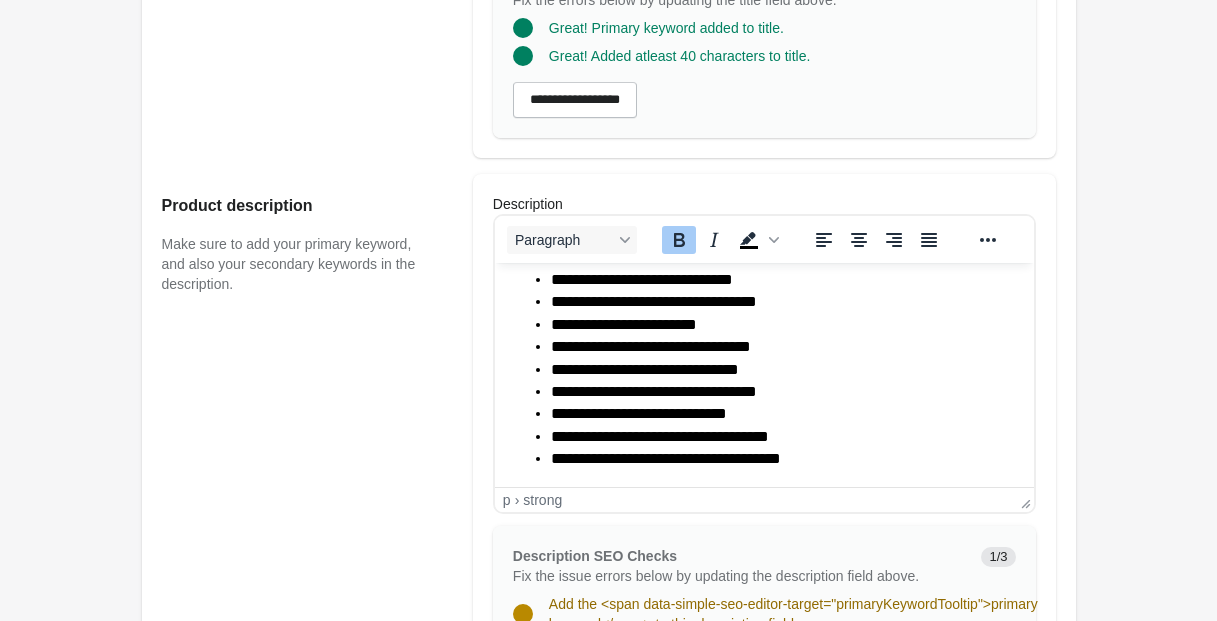 click on "******" 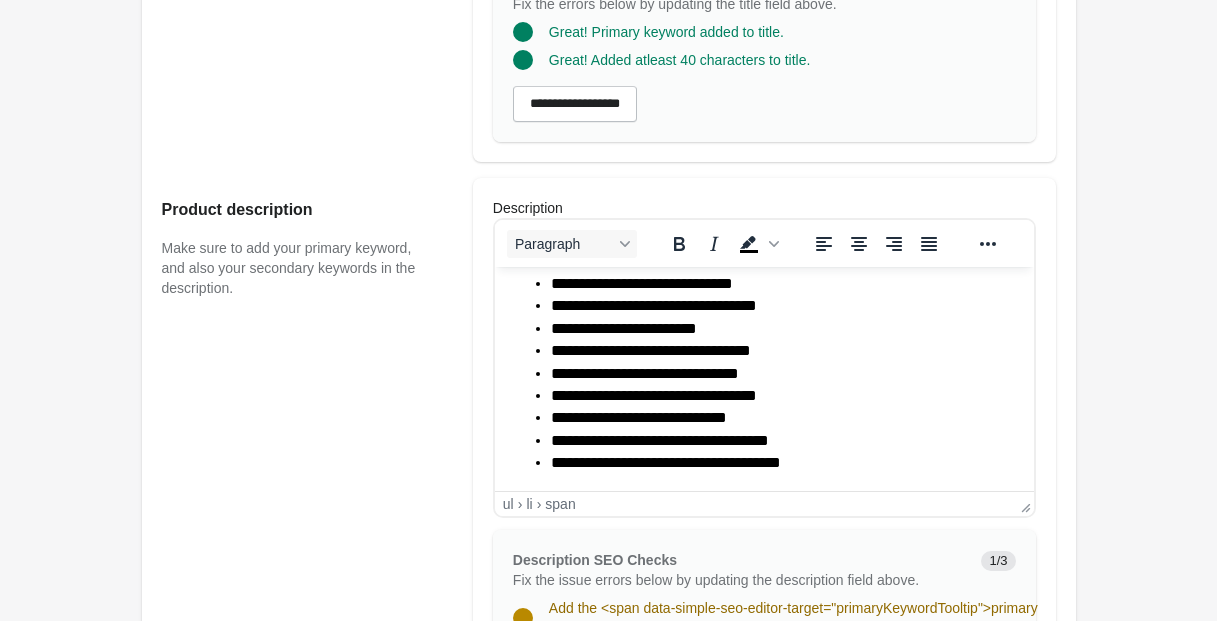 click on "**********" 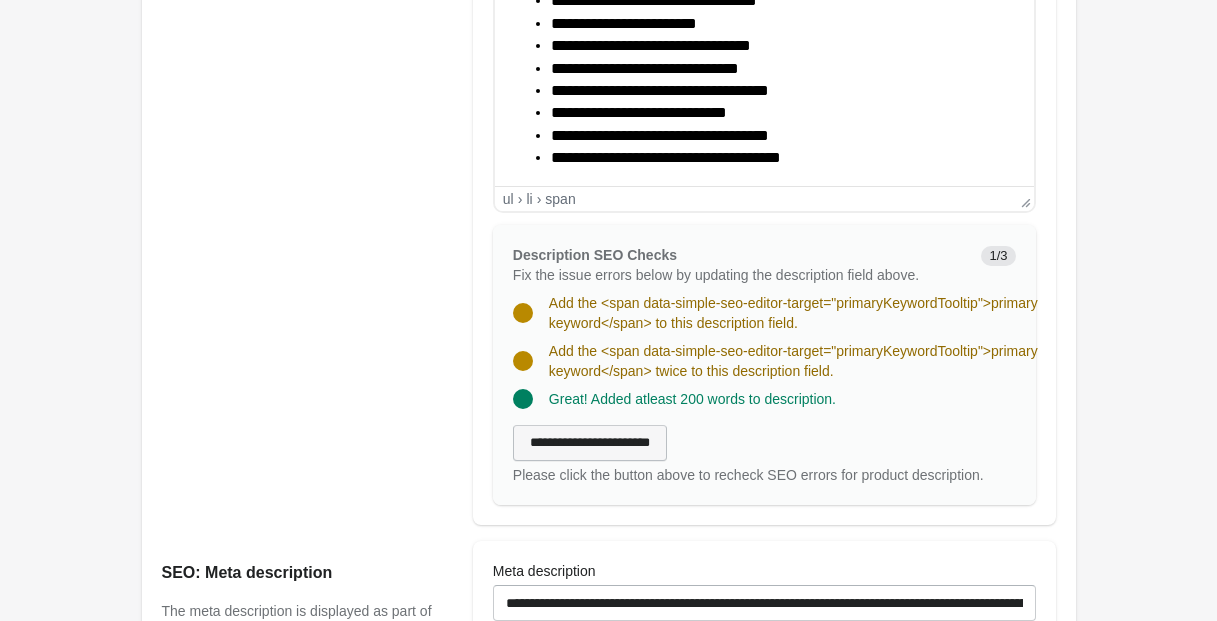 scroll, scrollTop: 963, scrollLeft: 0, axis: vertical 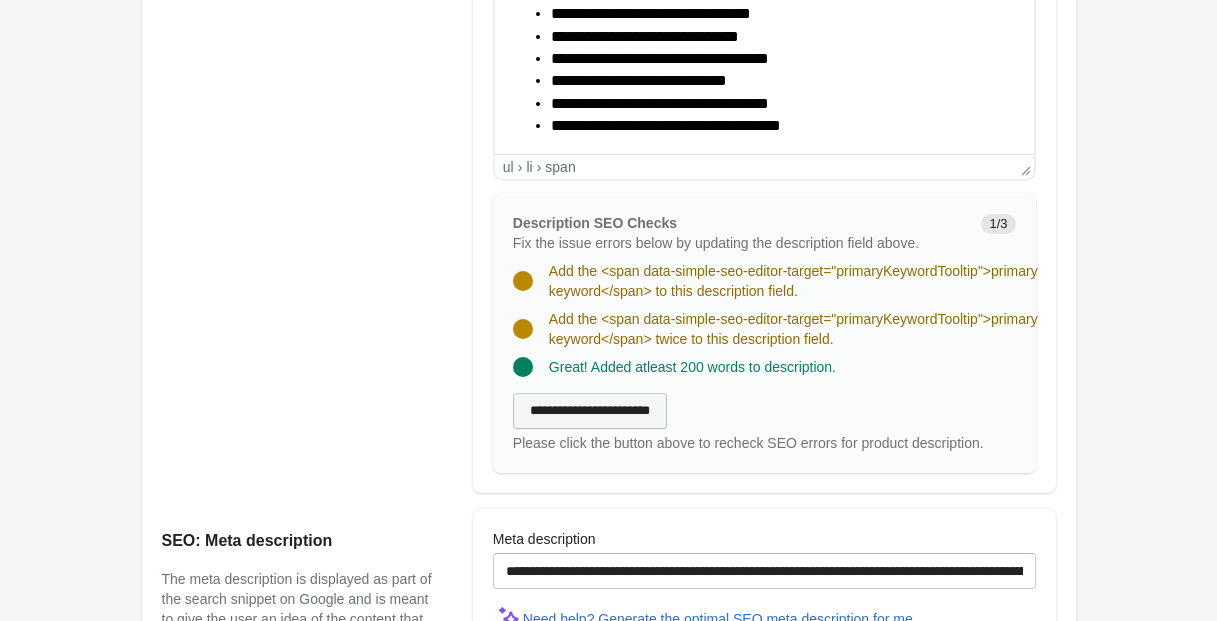 click on "**********" at bounding box center (590, 411) 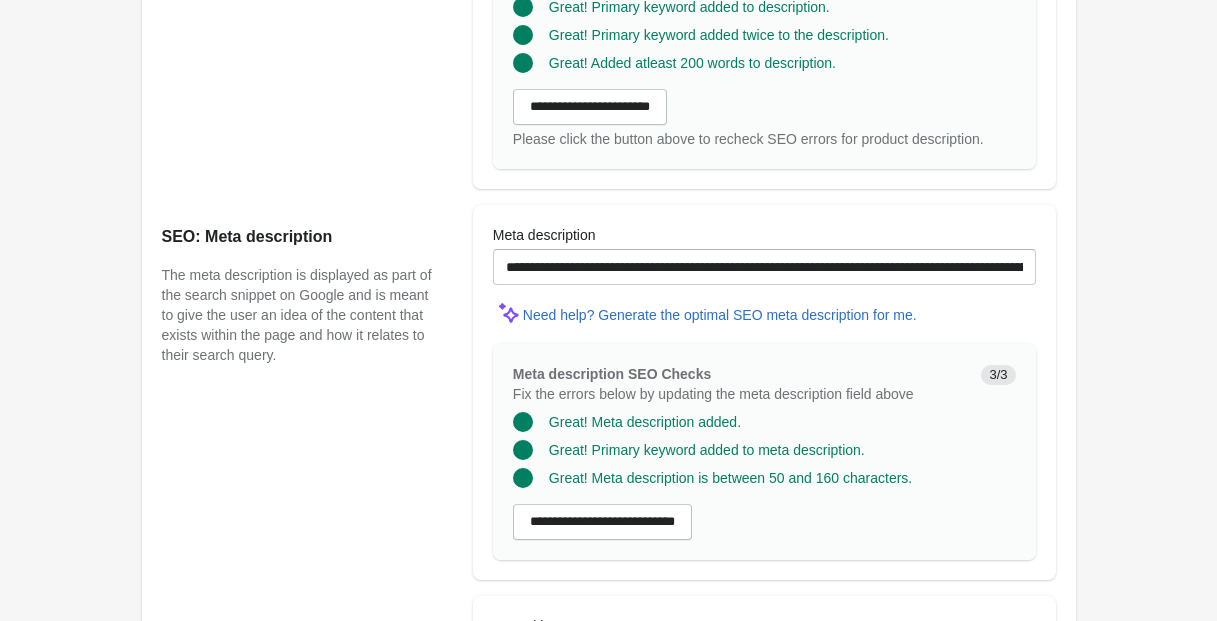 scroll, scrollTop: 1235, scrollLeft: 0, axis: vertical 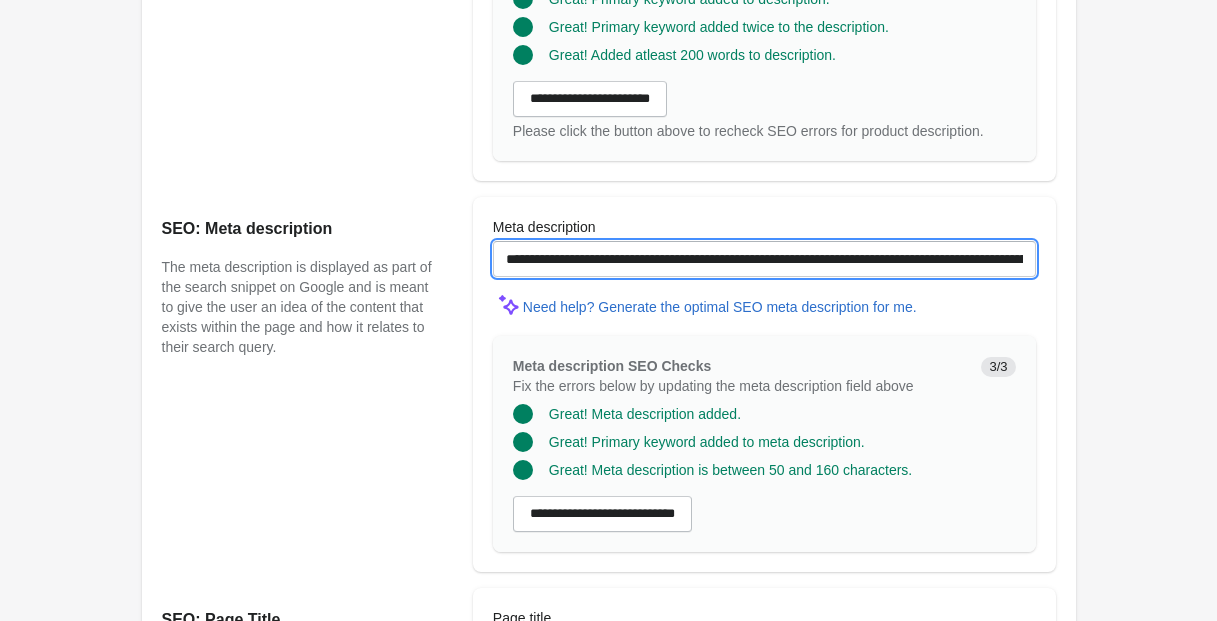 click on "**********" at bounding box center (764, 259) 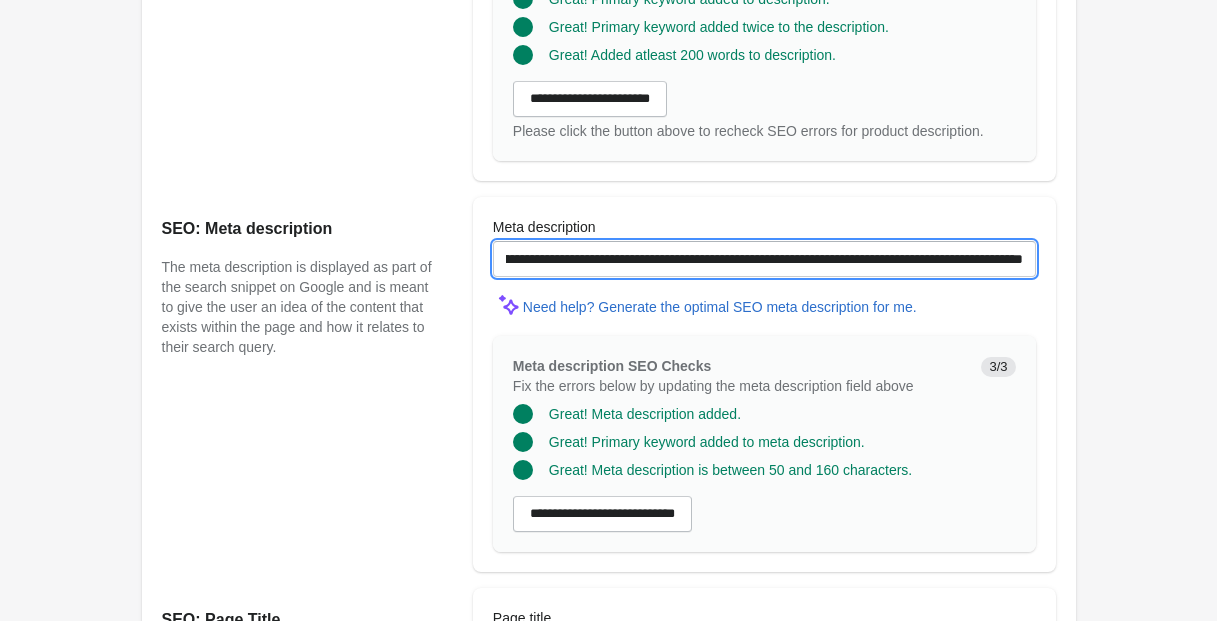 scroll, scrollTop: 0, scrollLeft: 278, axis: horizontal 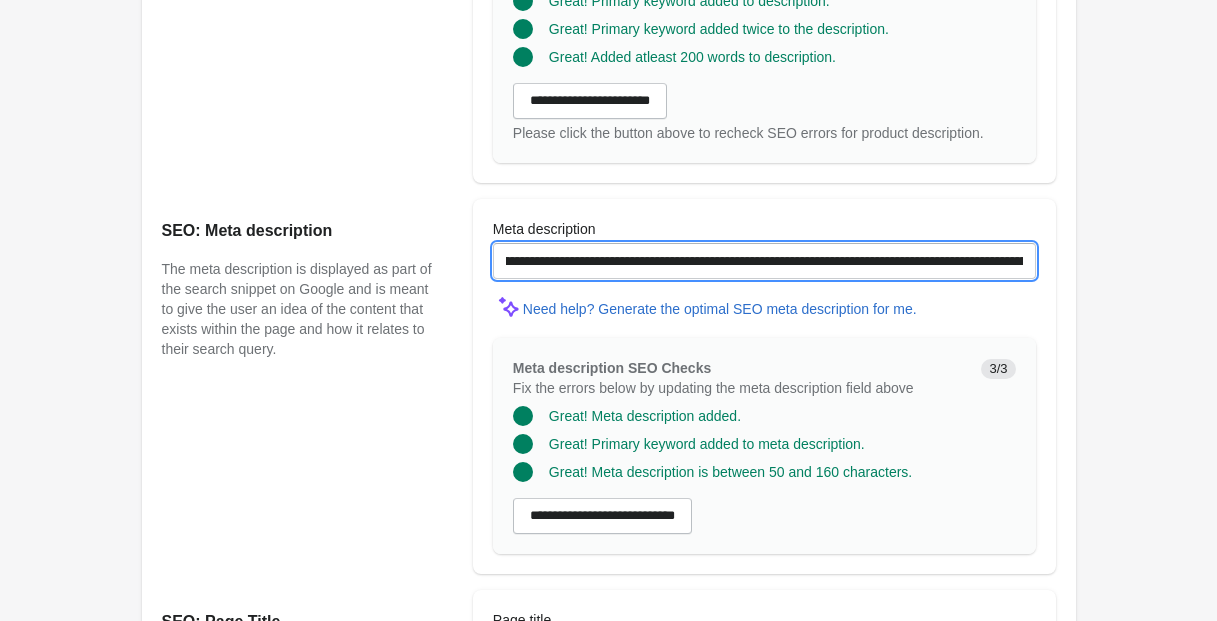 click on "**********" at bounding box center [764, 261] 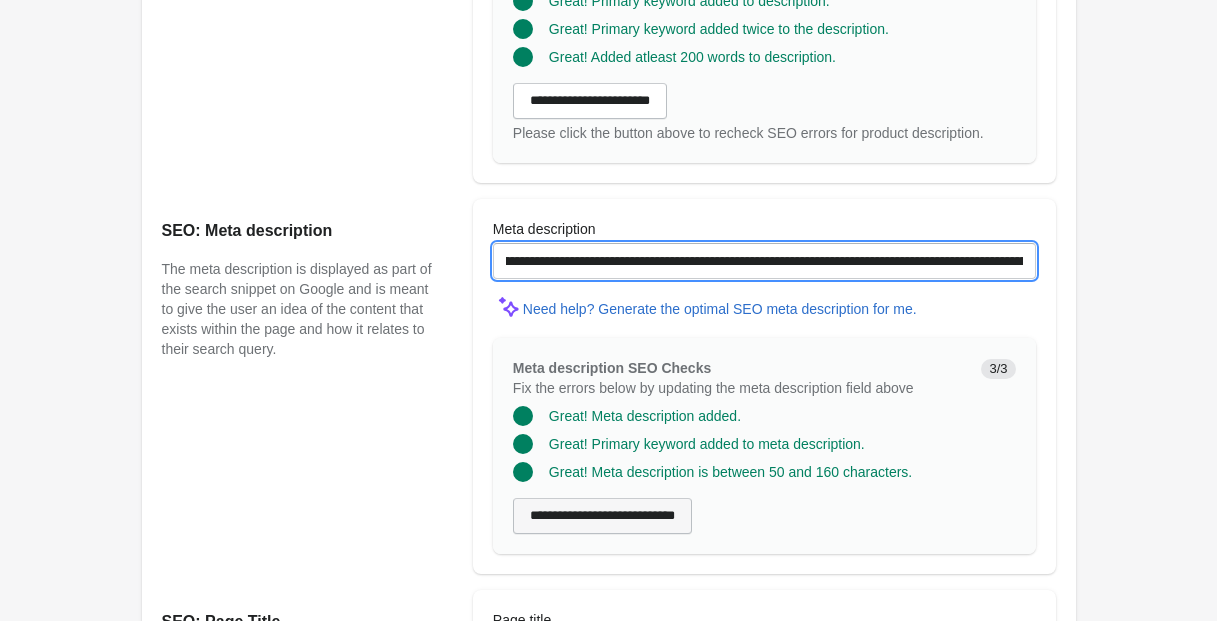 type on "**********" 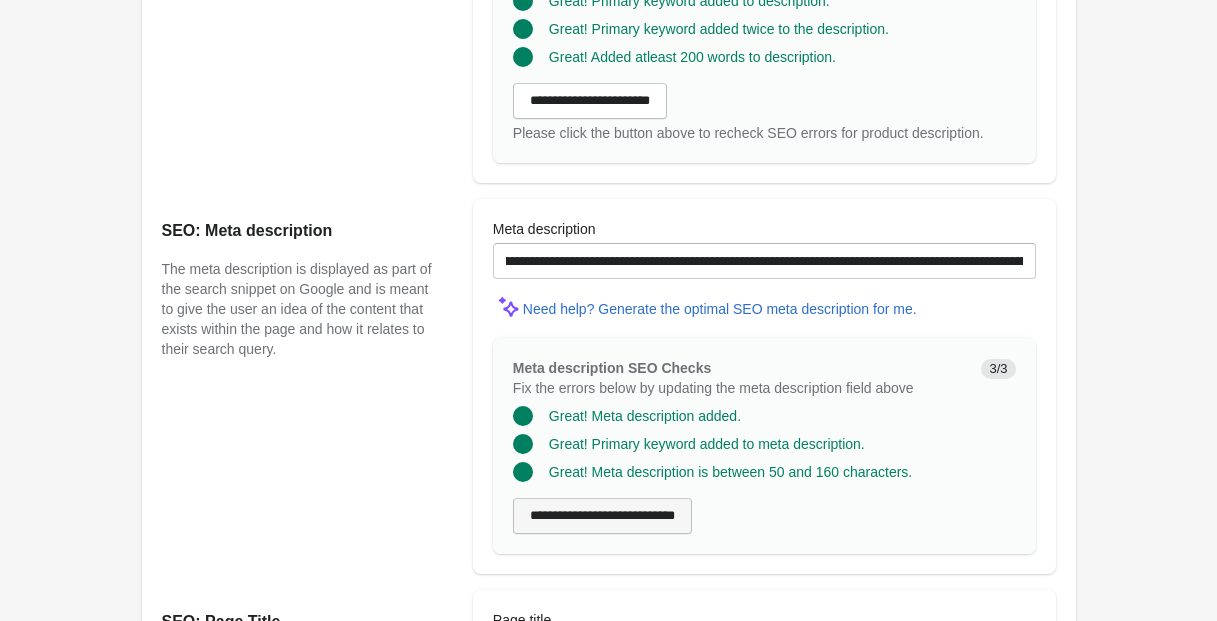 click on "**********" at bounding box center [602, 516] 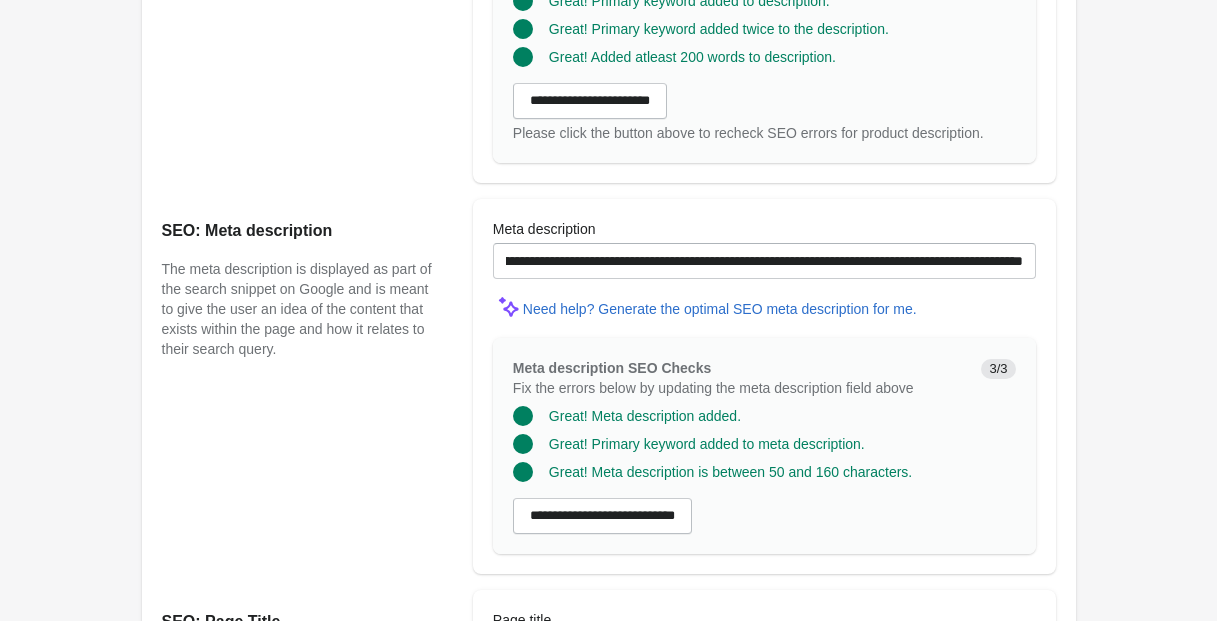 scroll, scrollTop: 0, scrollLeft: 0, axis: both 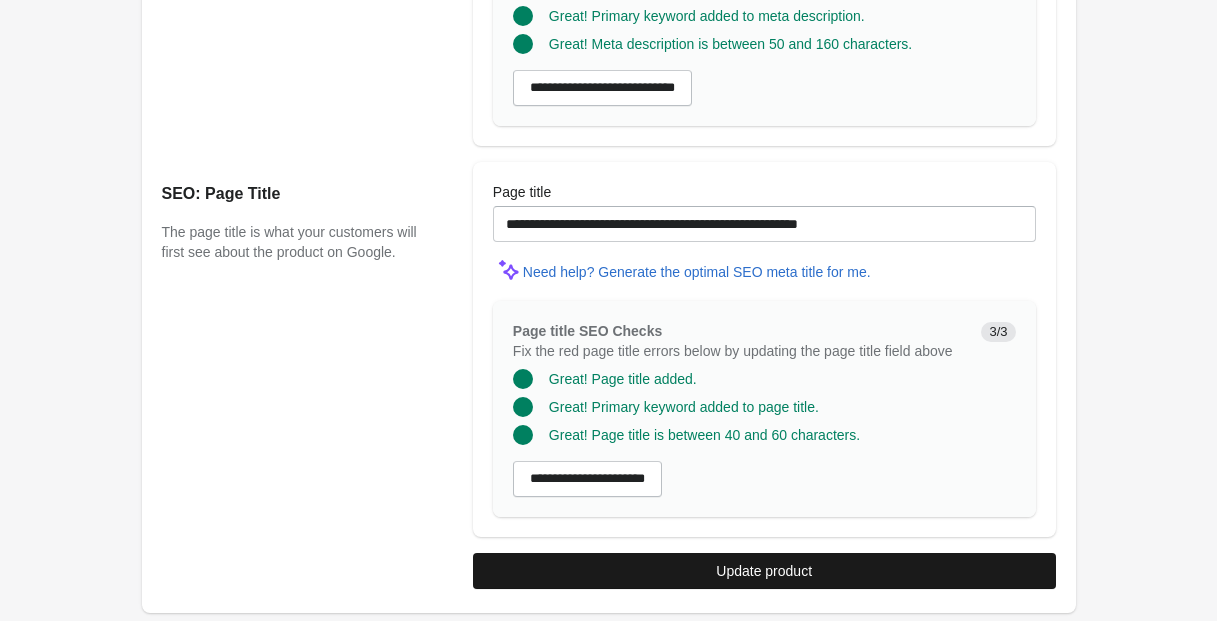 click on "Update product" at bounding box center (764, 571) 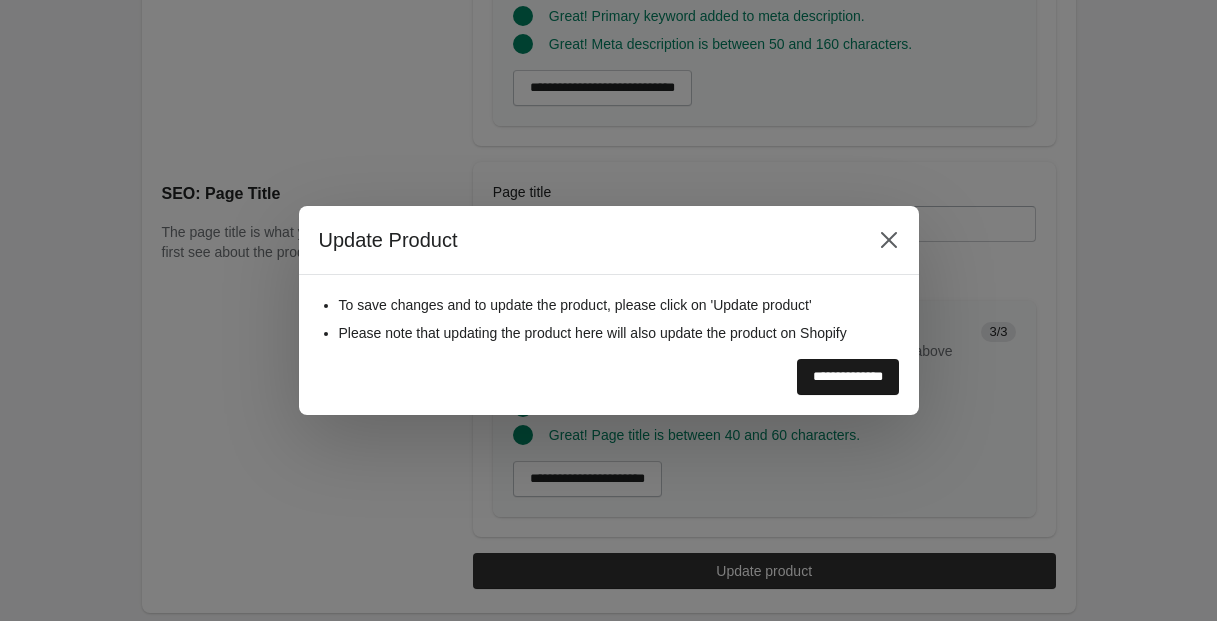 scroll, scrollTop: 1680, scrollLeft: 0, axis: vertical 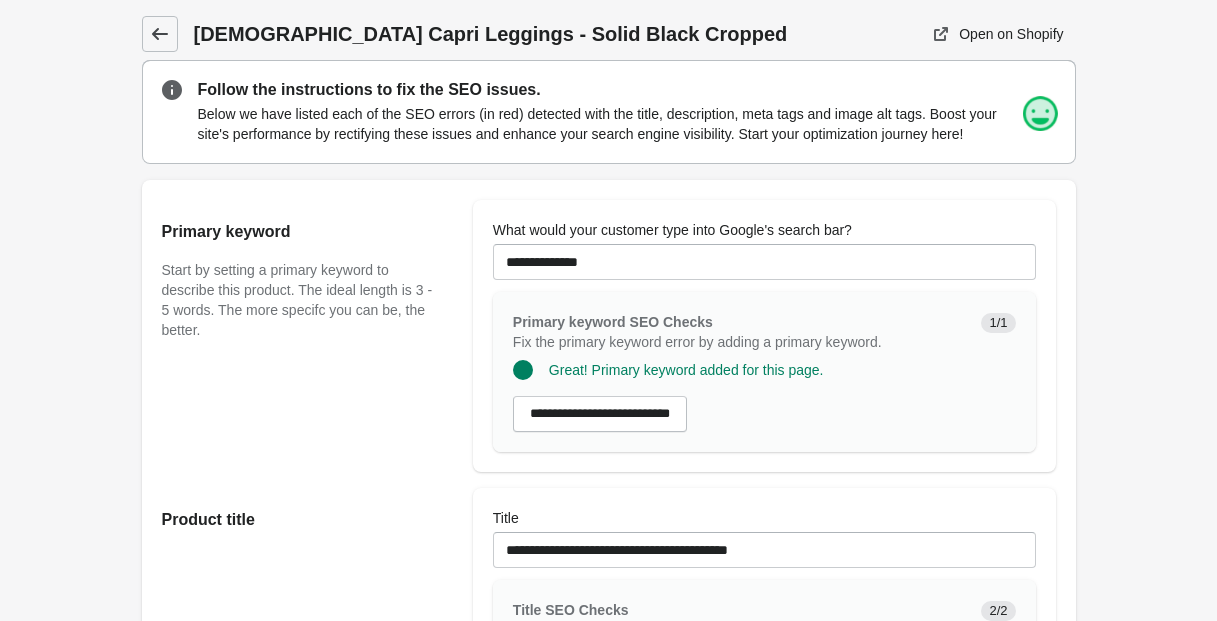 click 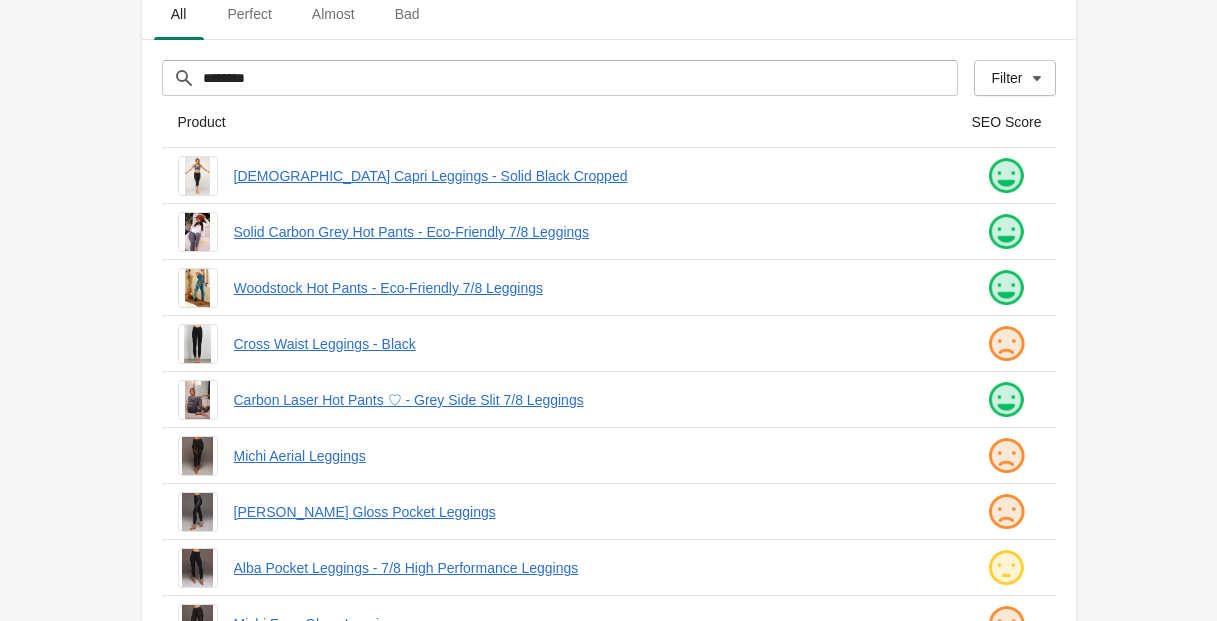 scroll, scrollTop: 122, scrollLeft: 0, axis: vertical 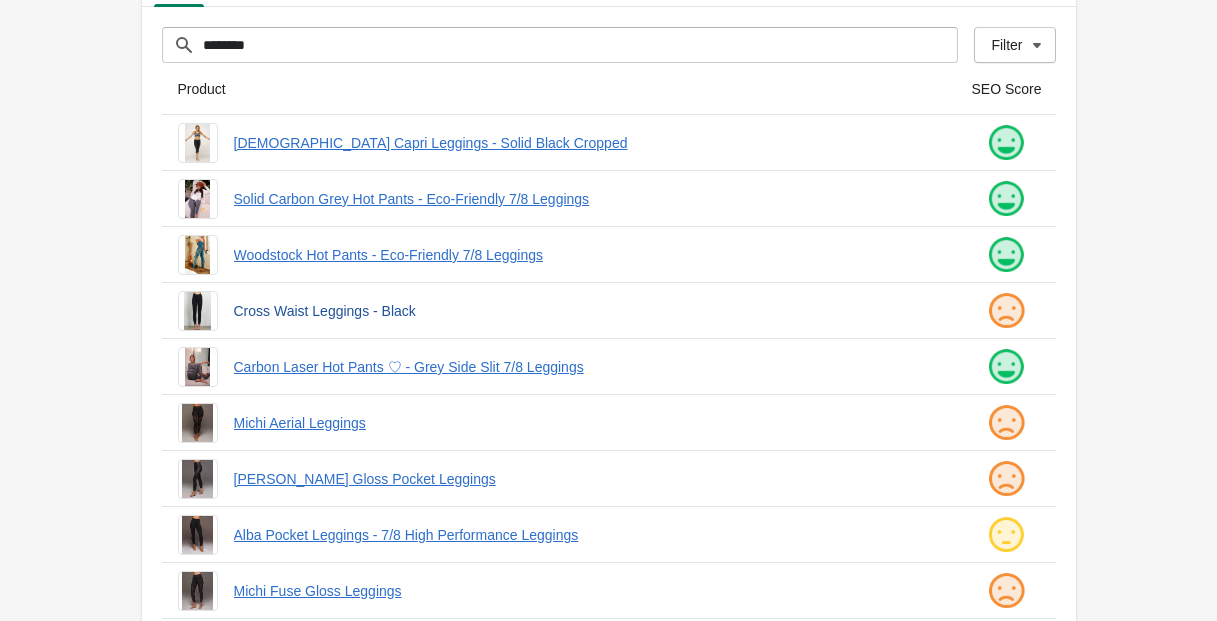 drag, startPoint x: 225, startPoint y: 312, endPoint x: 408, endPoint y: 315, distance: 183.02458 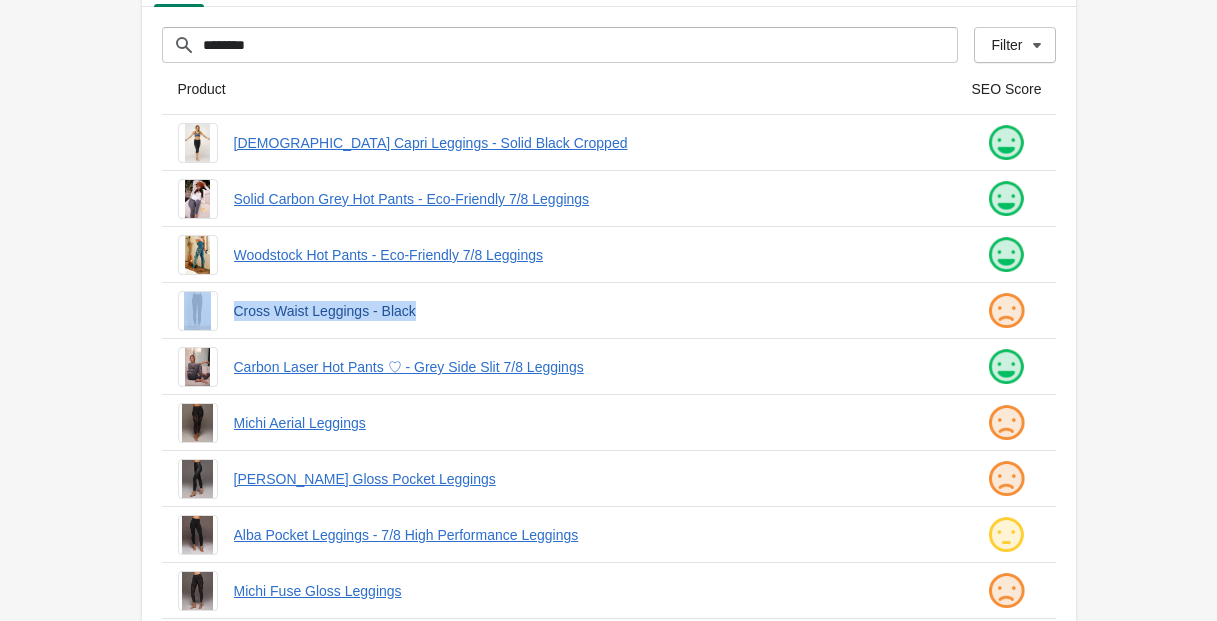 drag, startPoint x: 222, startPoint y: 312, endPoint x: 437, endPoint y: 315, distance: 215.02094 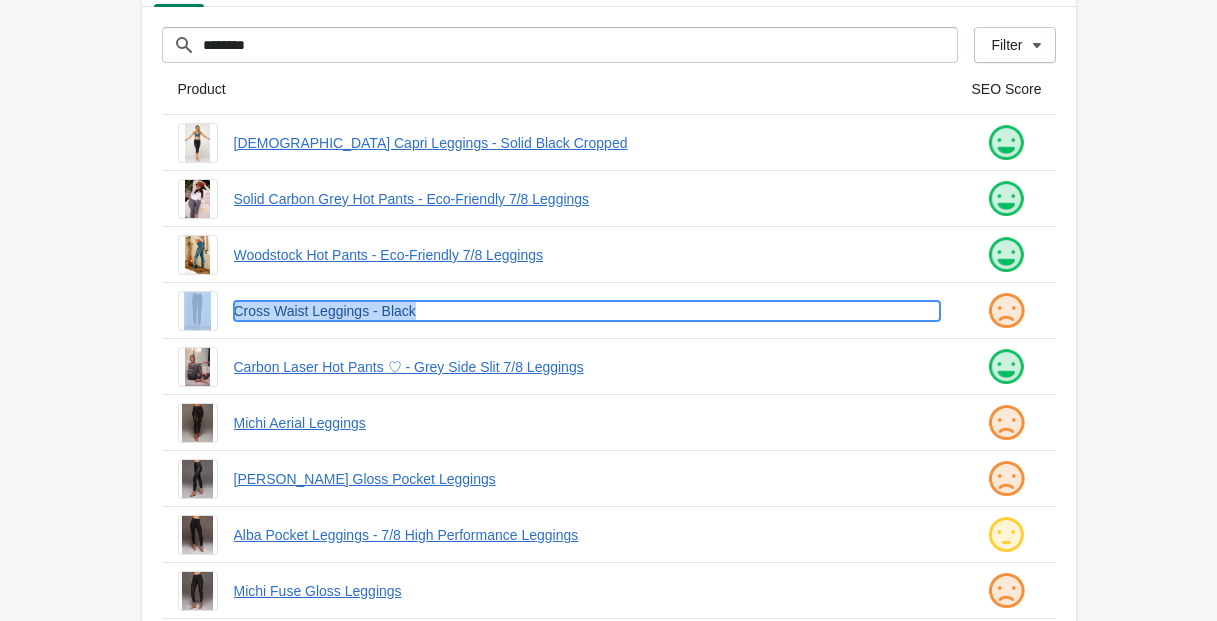 click on "Cross Waist Leggings - Black" at bounding box center [587, 311] 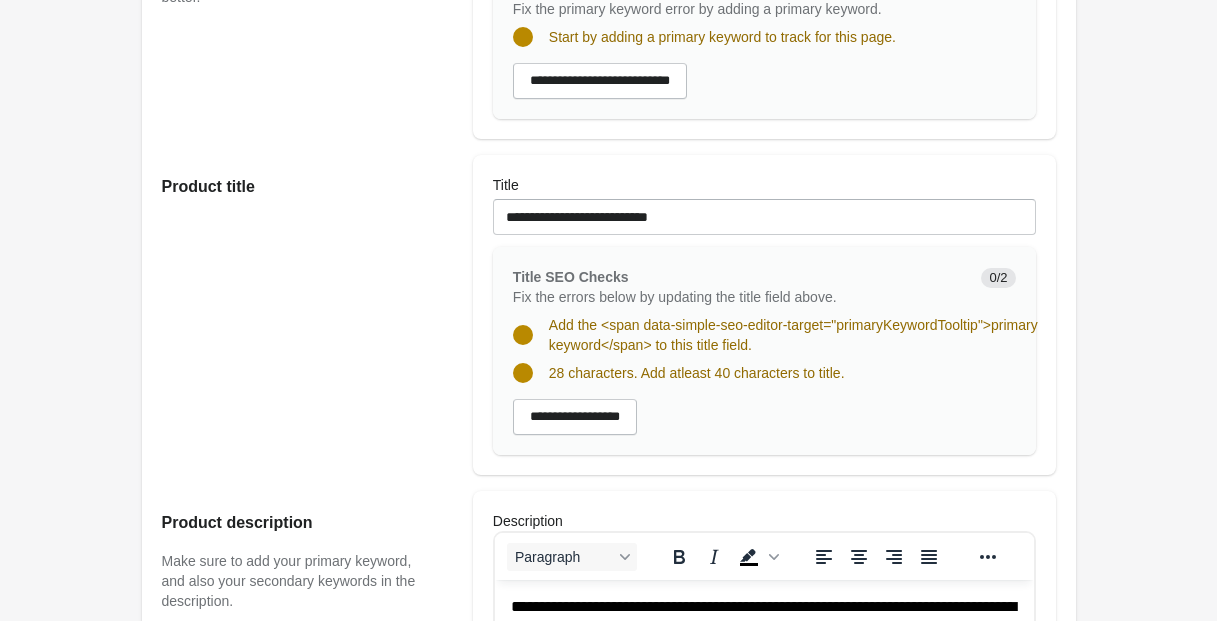 scroll, scrollTop: 0, scrollLeft: 0, axis: both 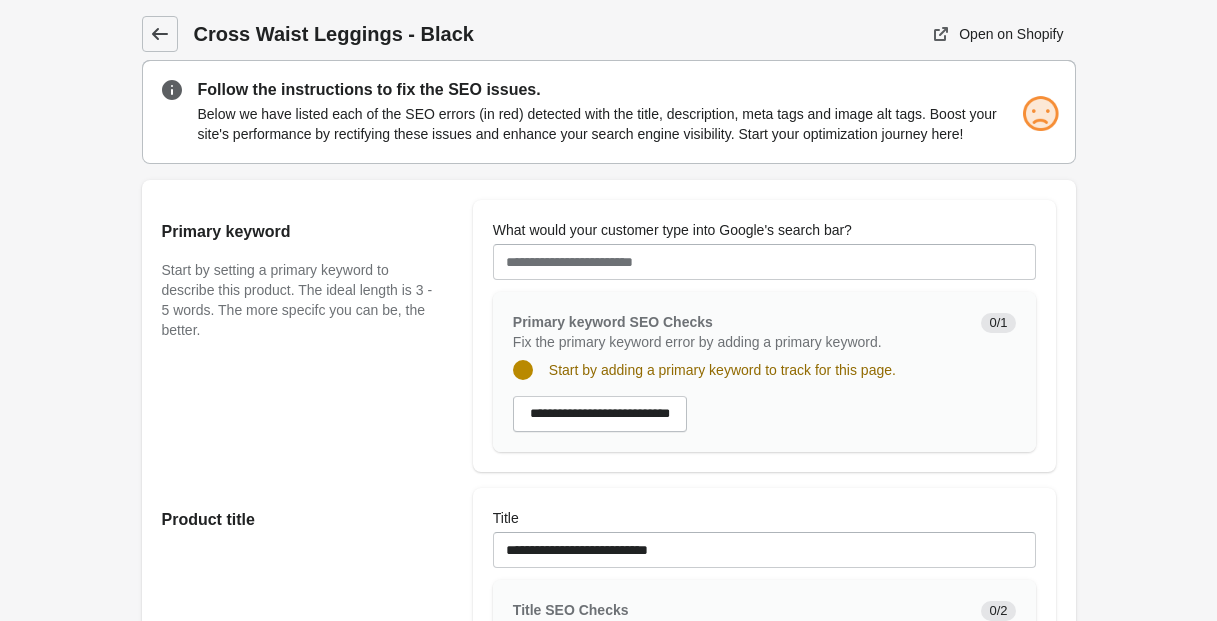 click 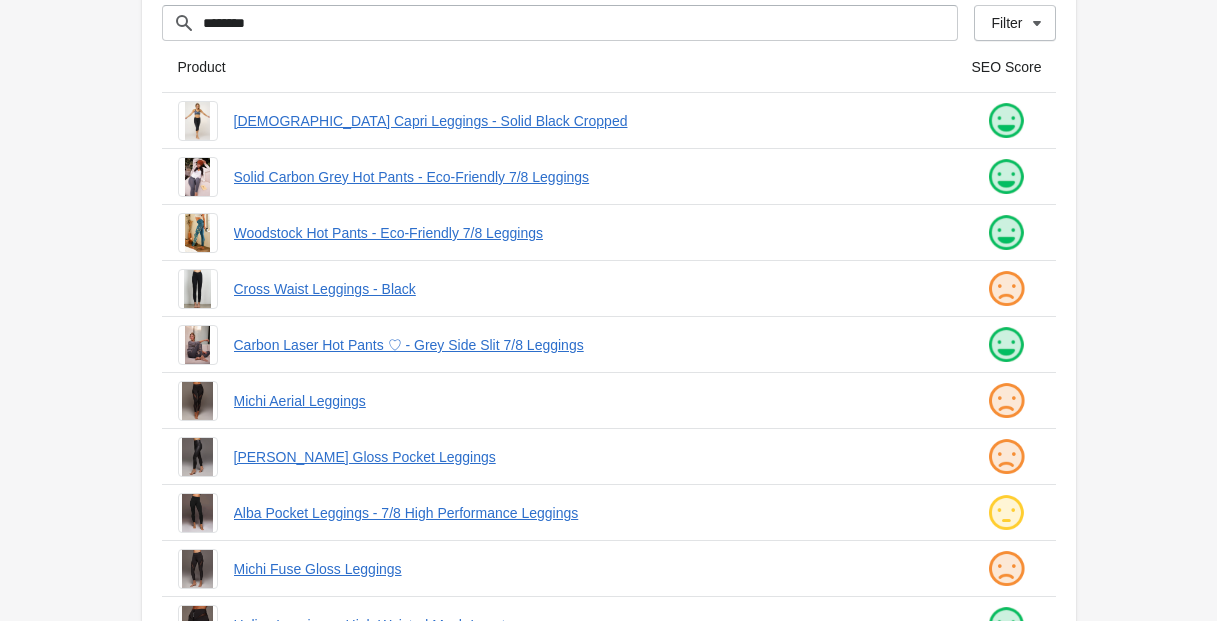 scroll, scrollTop: 159, scrollLeft: 0, axis: vertical 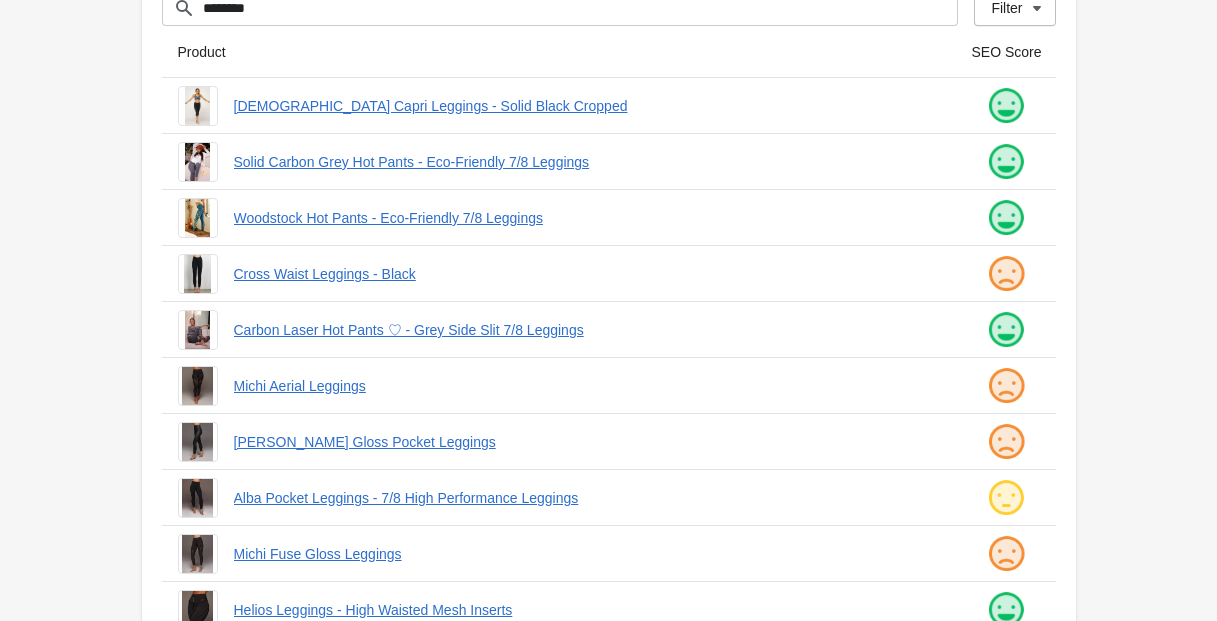 click at bounding box center (197, 274) 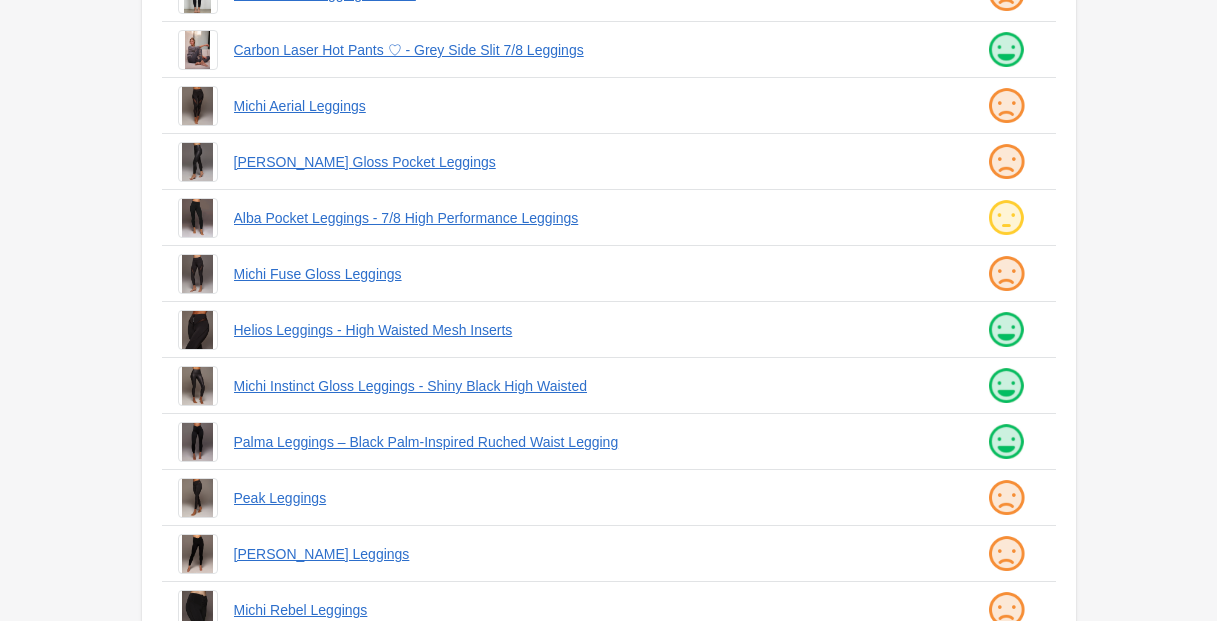 scroll, scrollTop: 418, scrollLeft: 0, axis: vertical 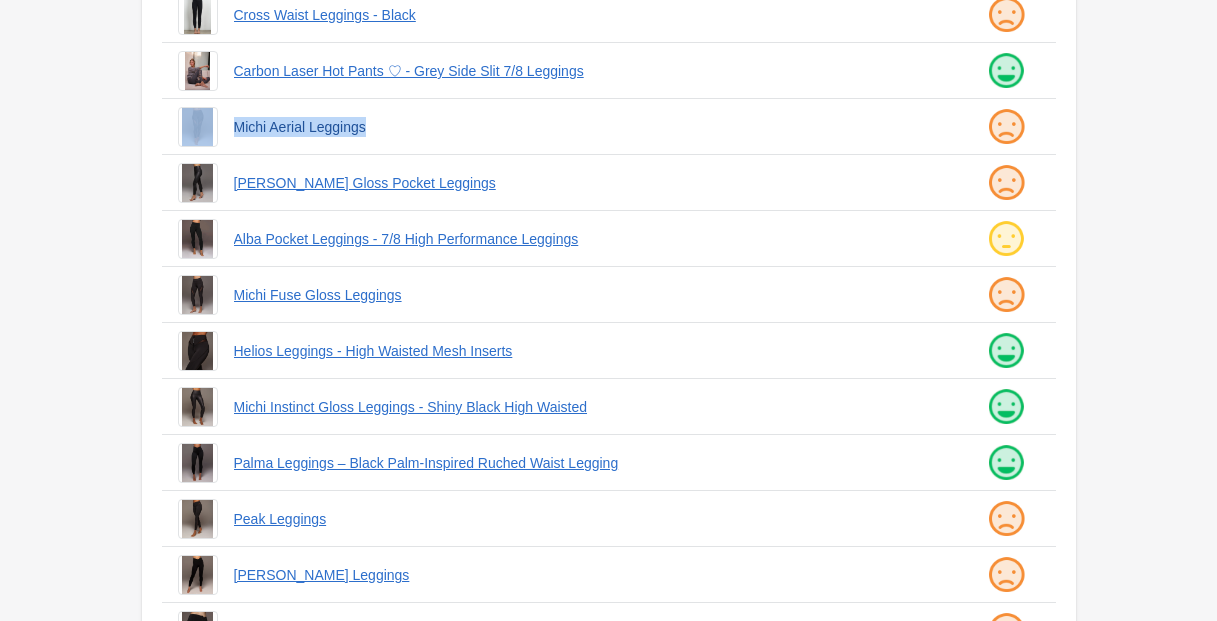 drag, startPoint x: 223, startPoint y: 125, endPoint x: 395, endPoint y: 132, distance: 172.14238 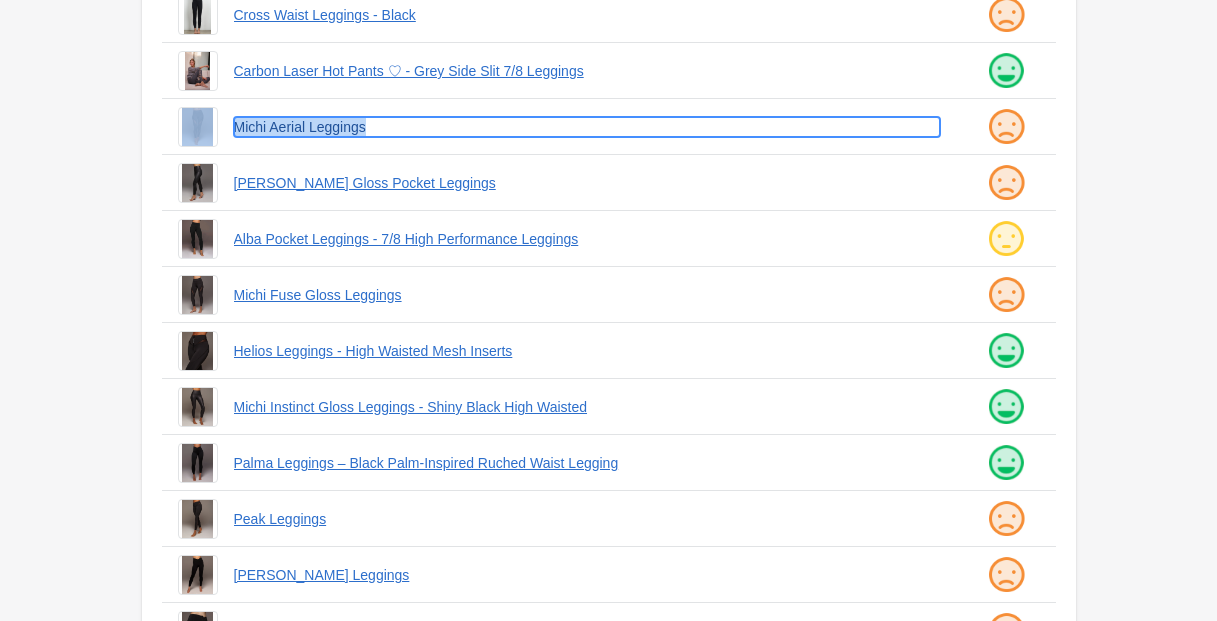 click on "Michi Aerial Leggings" at bounding box center (587, 127) 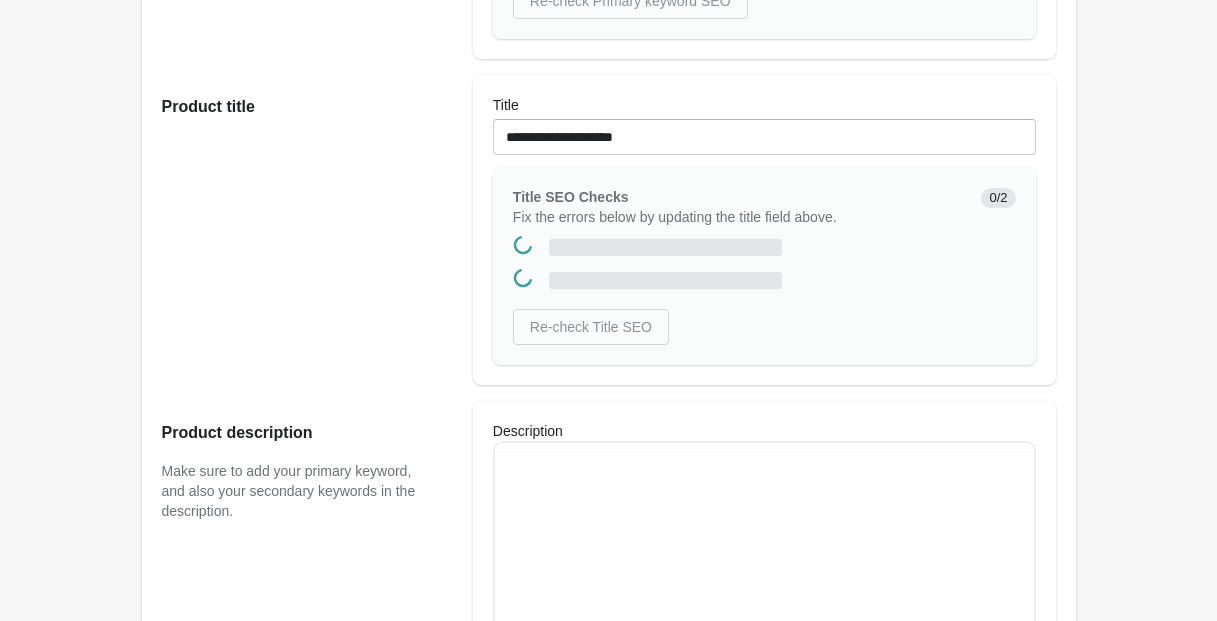 scroll, scrollTop: 0, scrollLeft: 0, axis: both 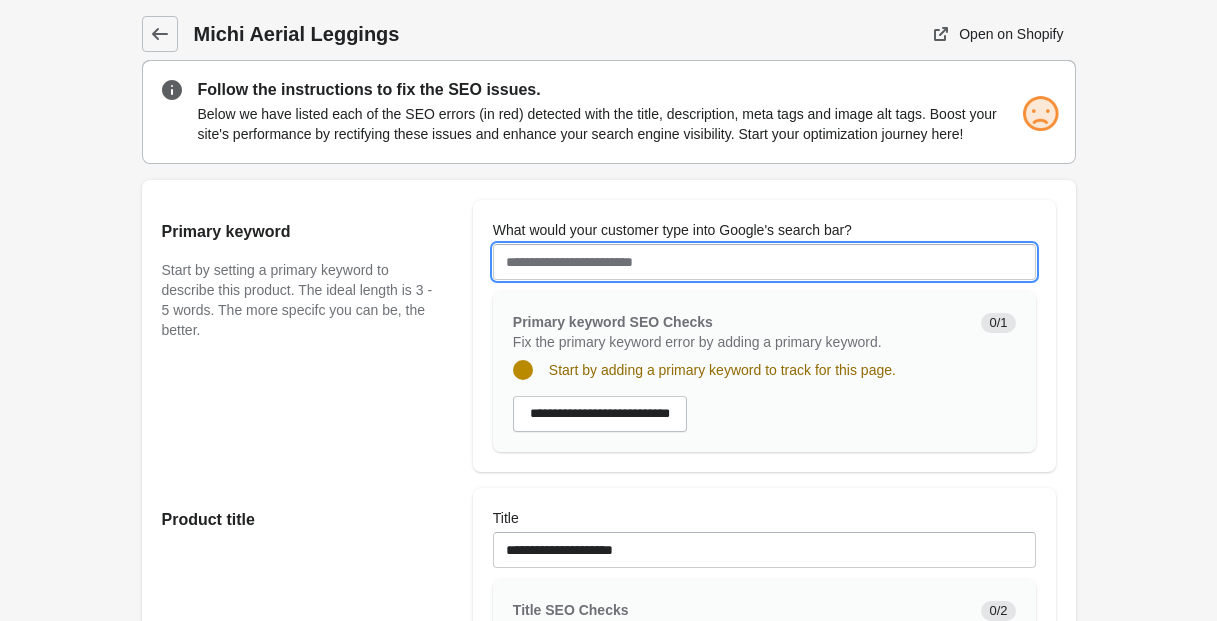 click on "What would your customer type into Google's search bar?" at bounding box center (764, 262) 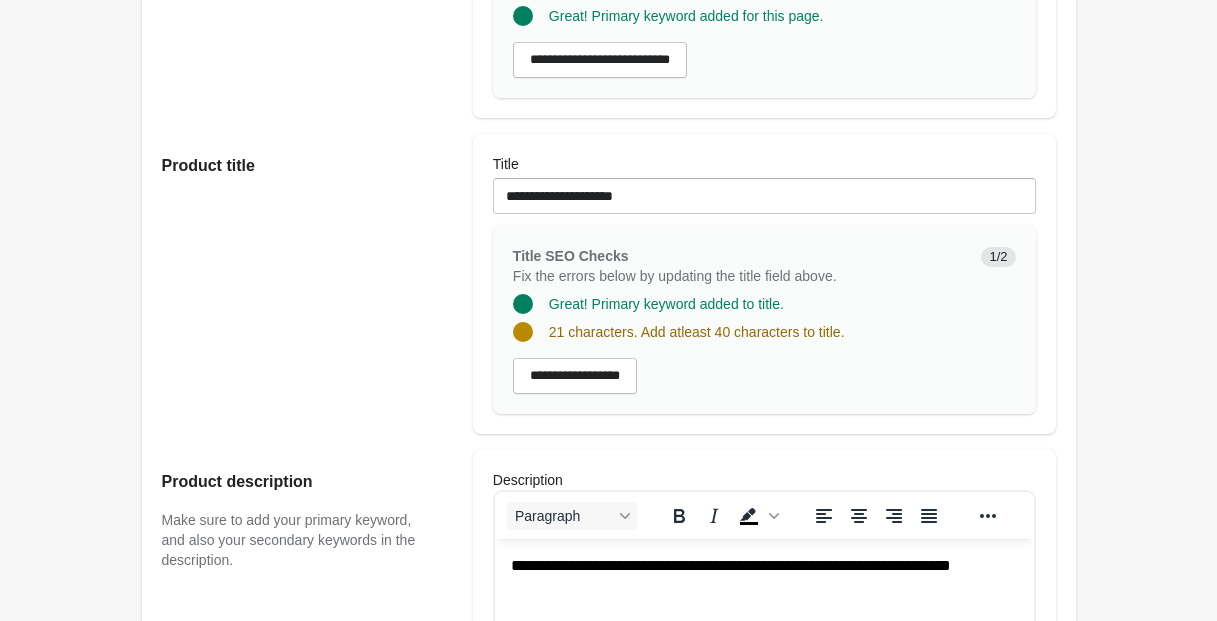 scroll, scrollTop: 355, scrollLeft: 0, axis: vertical 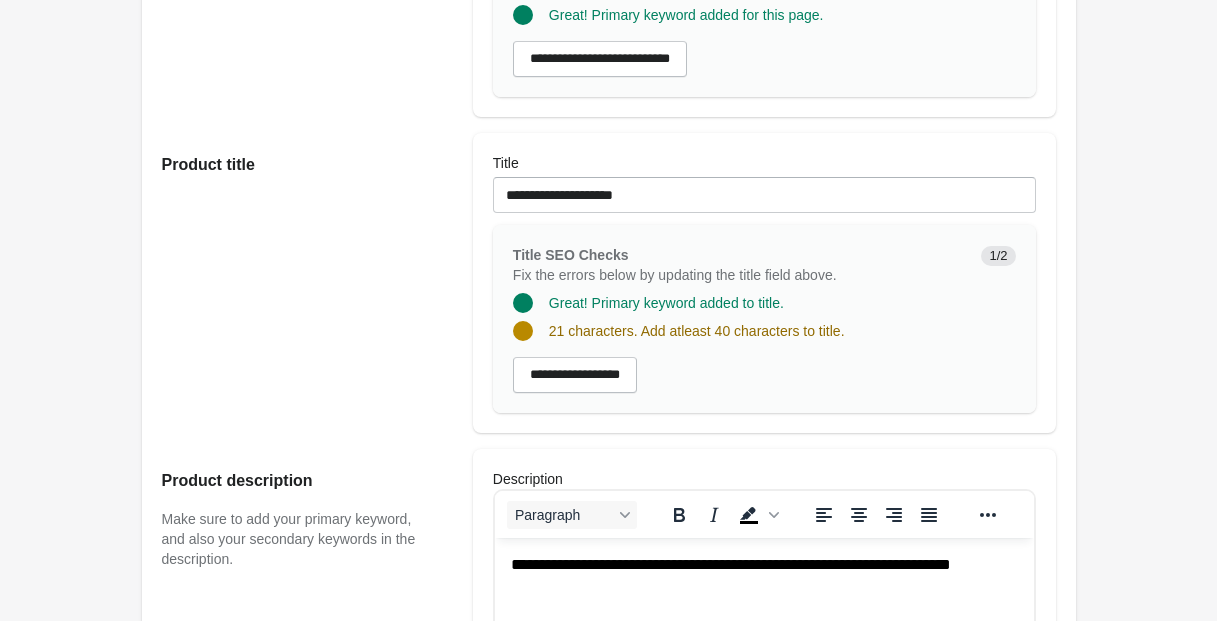 type on "********" 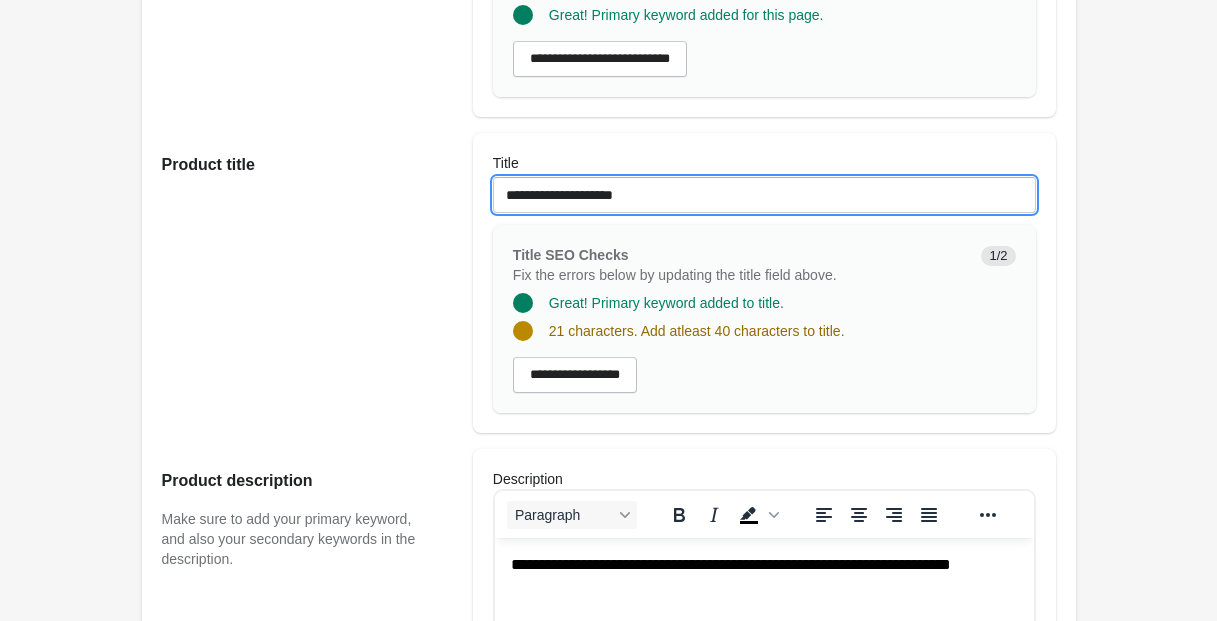 drag, startPoint x: 584, startPoint y: 213, endPoint x: 576, endPoint y: 369, distance: 156.20499 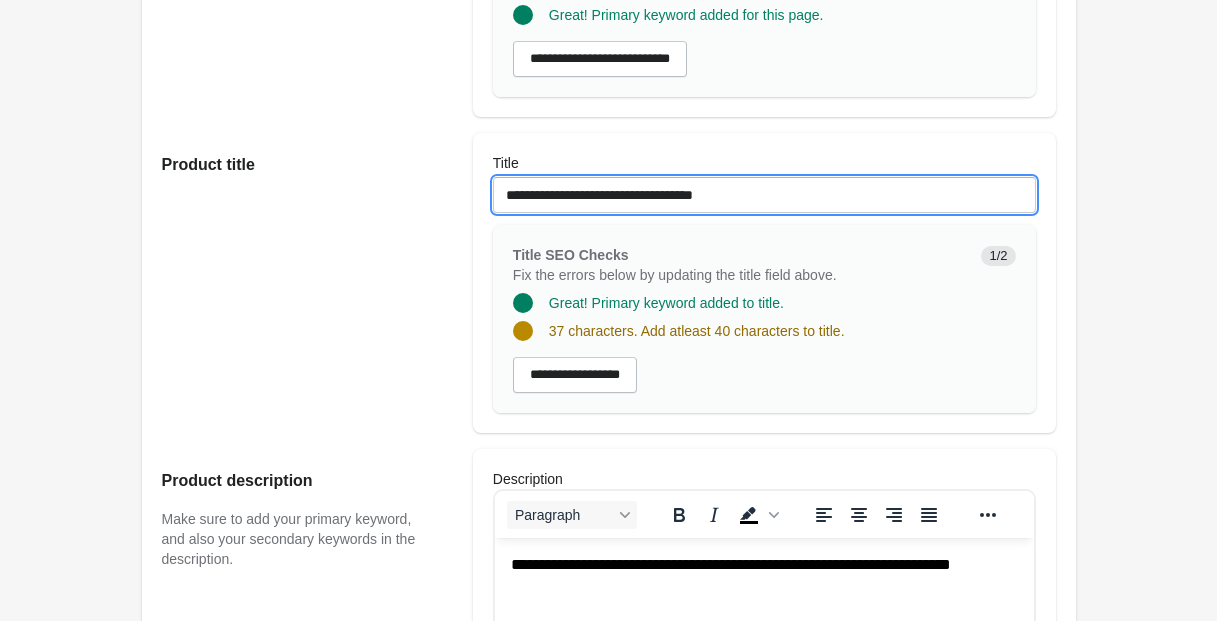click on "**********" at bounding box center (764, 195) 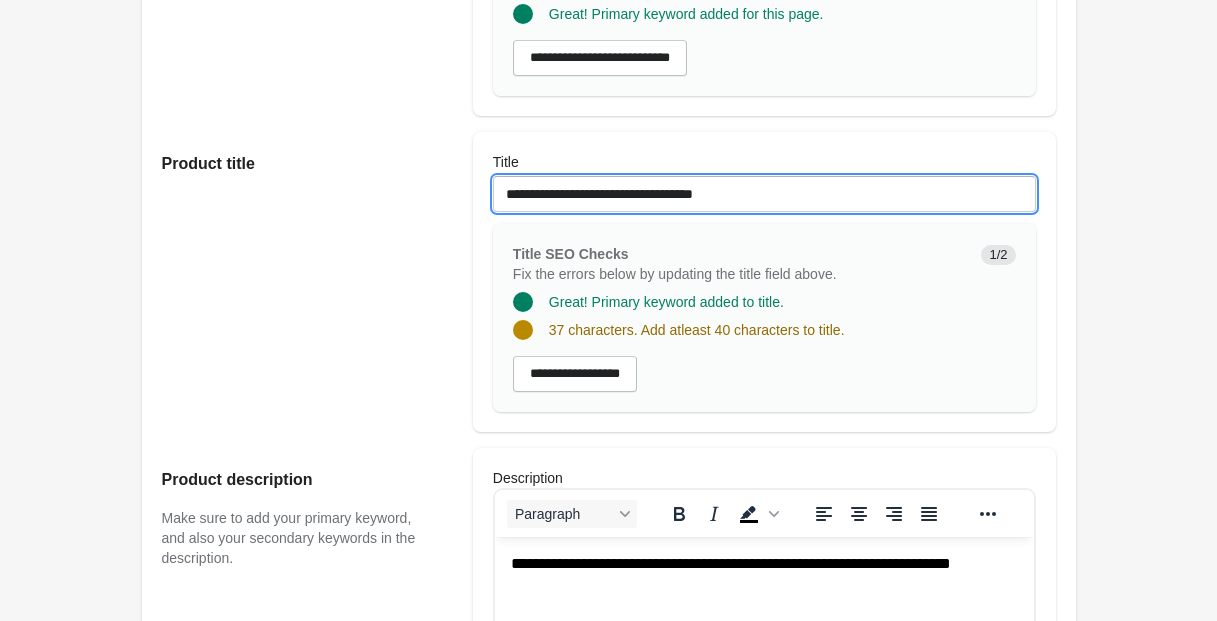 click on "**********" at bounding box center (764, 194) 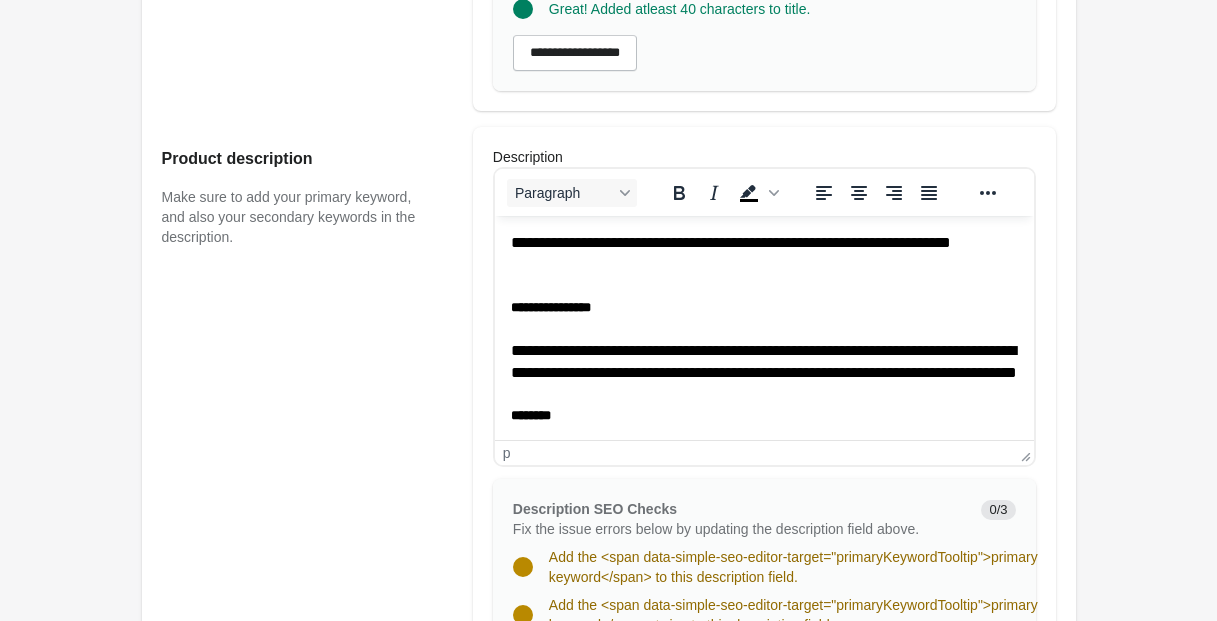 scroll, scrollTop: 675, scrollLeft: 0, axis: vertical 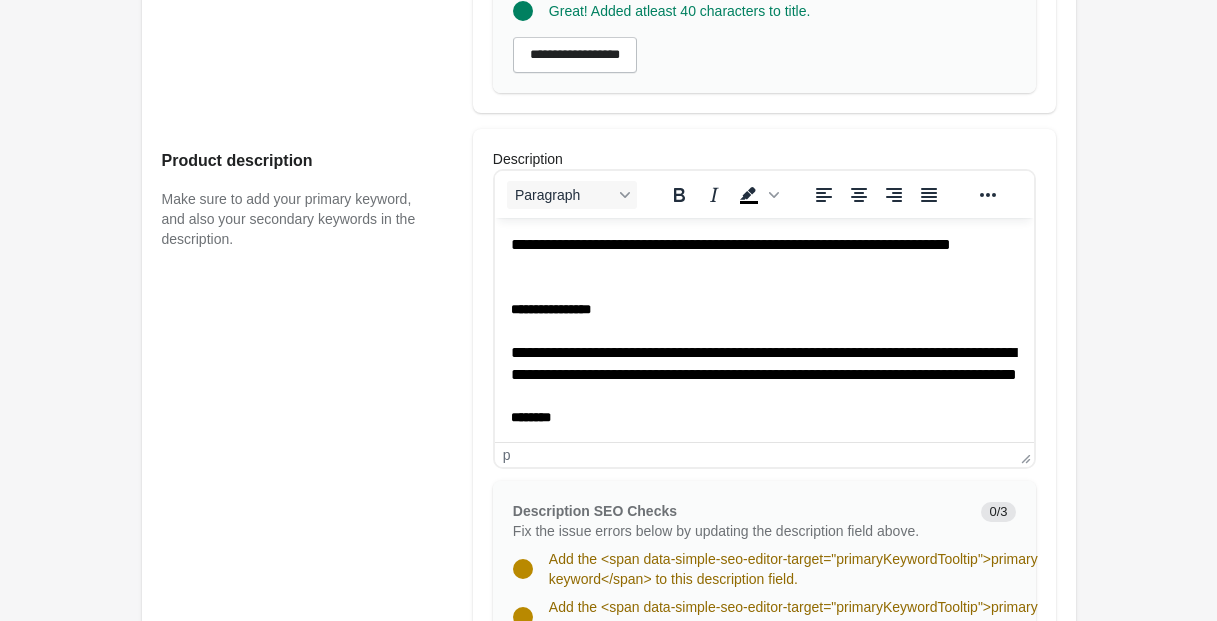 type on "**********" 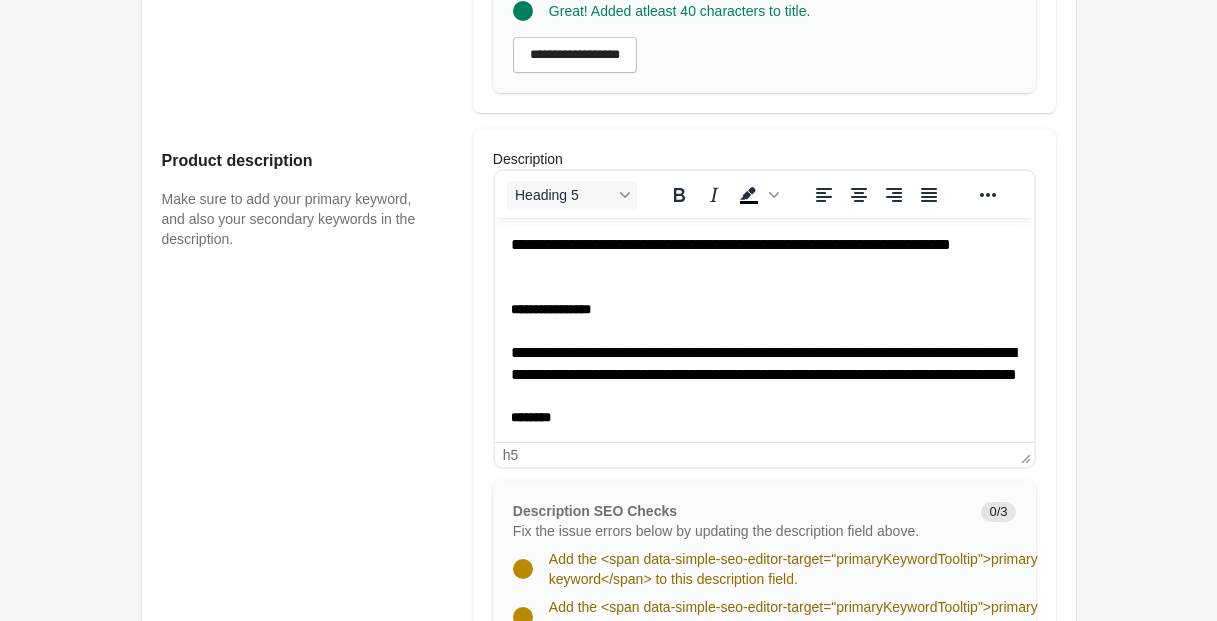 click on "**********" at bounding box center [763, 628] 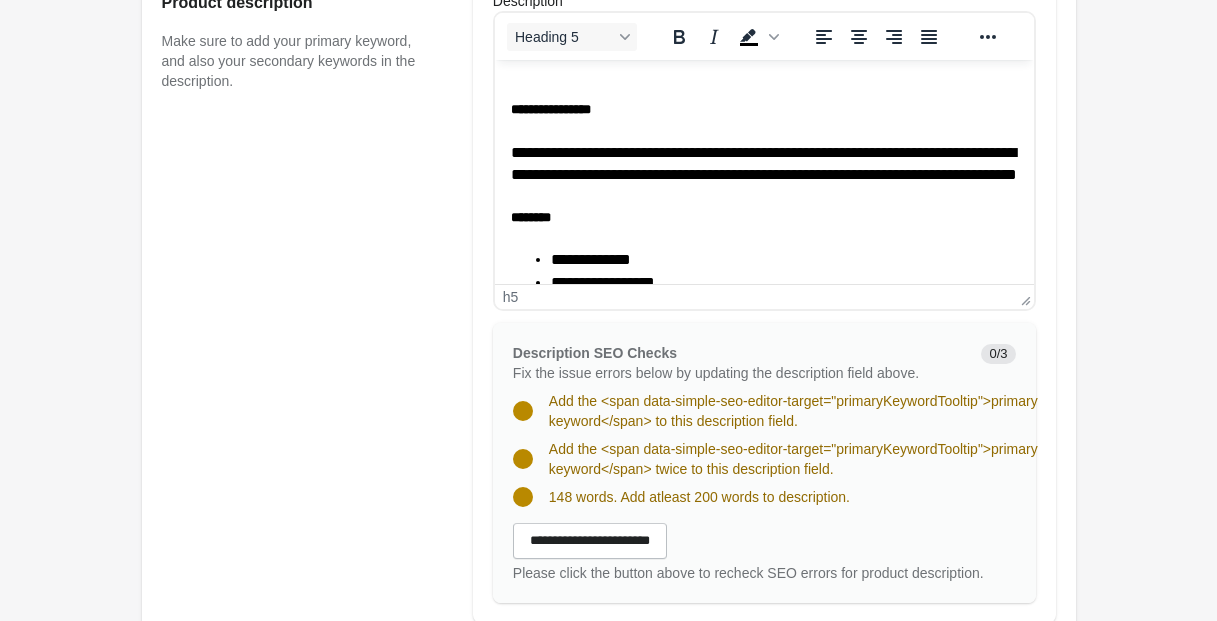scroll, scrollTop: 40, scrollLeft: 0, axis: vertical 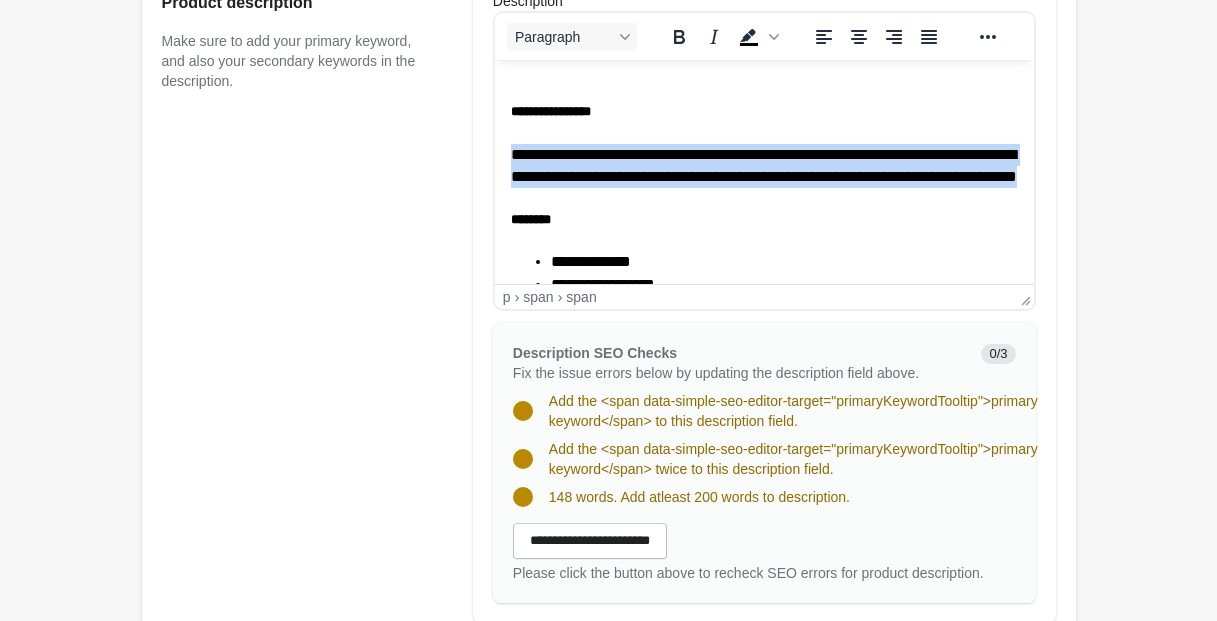 drag, startPoint x: 512, startPoint y: 154, endPoint x: 955, endPoint y: 206, distance: 446.04147 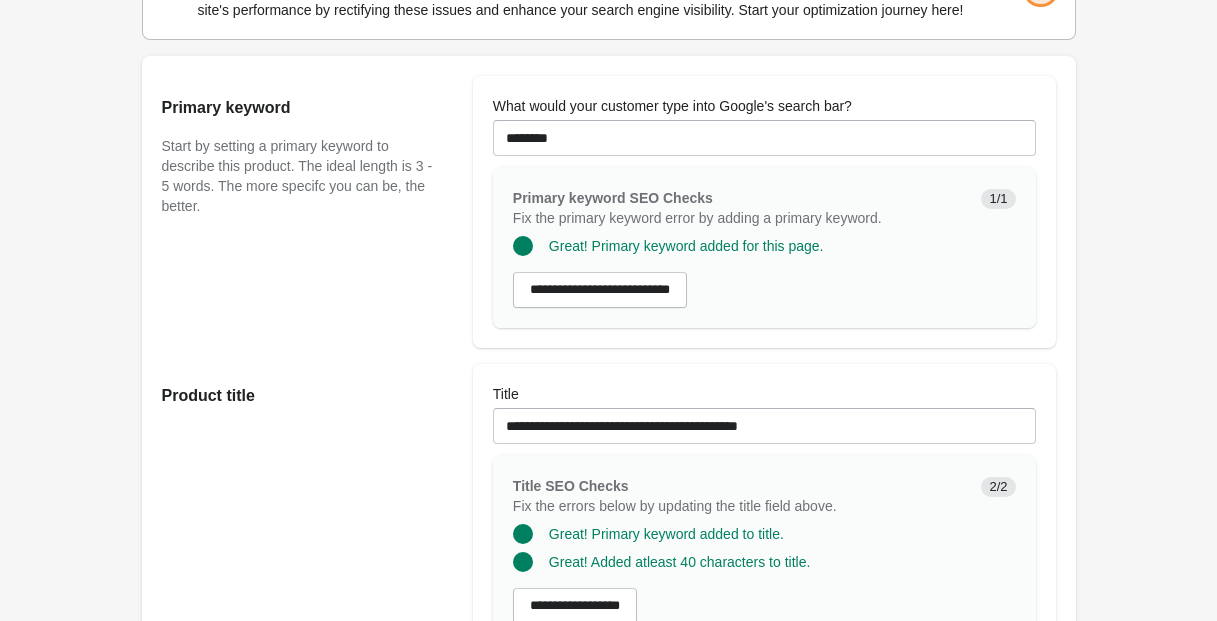 scroll, scrollTop: 119, scrollLeft: 0, axis: vertical 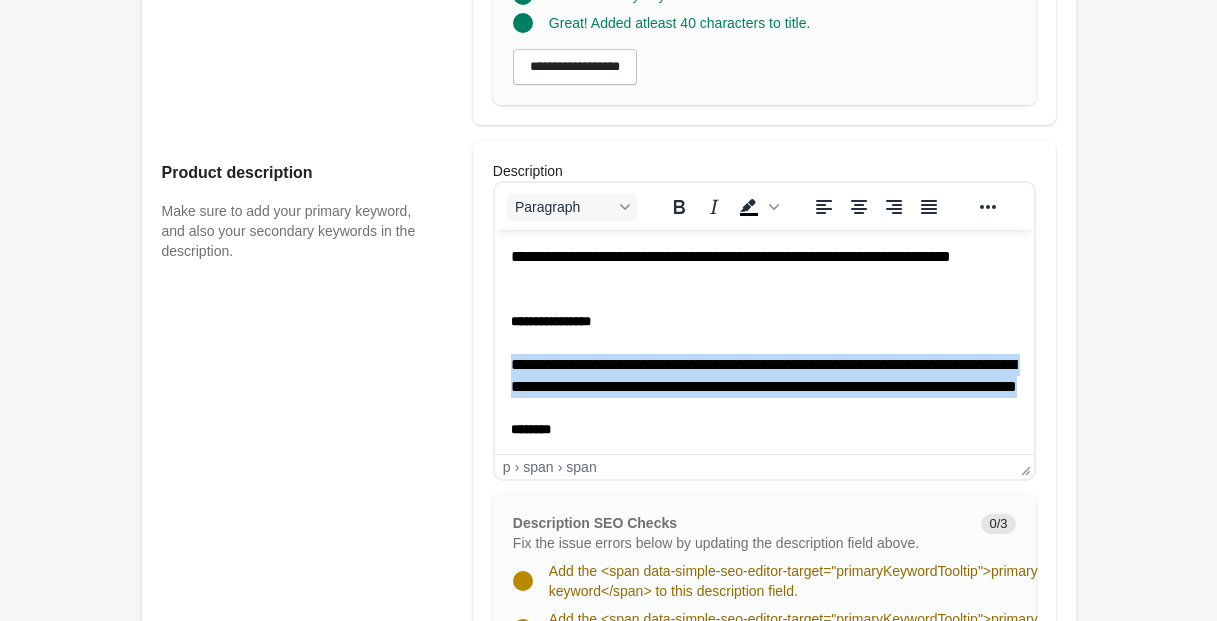 type 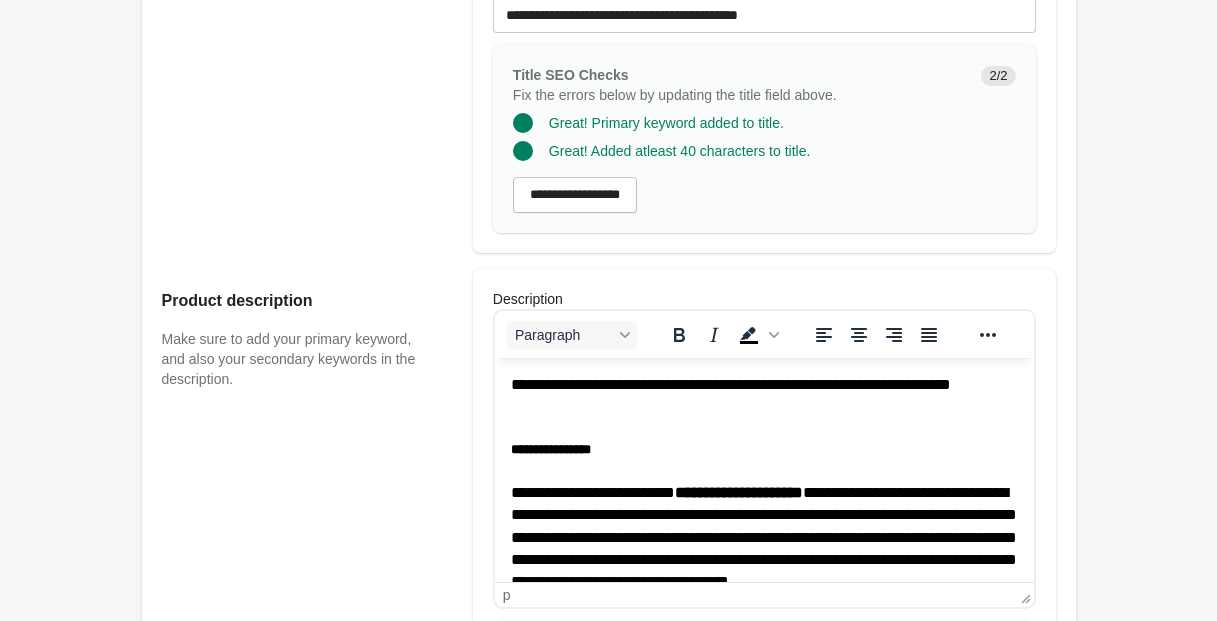 scroll, scrollTop: 537, scrollLeft: 0, axis: vertical 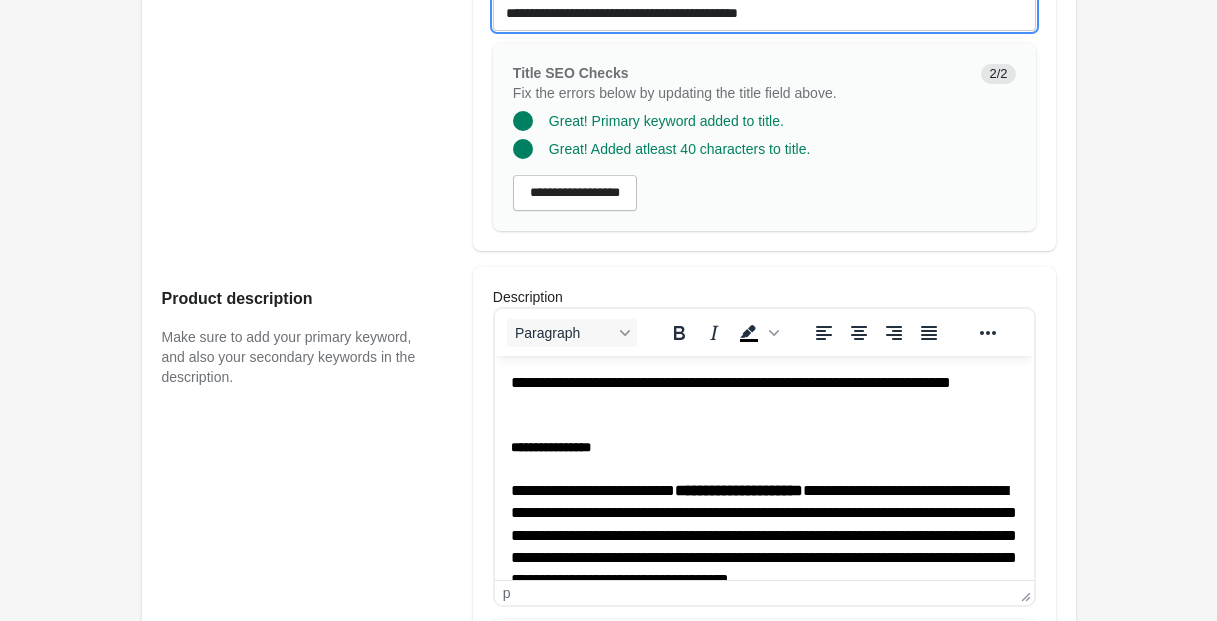 drag, startPoint x: 502, startPoint y: 34, endPoint x: 828, endPoint y: 35, distance: 326.00153 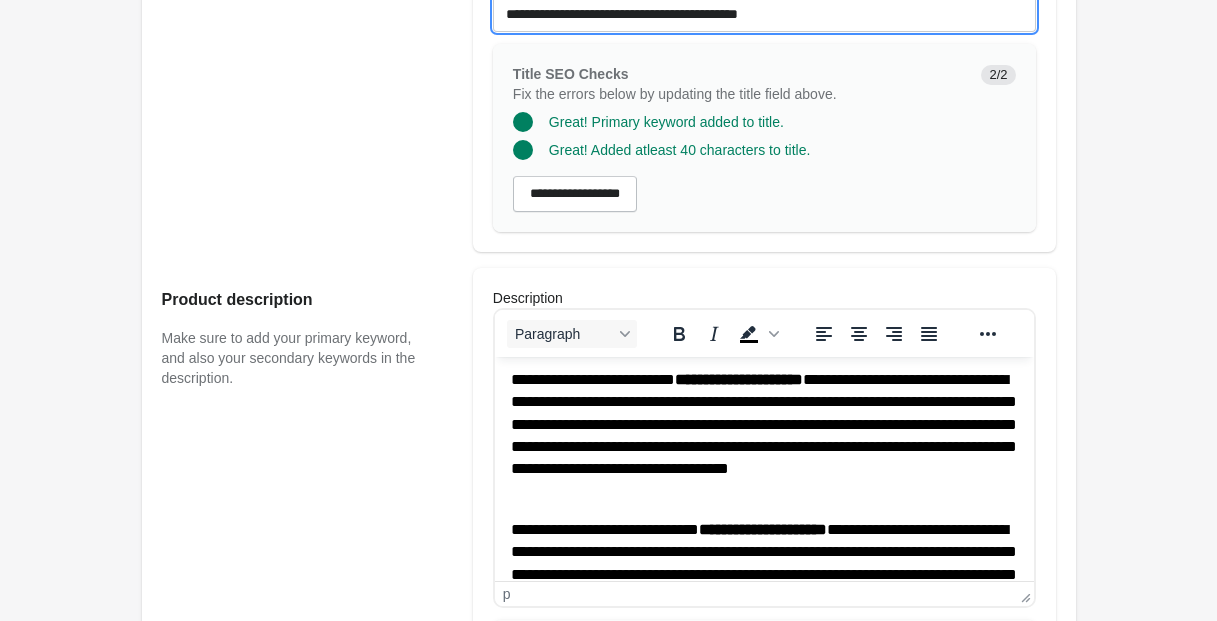scroll, scrollTop: 75, scrollLeft: 0, axis: vertical 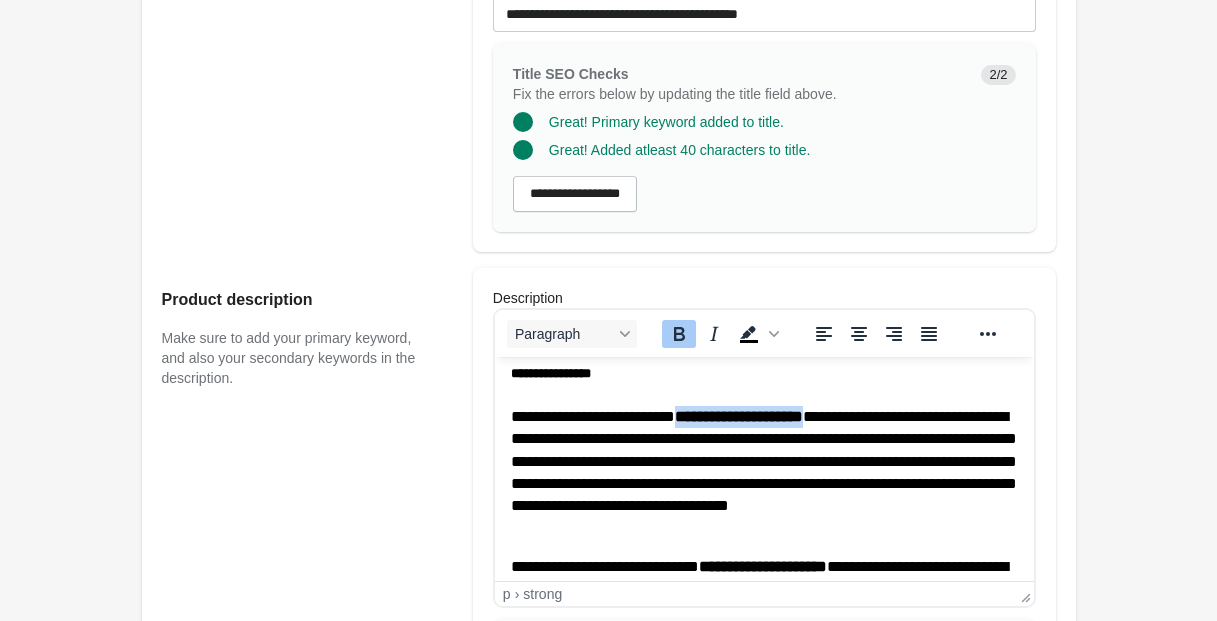 drag, startPoint x: 698, startPoint y: 415, endPoint x: 864, endPoint y: 413, distance: 166.01205 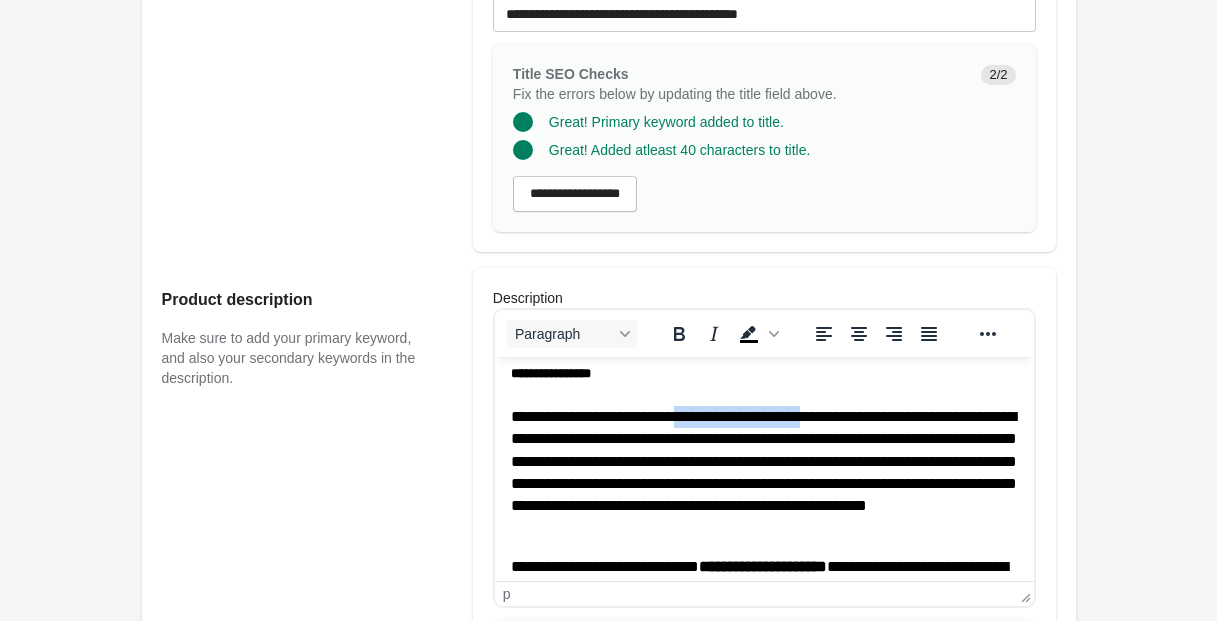 drag, startPoint x: 698, startPoint y: 413, endPoint x: 849, endPoint y: 417, distance: 151.05296 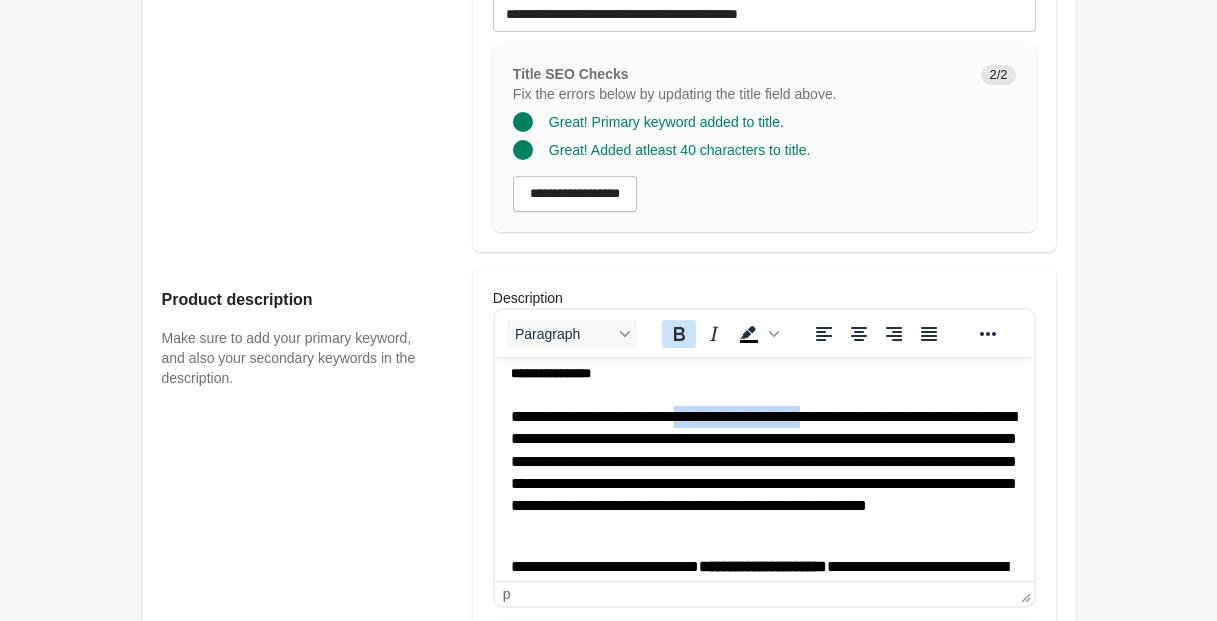 click 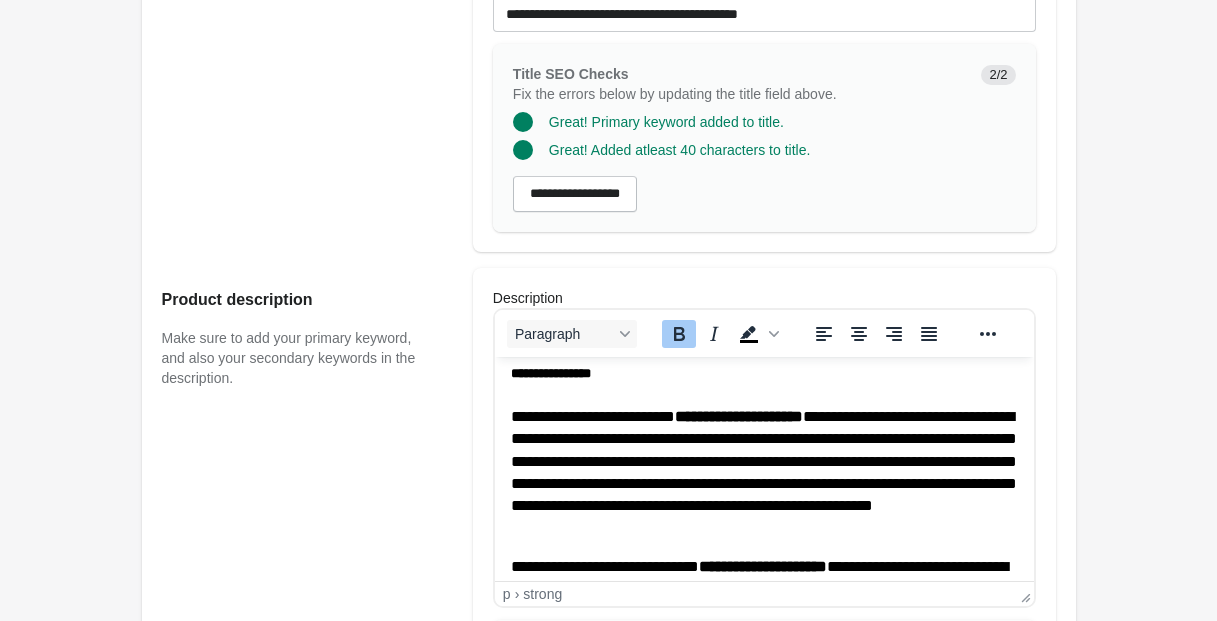 drag, startPoint x: 548, startPoint y: 437, endPoint x: 495, endPoint y: 466, distance: 60.41523 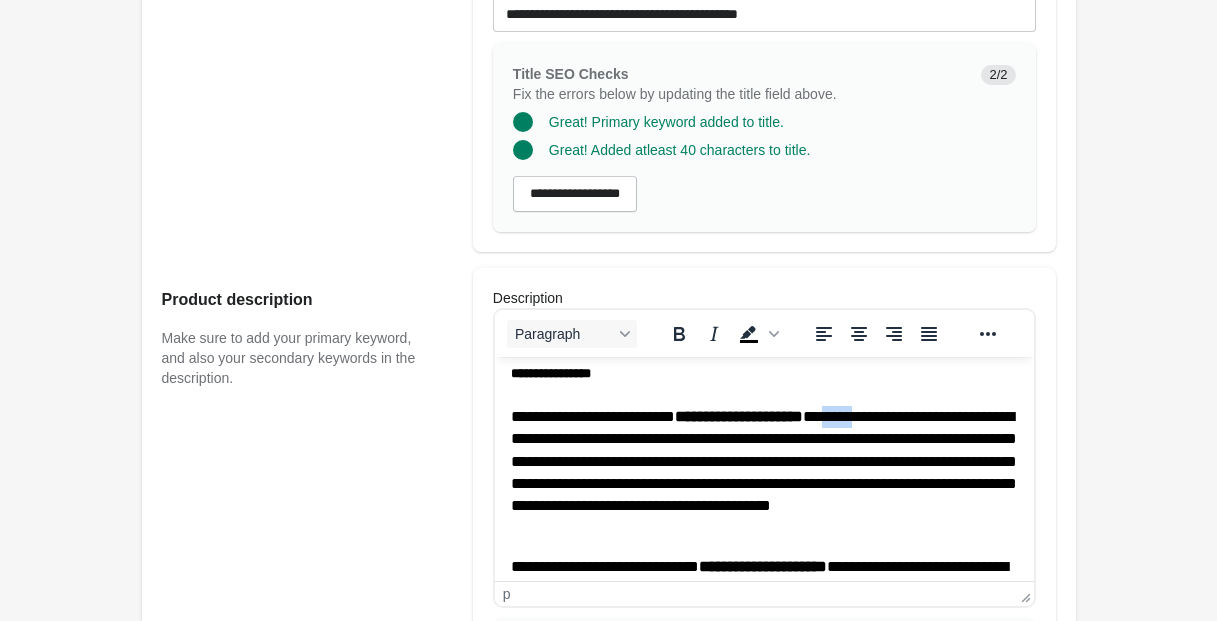 drag, startPoint x: 878, startPoint y: 415, endPoint x: 687, endPoint y: 377, distance: 194.74342 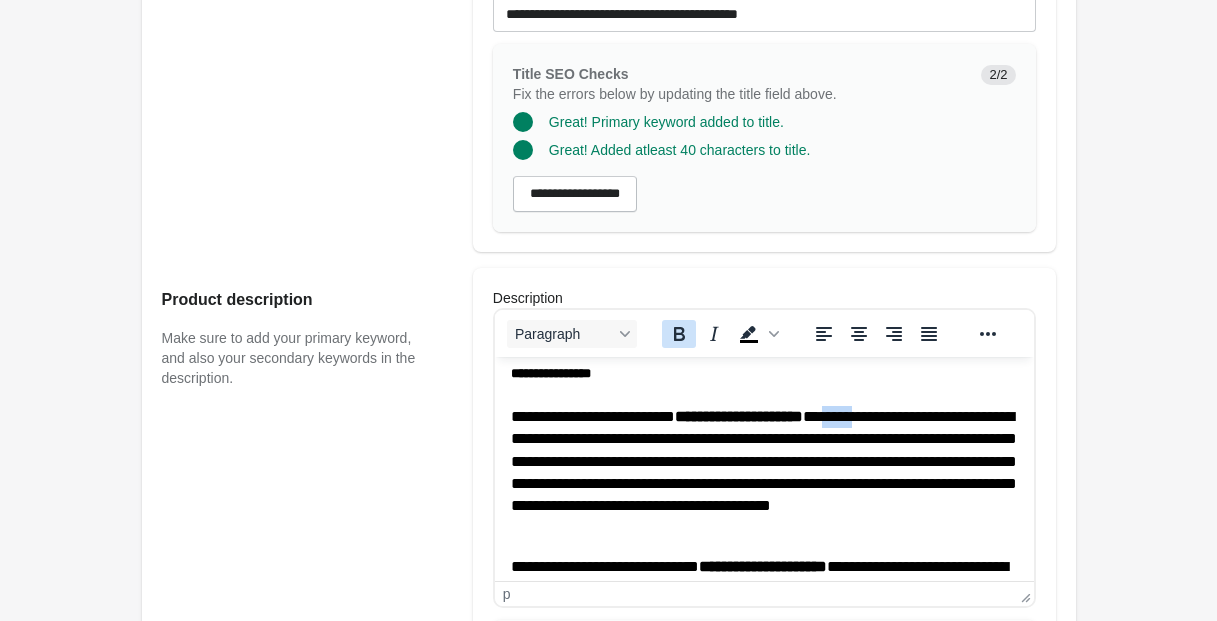 click 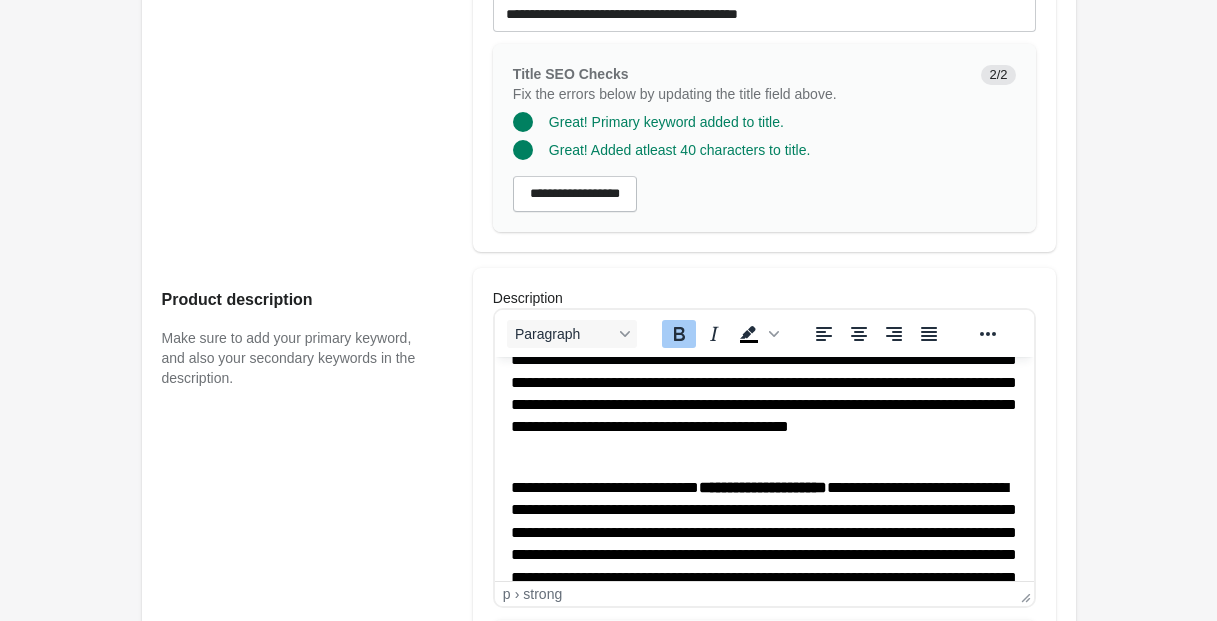 scroll, scrollTop: 136, scrollLeft: 0, axis: vertical 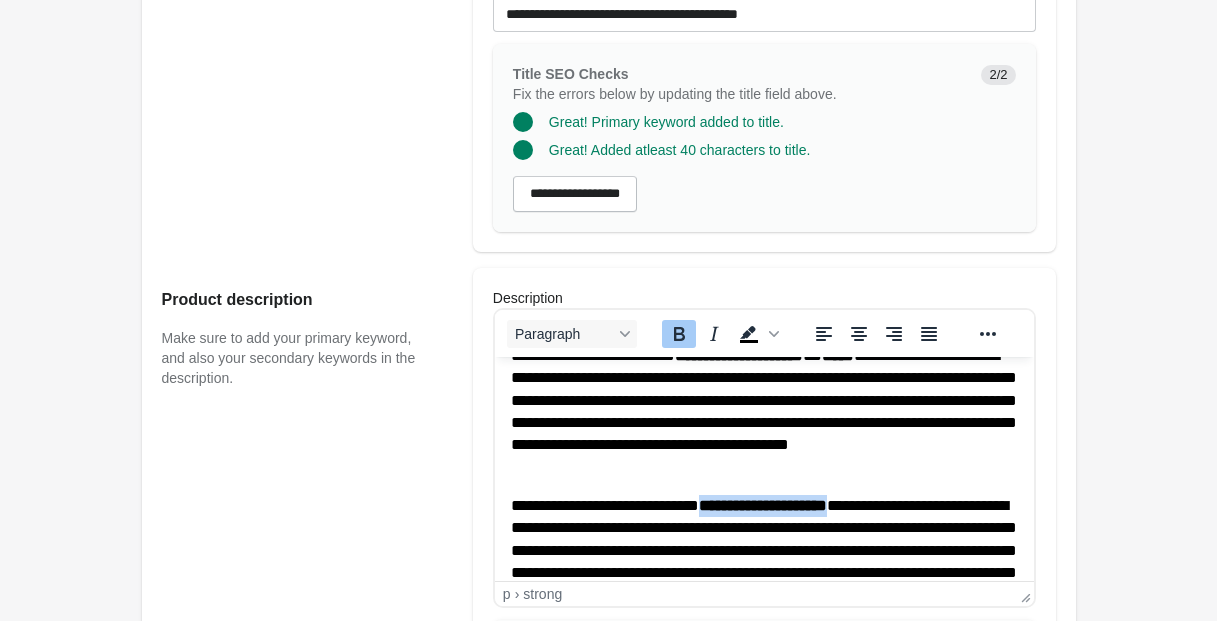 drag, startPoint x: 727, startPoint y: 506, endPoint x: 898, endPoint y: 498, distance: 171.18703 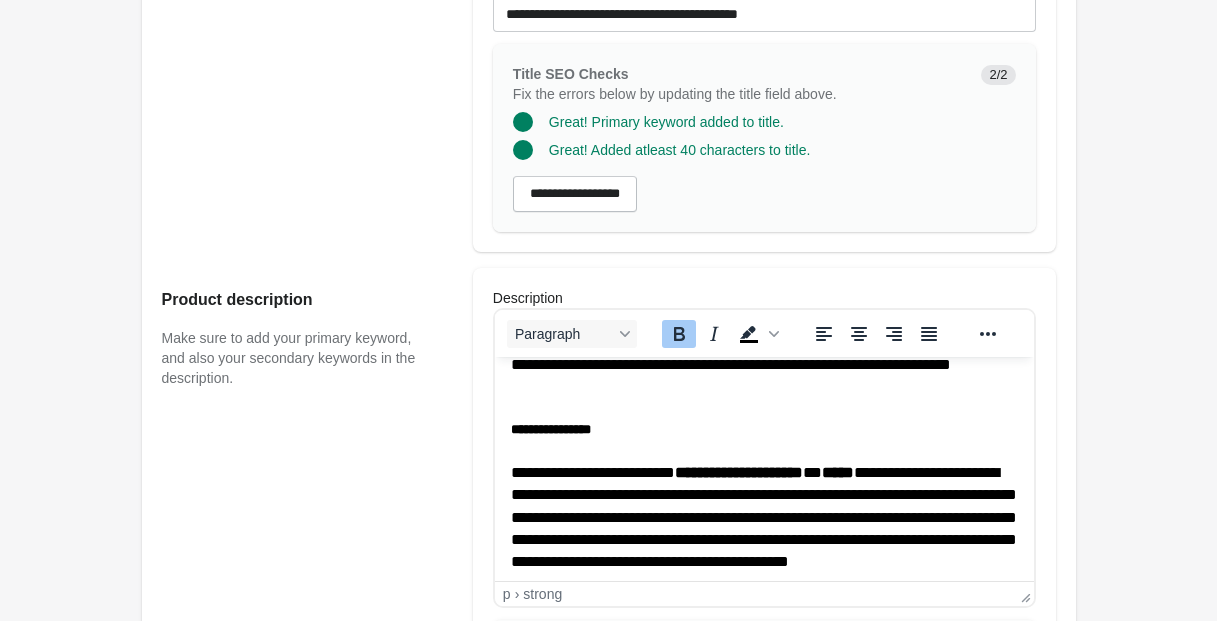 scroll, scrollTop: 14, scrollLeft: 0, axis: vertical 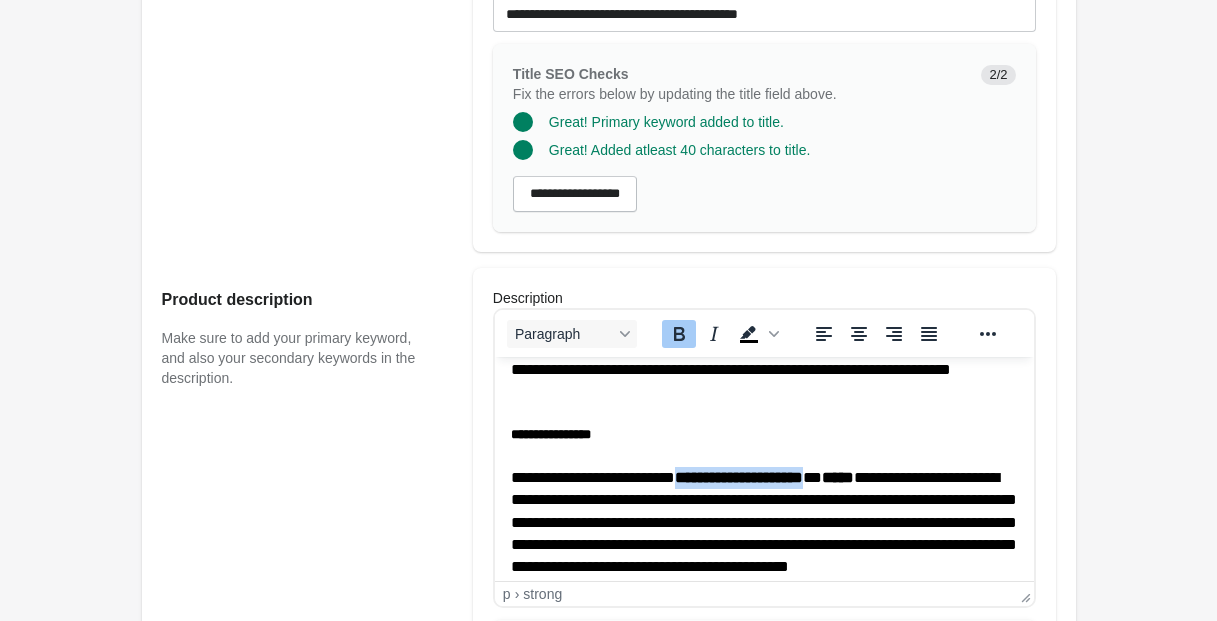 drag, startPoint x: 699, startPoint y: 477, endPoint x: 859, endPoint y: 475, distance: 160.0125 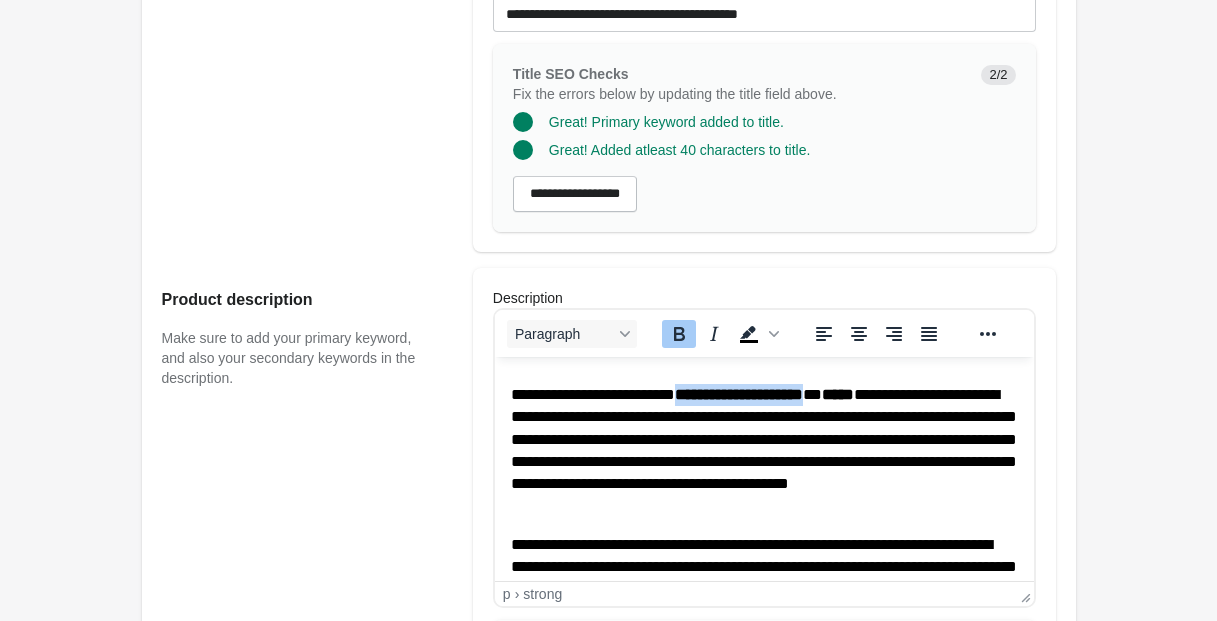scroll, scrollTop: 126, scrollLeft: 0, axis: vertical 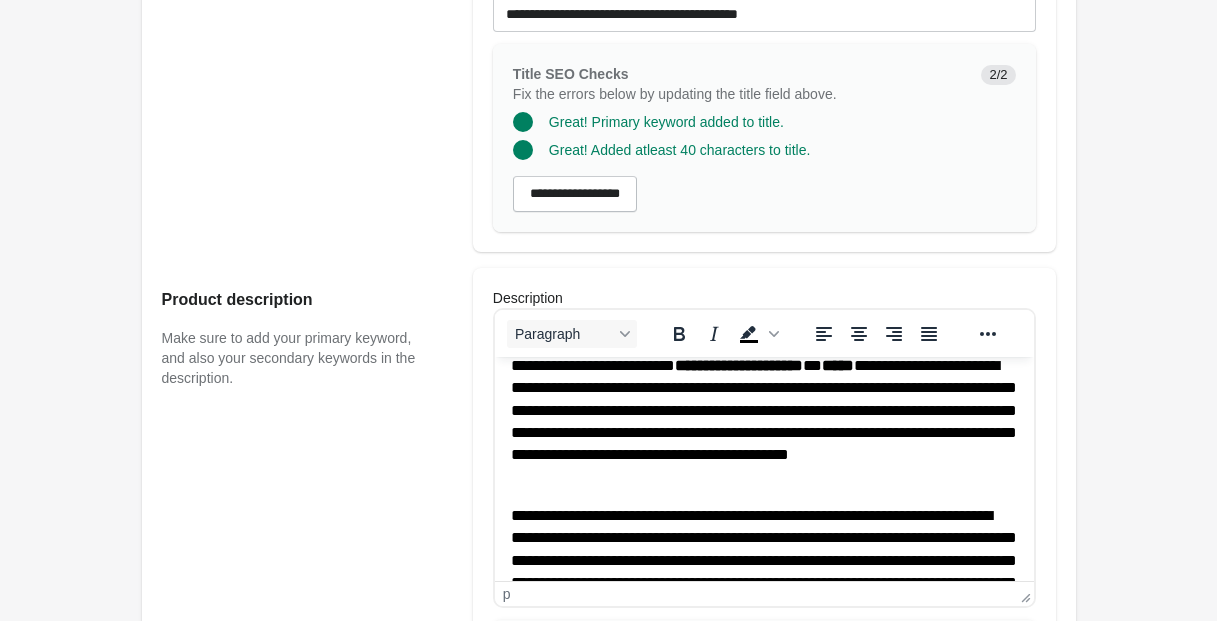 click on "**********" at bounding box center [763, 583] 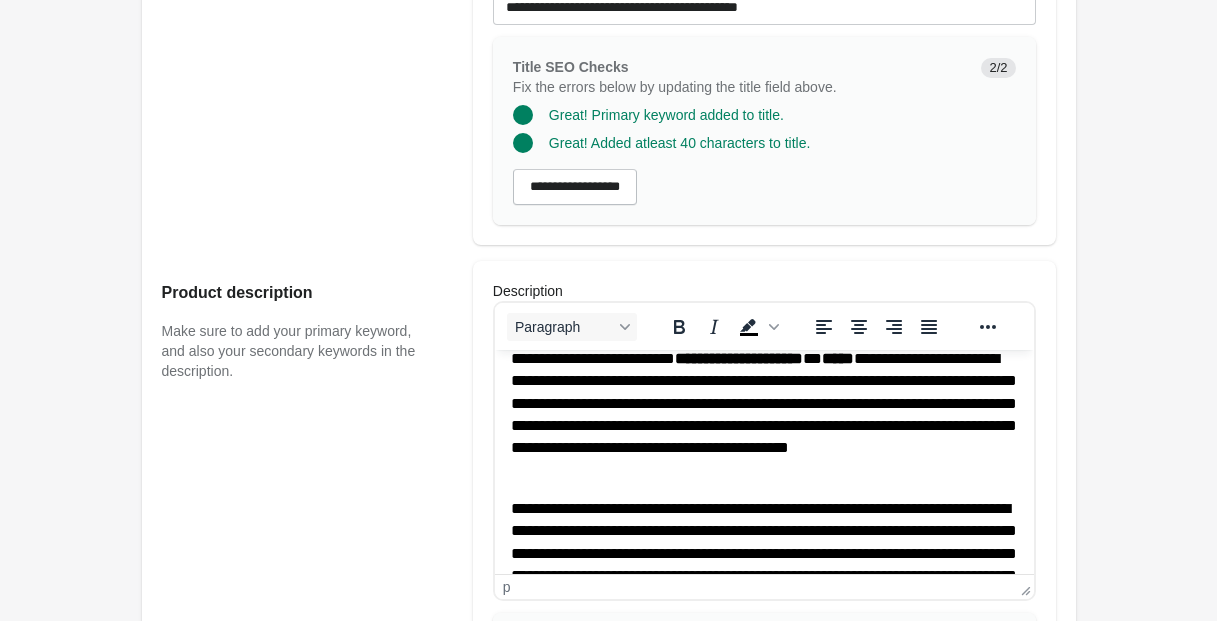 click on "**********" at bounding box center (763, 576) 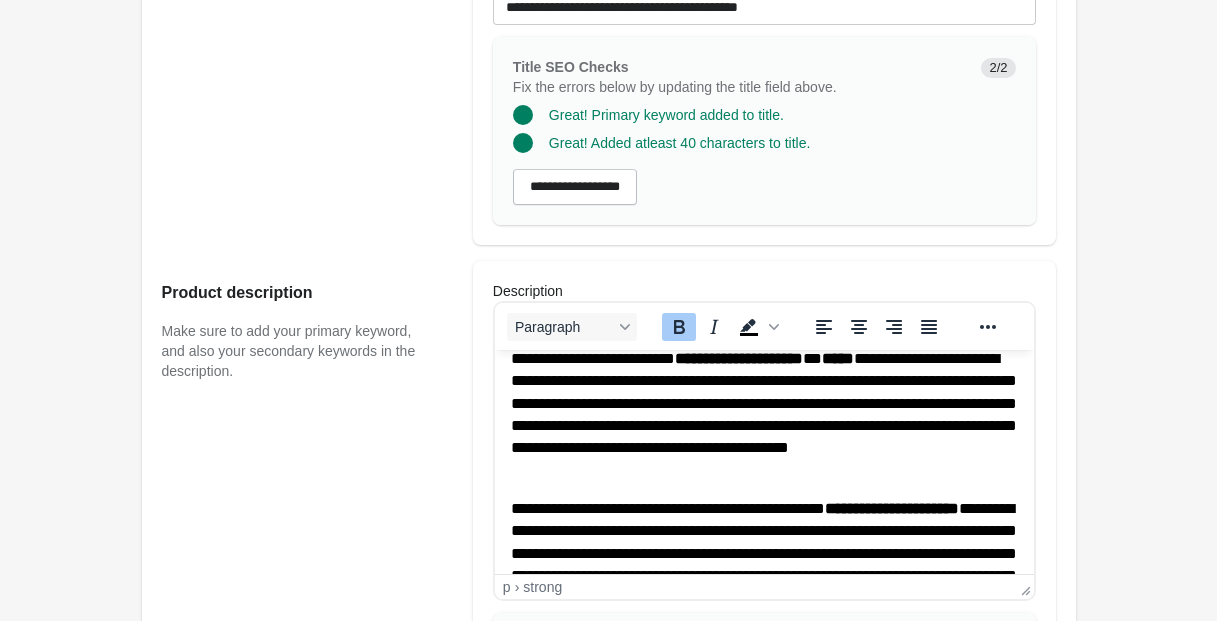 drag, startPoint x: 913, startPoint y: 509, endPoint x: 868, endPoint y: 538, distance: 53.535034 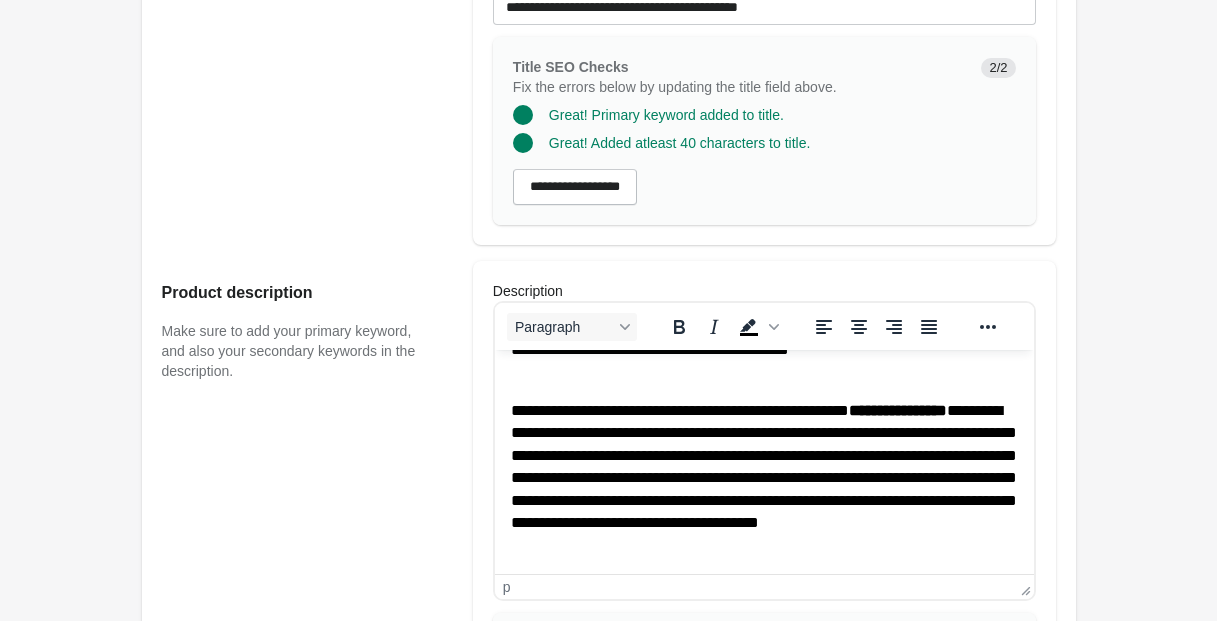 scroll, scrollTop: 228, scrollLeft: 0, axis: vertical 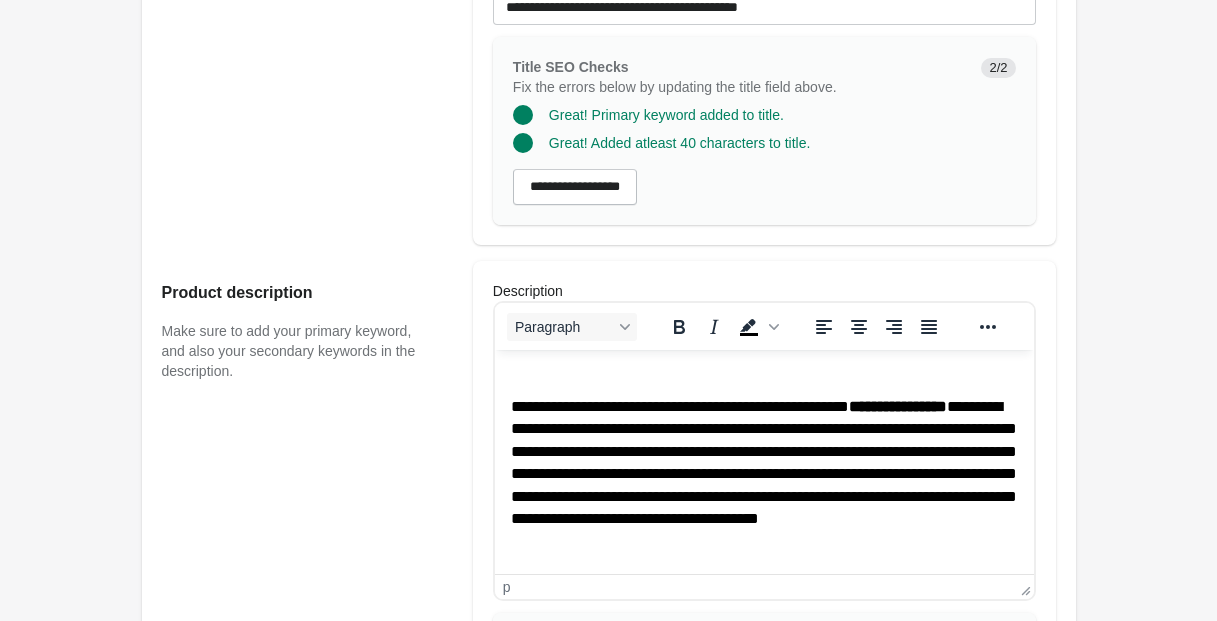 click on "*******" 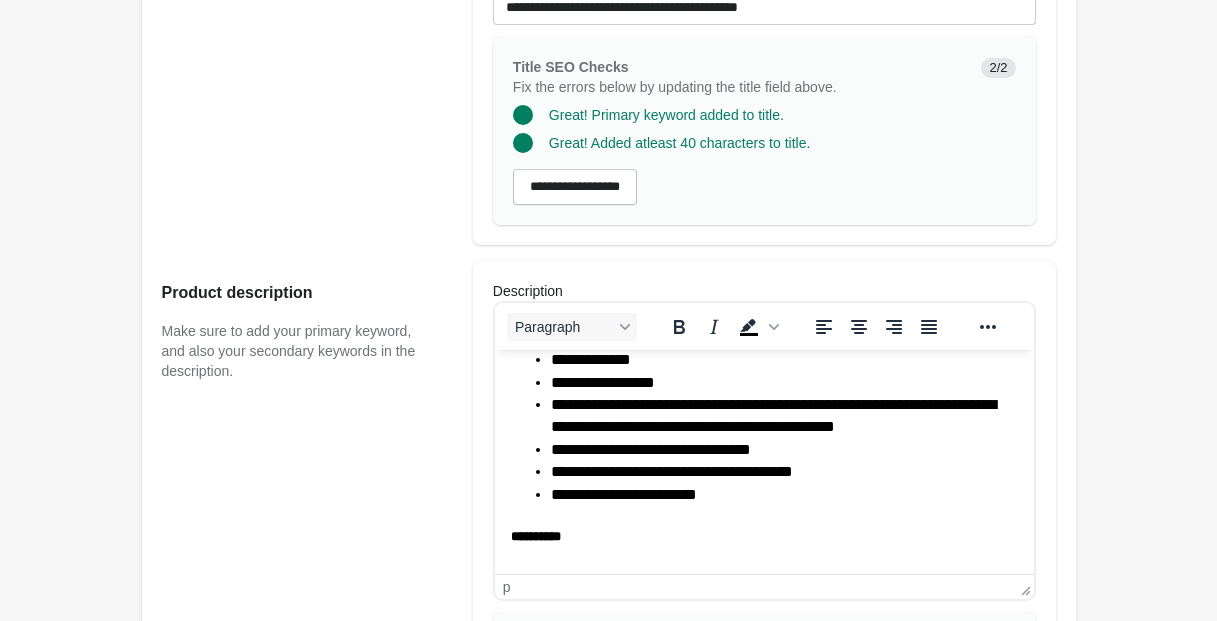 scroll, scrollTop: 730, scrollLeft: 0, axis: vertical 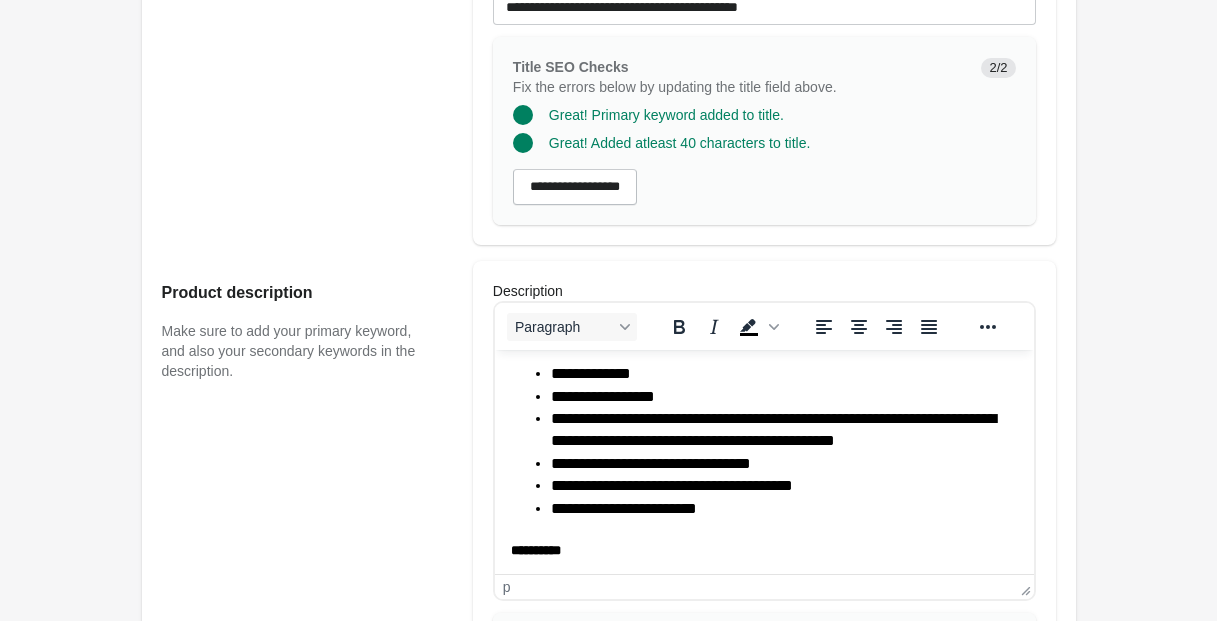 click on "******" 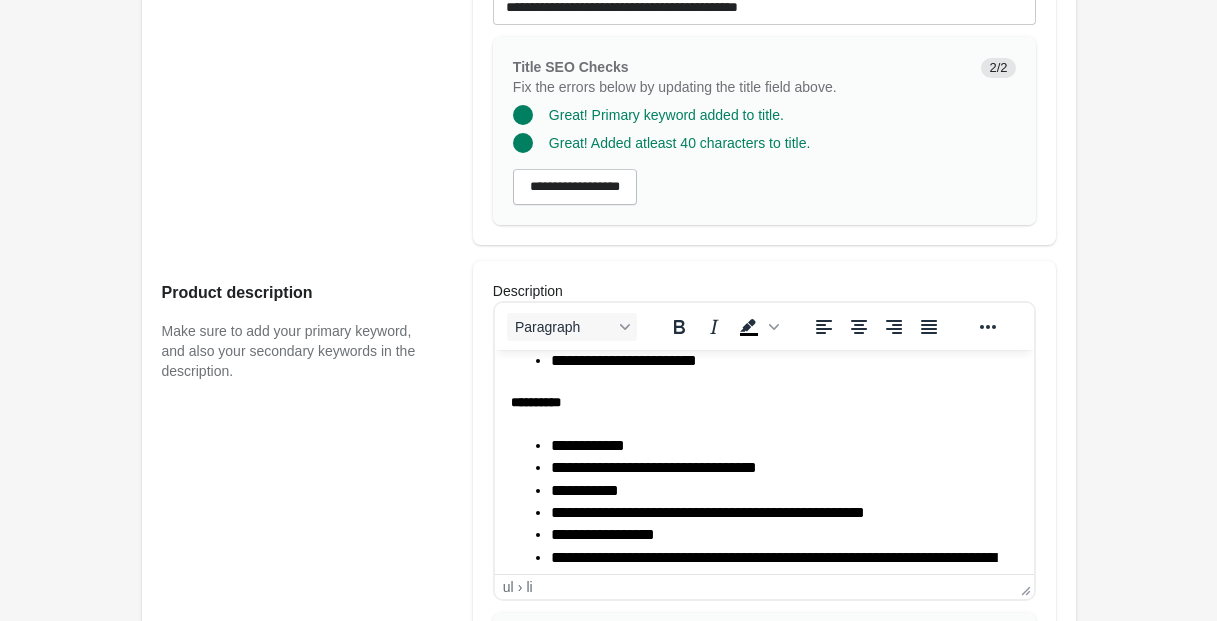 scroll, scrollTop: 820, scrollLeft: 0, axis: vertical 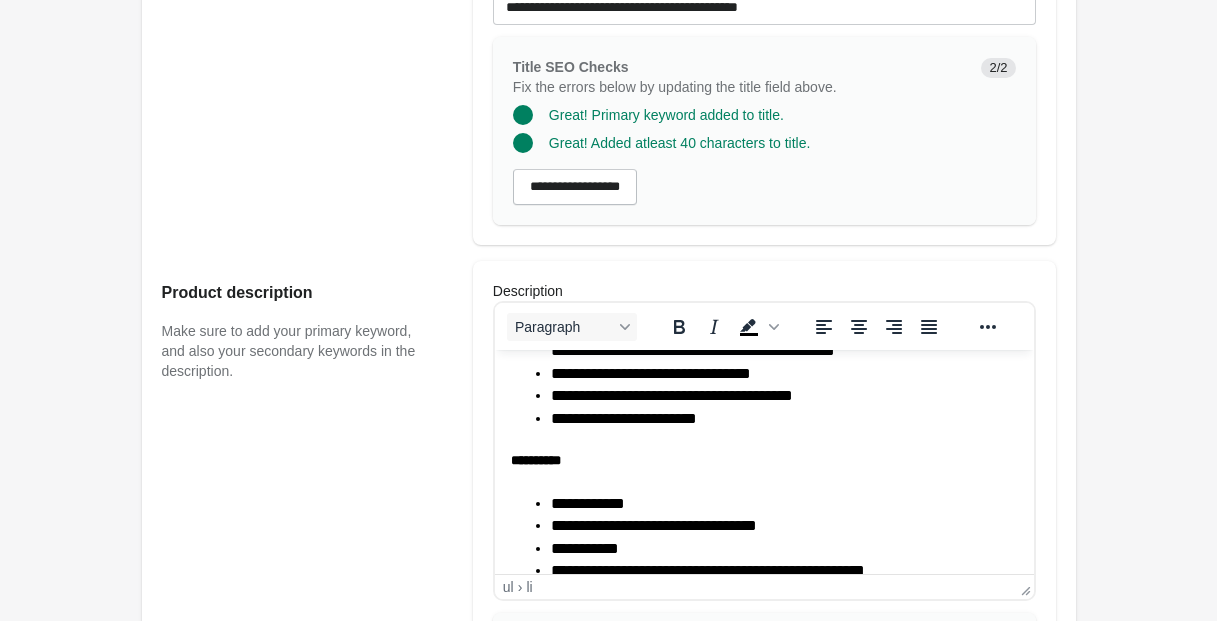 click on "*****" 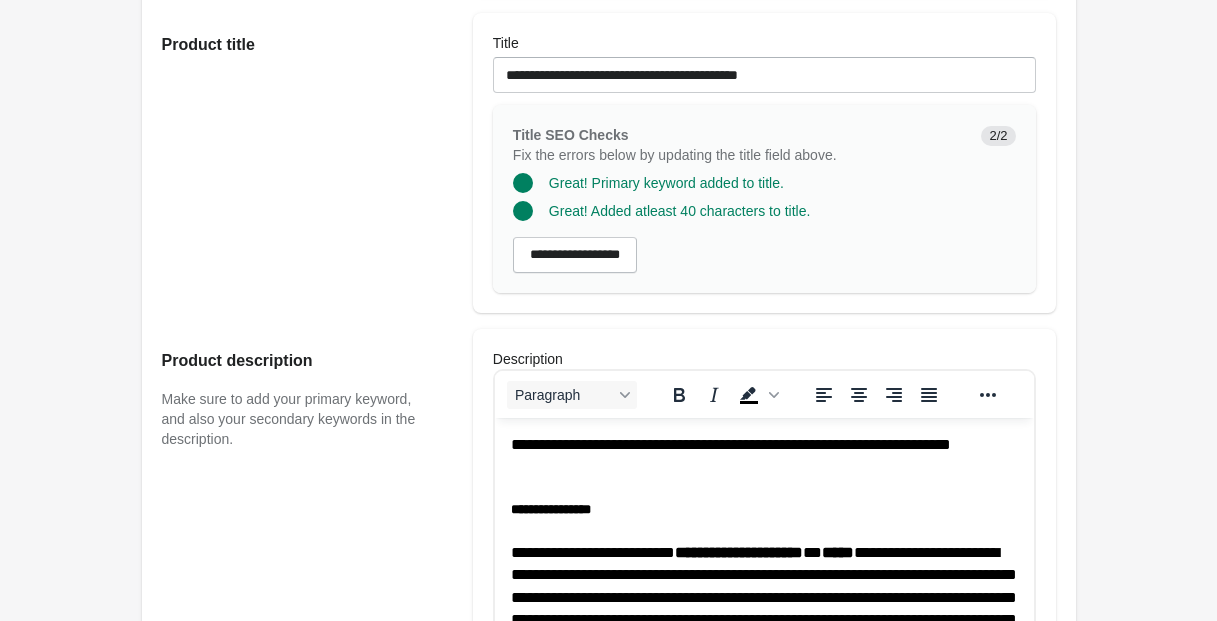 scroll, scrollTop: 427, scrollLeft: 0, axis: vertical 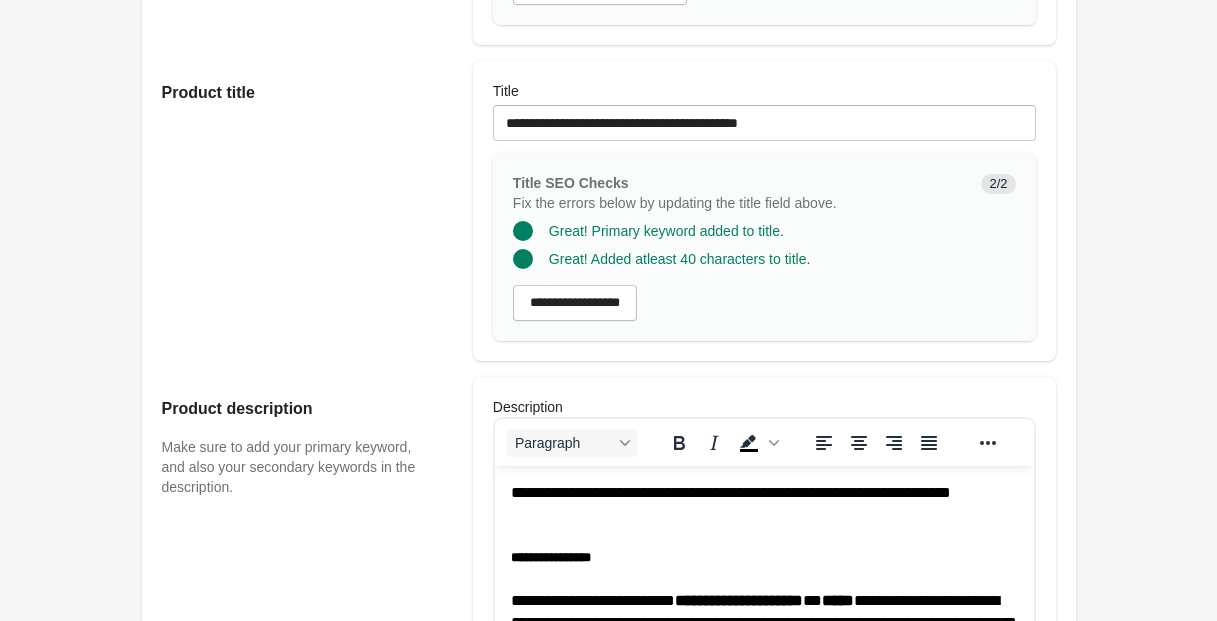 click on "*******" 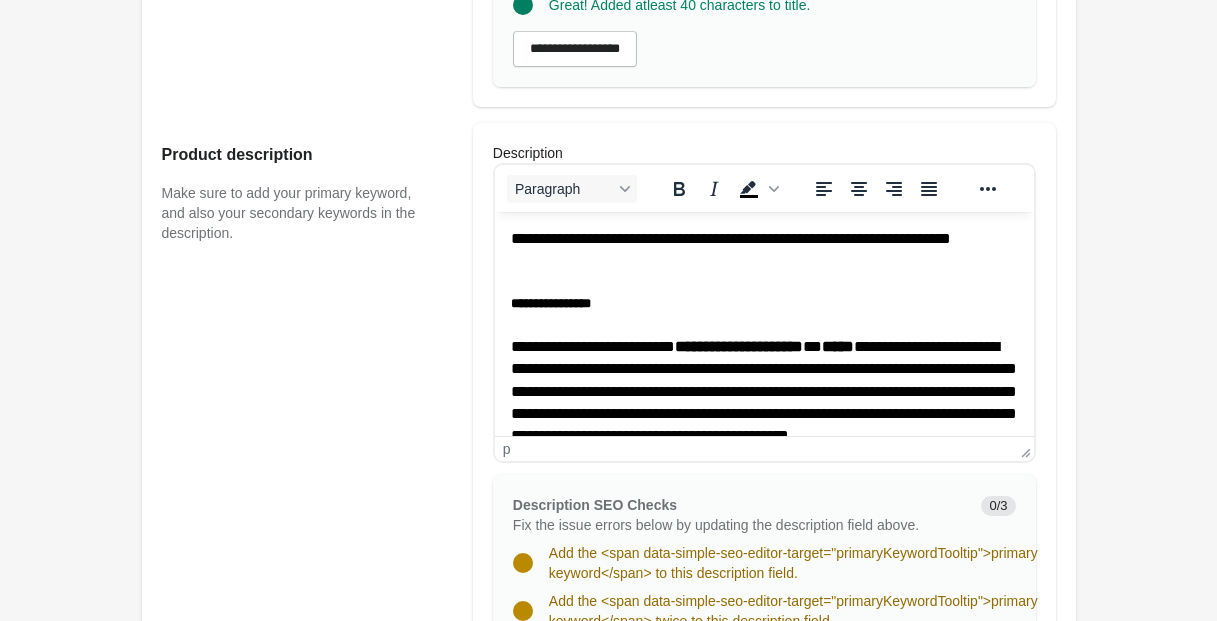 scroll, scrollTop: 686, scrollLeft: 0, axis: vertical 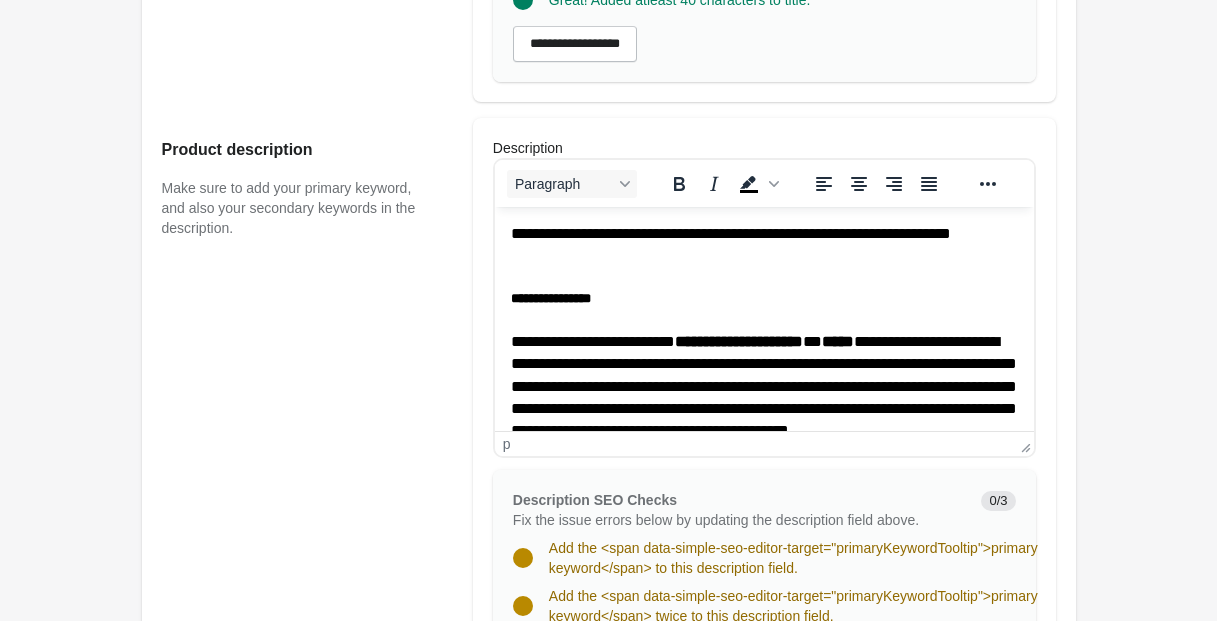 click on "*********" 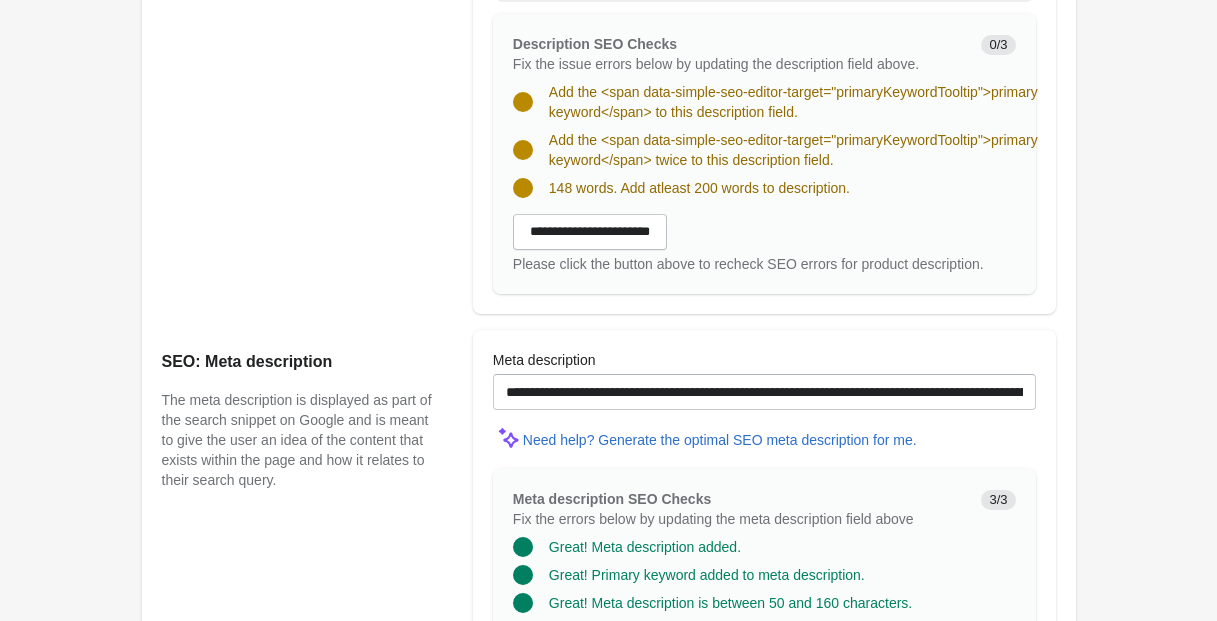 scroll, scrollTop: 1139, scrollLeft: 0, axis: vertical 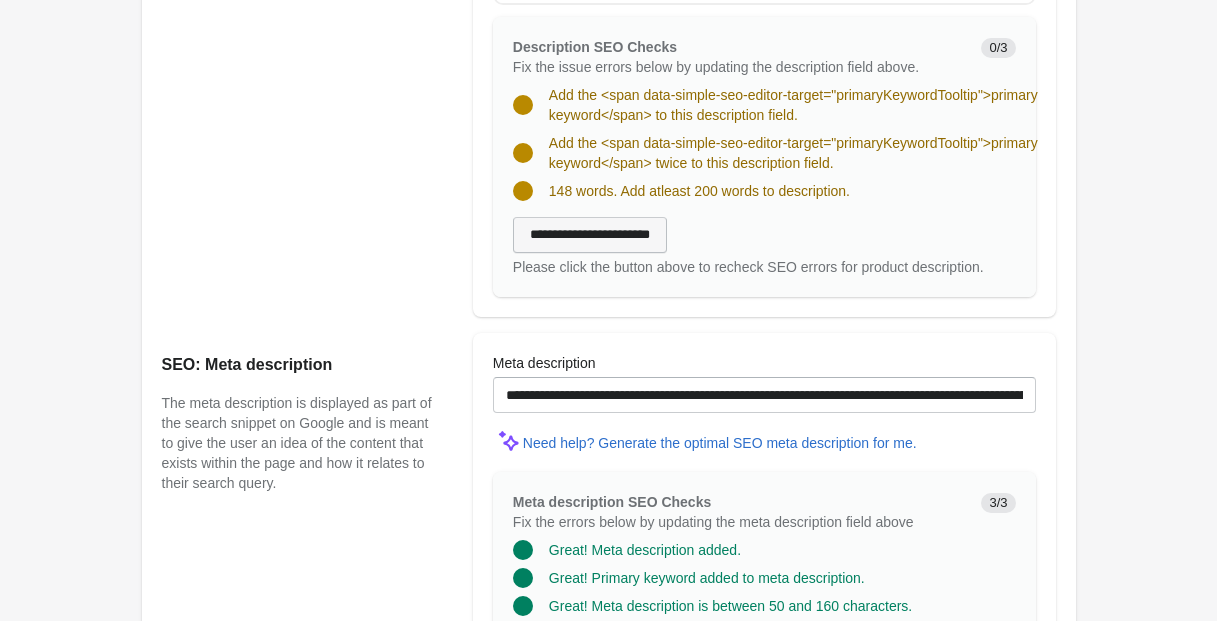 click on "**********" at bounding box center (590, 235) 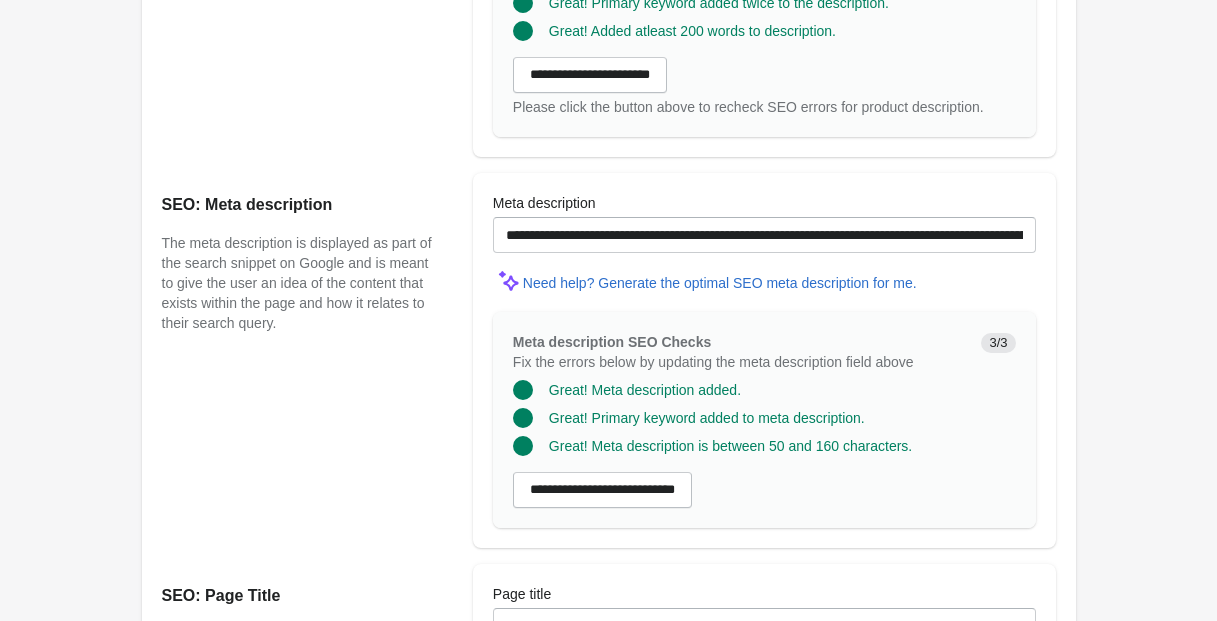 scroll, scrollTop: 1353, scrollLeft: 0, axis: vertical 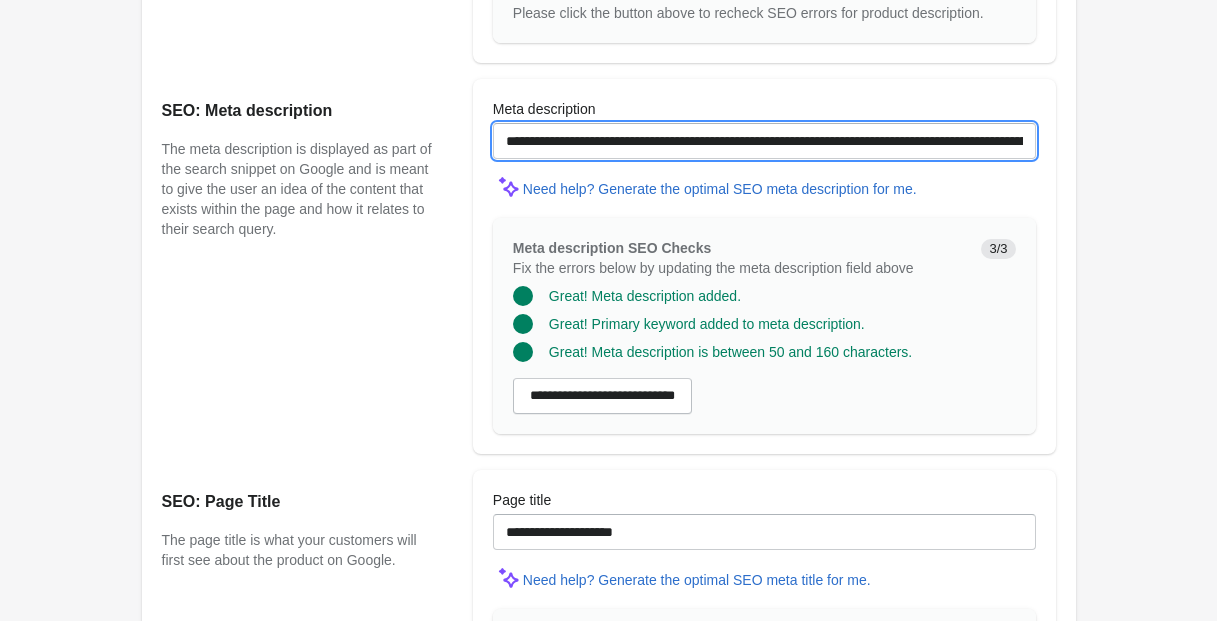 drag, startPoint x: 581, startPoint y: 158, endPoint x: 543, endPoint y: 164, distance: 38.470768 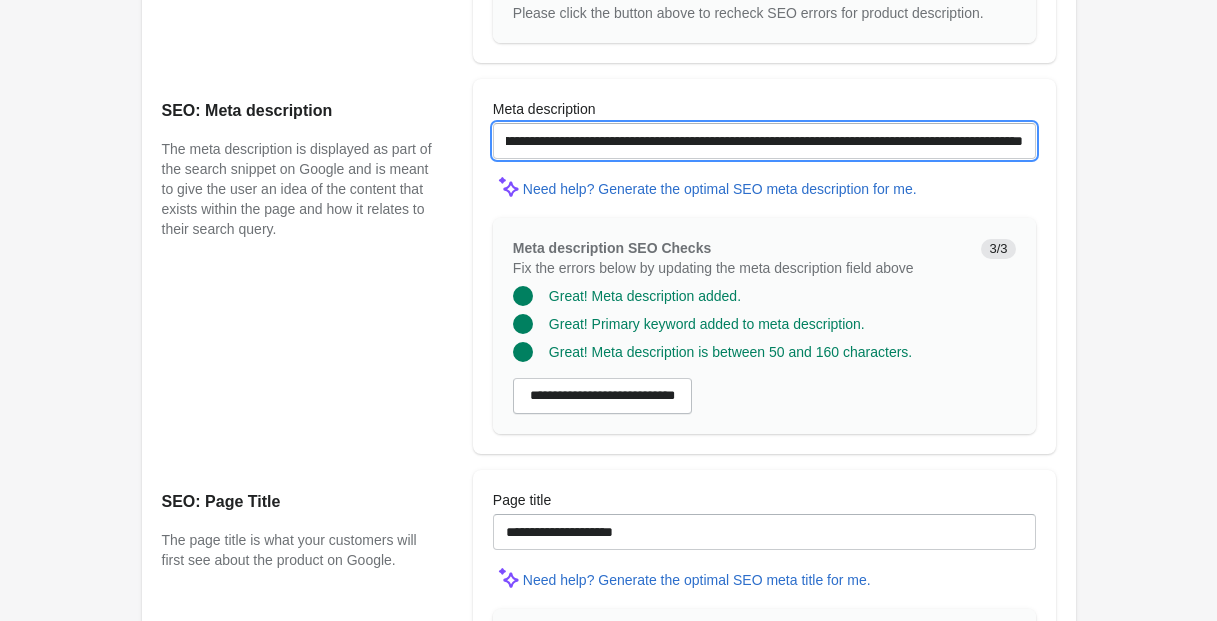 scroll, scrollTop: 0, scrollLeft: 205, axis: horizontal 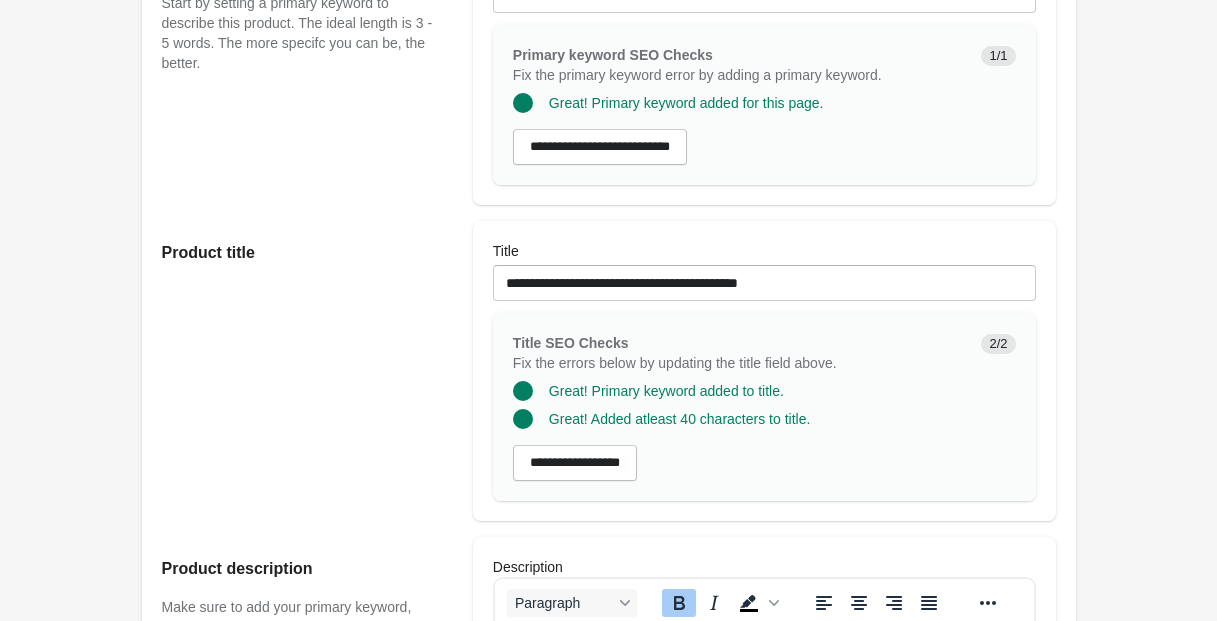 type on "**********" 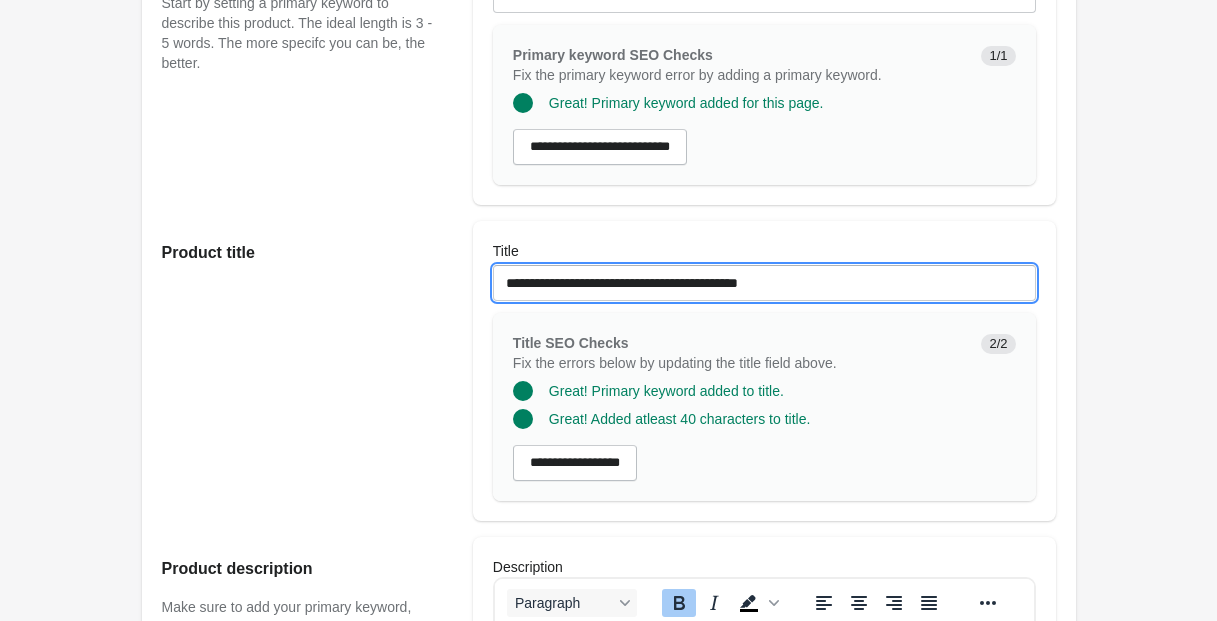 drag, startPoint x: 759, startPoint y: 304, endPoint x: 655, endPoint y: 322, distance: 105.546196 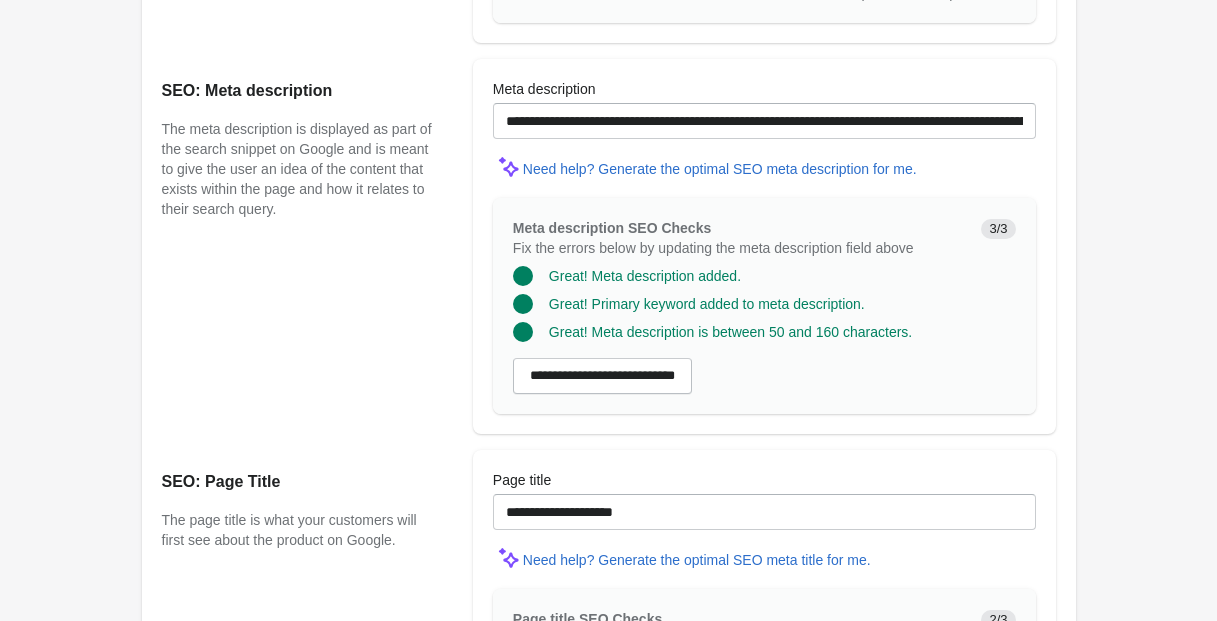 scroll, scrollTop: 1377, scrollLeft: 0, axis: vertical 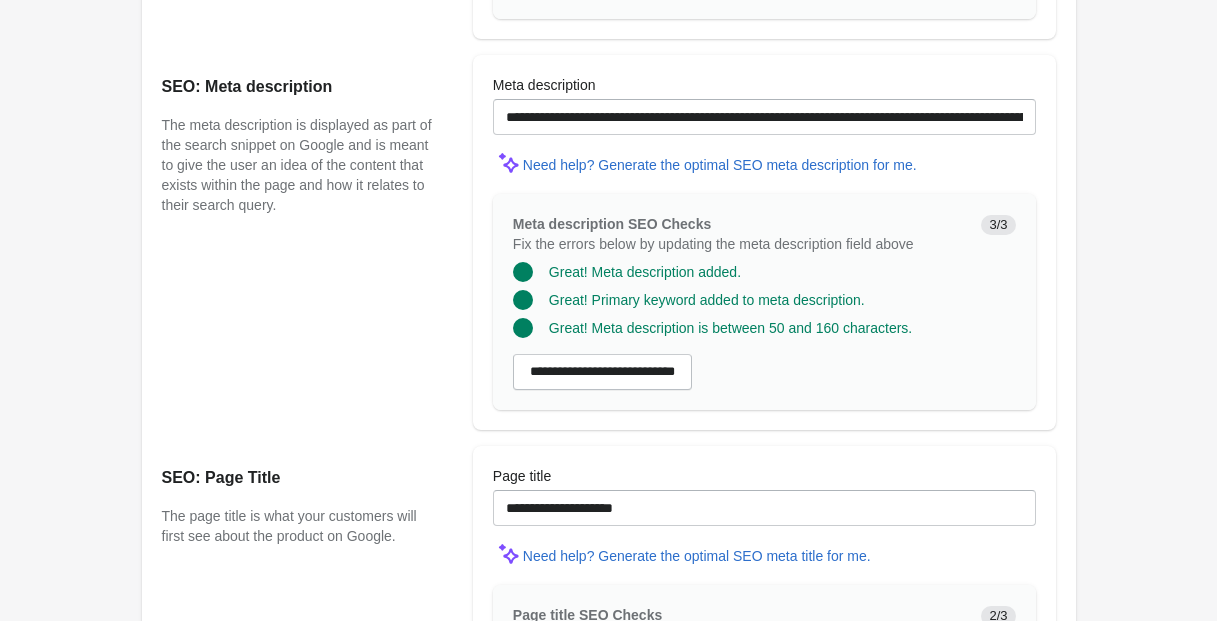 type on "**********" 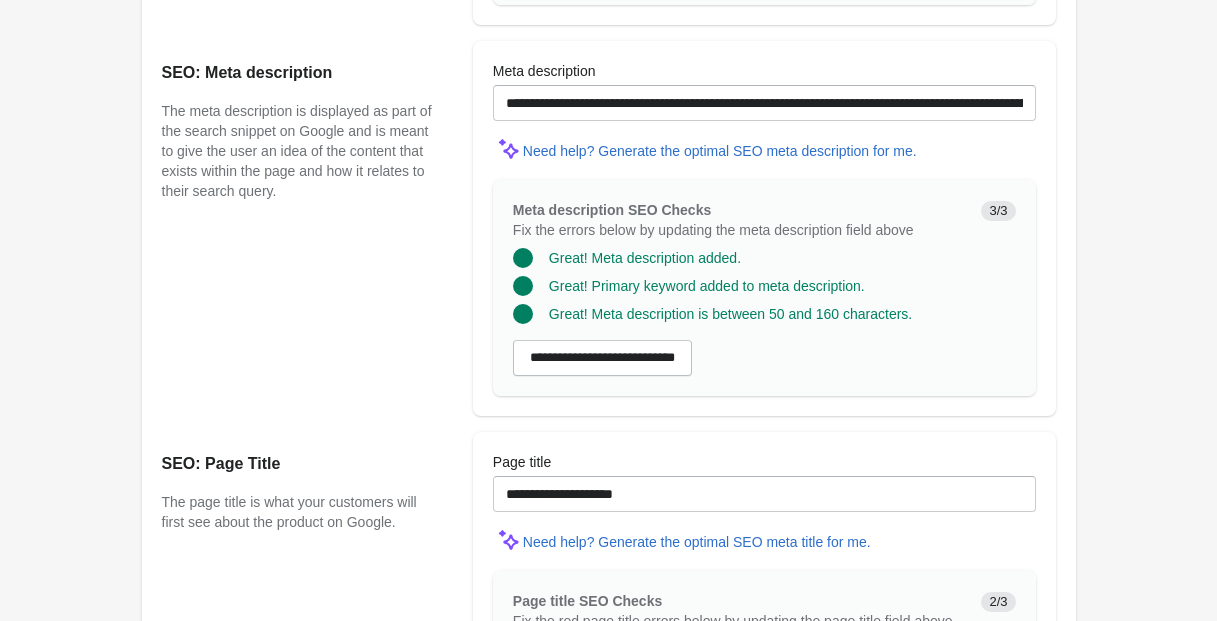scroll, scrollTop: 1385, scrollLeft: 0, axis: vertical 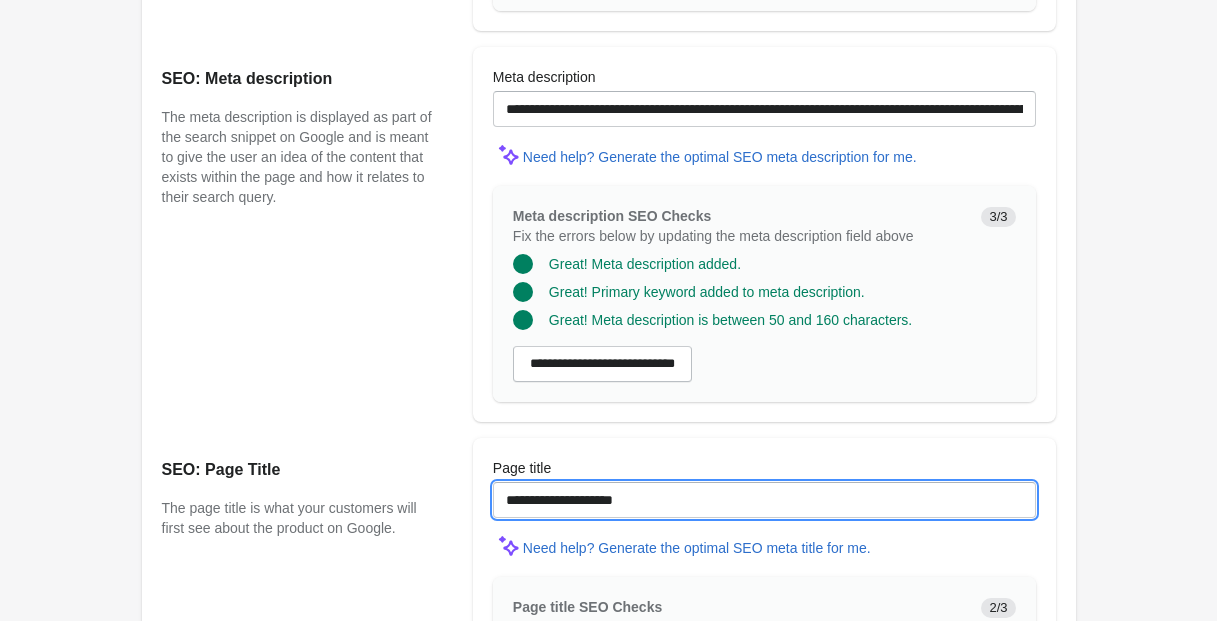 click on "**********" at bounding box center [764, 500] 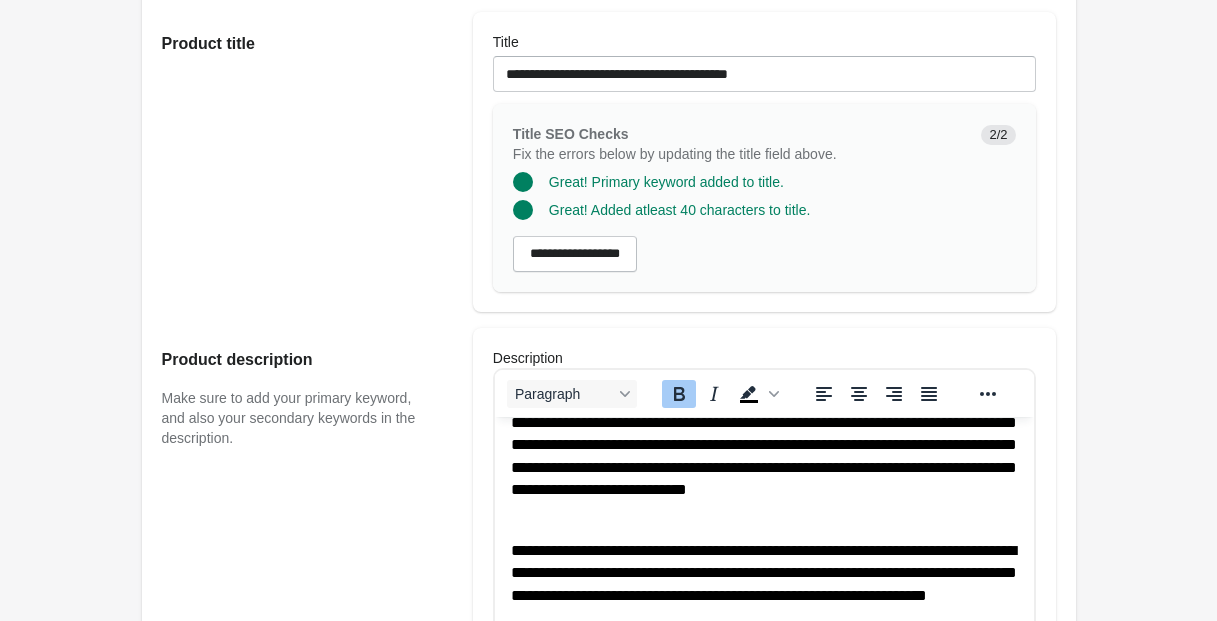 scroll, scrollTop: 470, scrollLeft: 0, axis: vertical 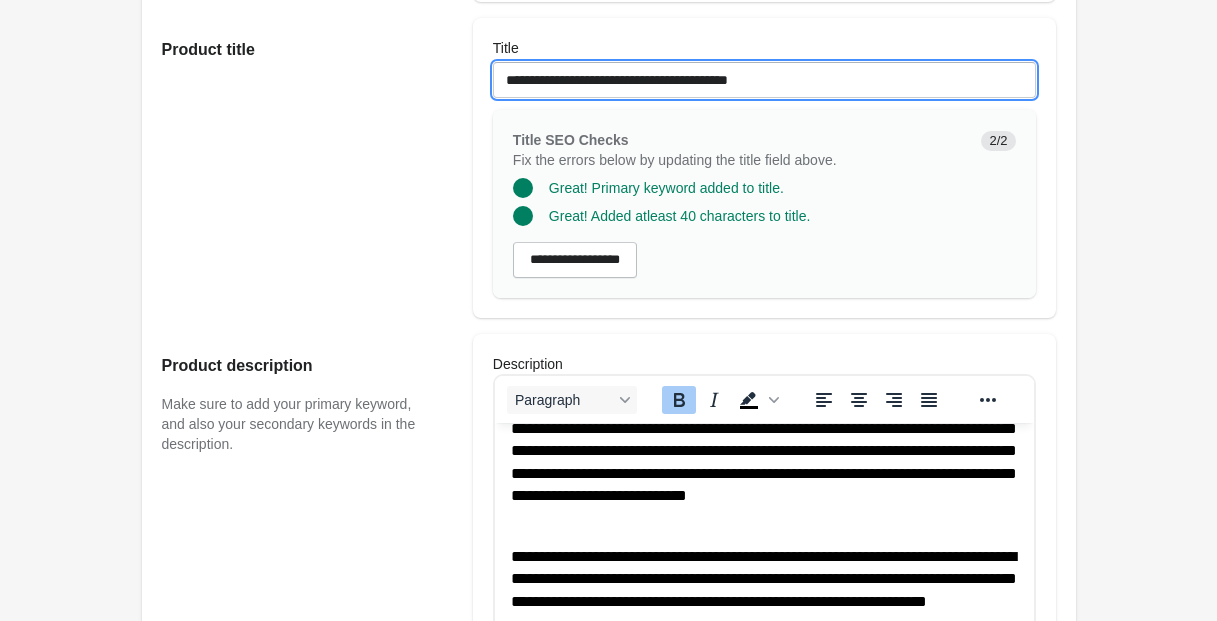 drag, startPoint x: 502, startPoint y: 97, endPoint x: 852, endPoint y: 118, distance: 350.62943 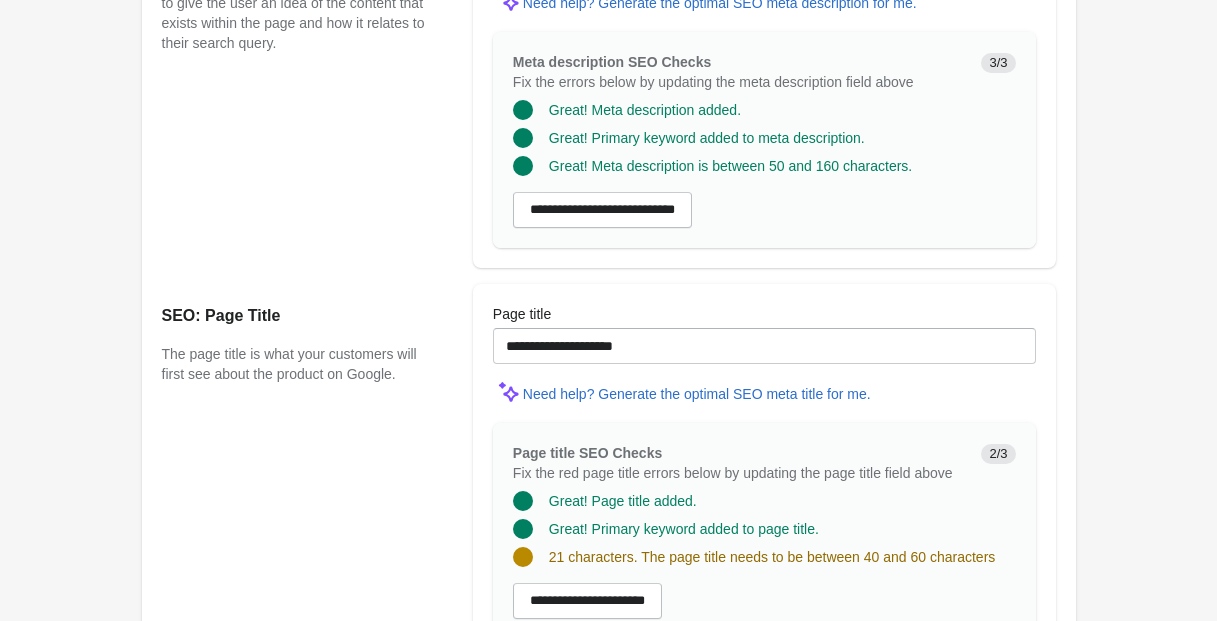 scroll, scrollTop: 1546, scrollLeft: 0, axis: vertical 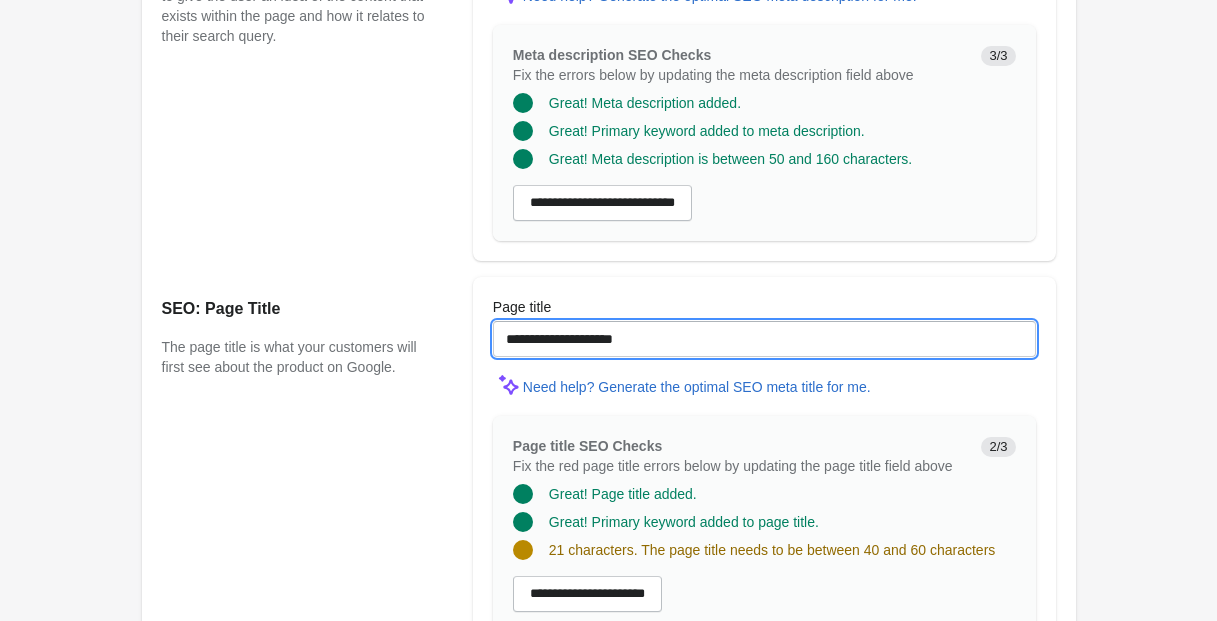 drag, startPoint x: 672, startPoint y: 364, endPoint x: 401, endPoint y: 343, distance: 271.81244 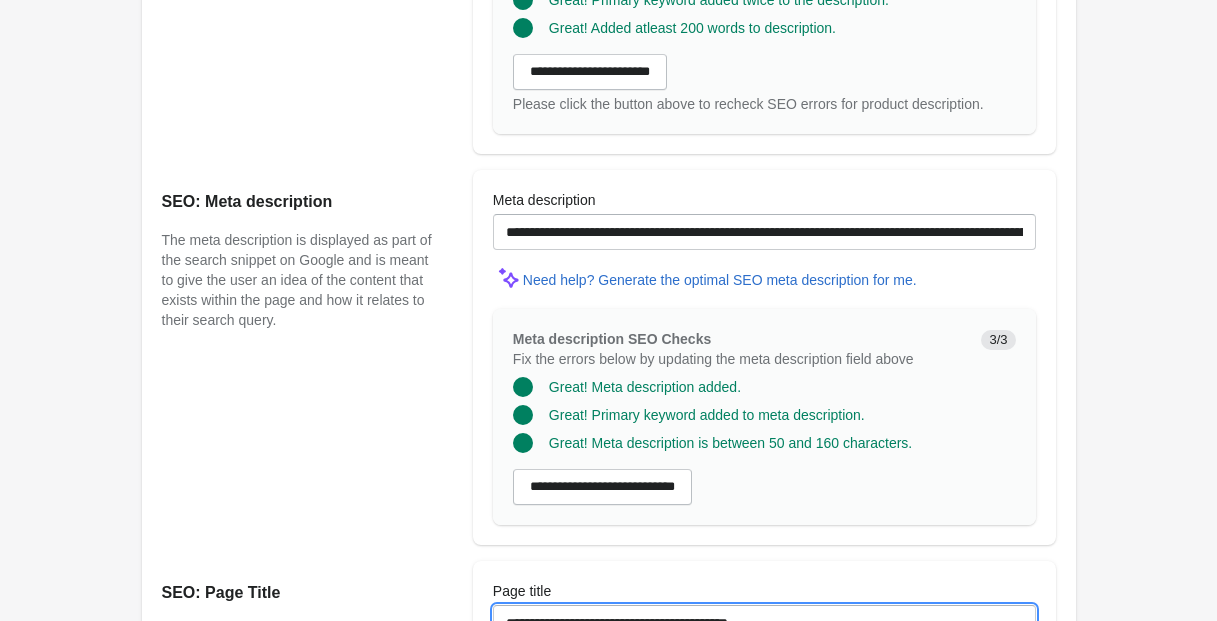 scroll, scrollTop: 1717, scrollLeft: 0, axis: vertical 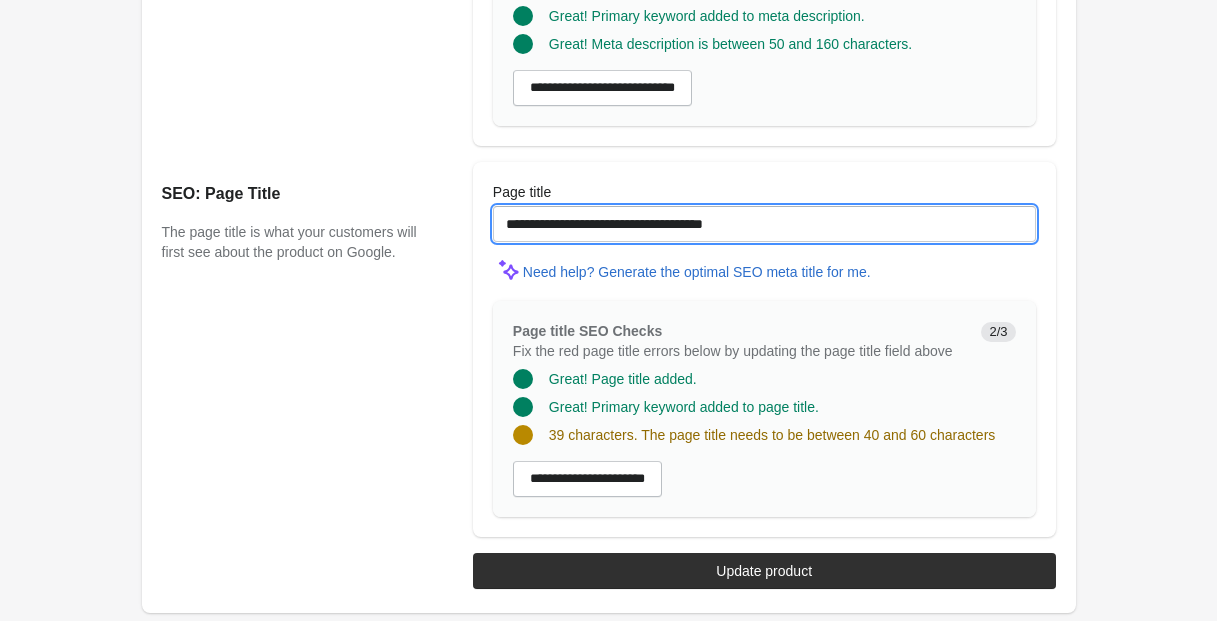 click on "**********" at bounding box center (764, 224) 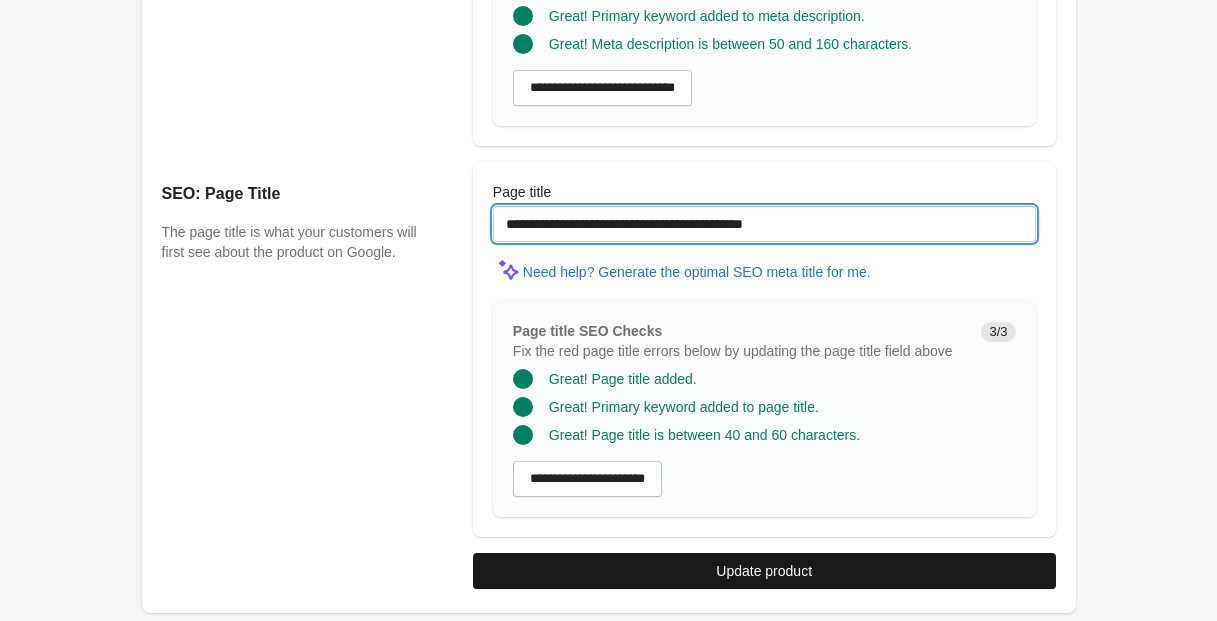 type on "**********" 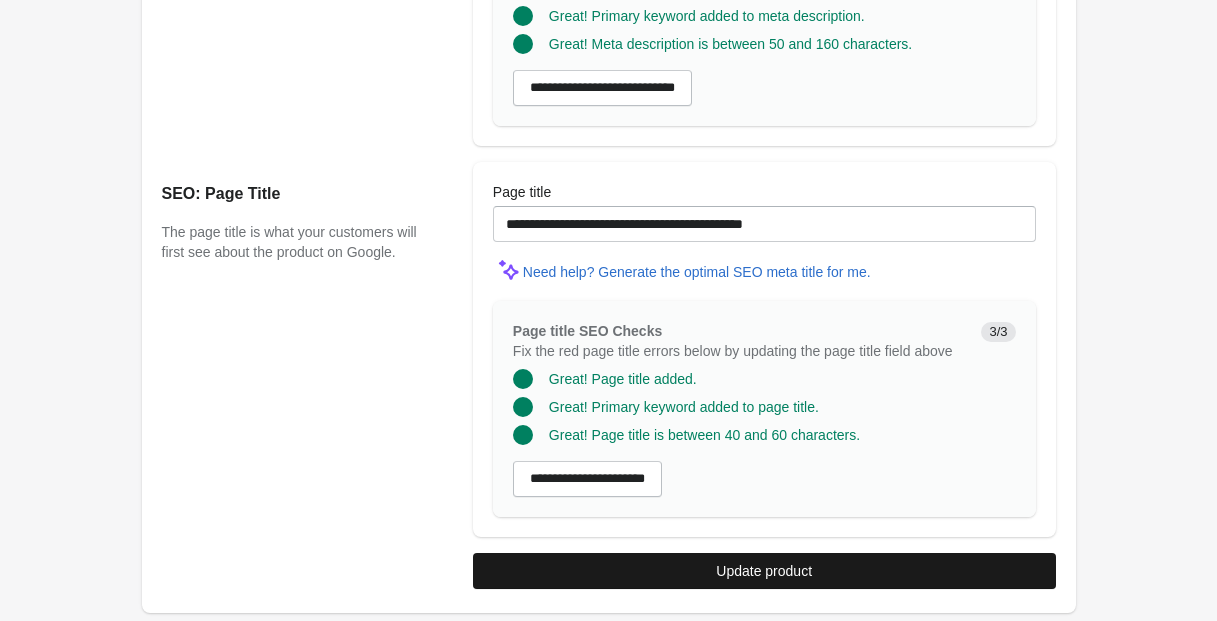 click on "Update product" at bounding box center [764, 571] 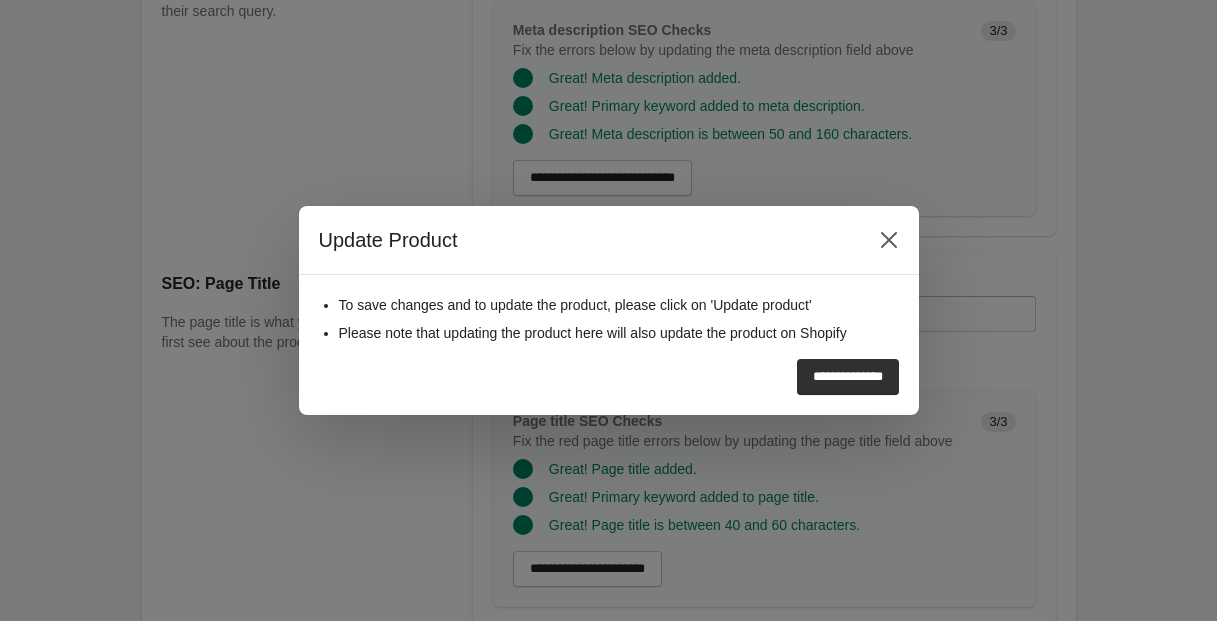 scroll, scrollTop: 1530, scrollLeft: 0, axis: vertical 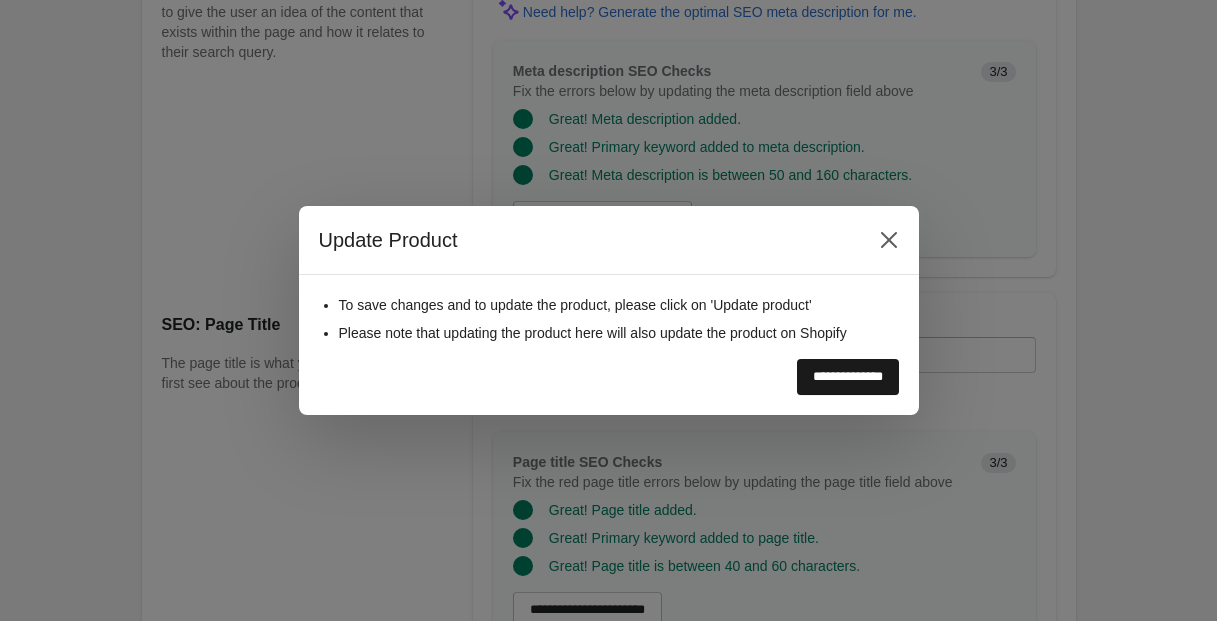 click on "**********" at bounding box center (848, 377) 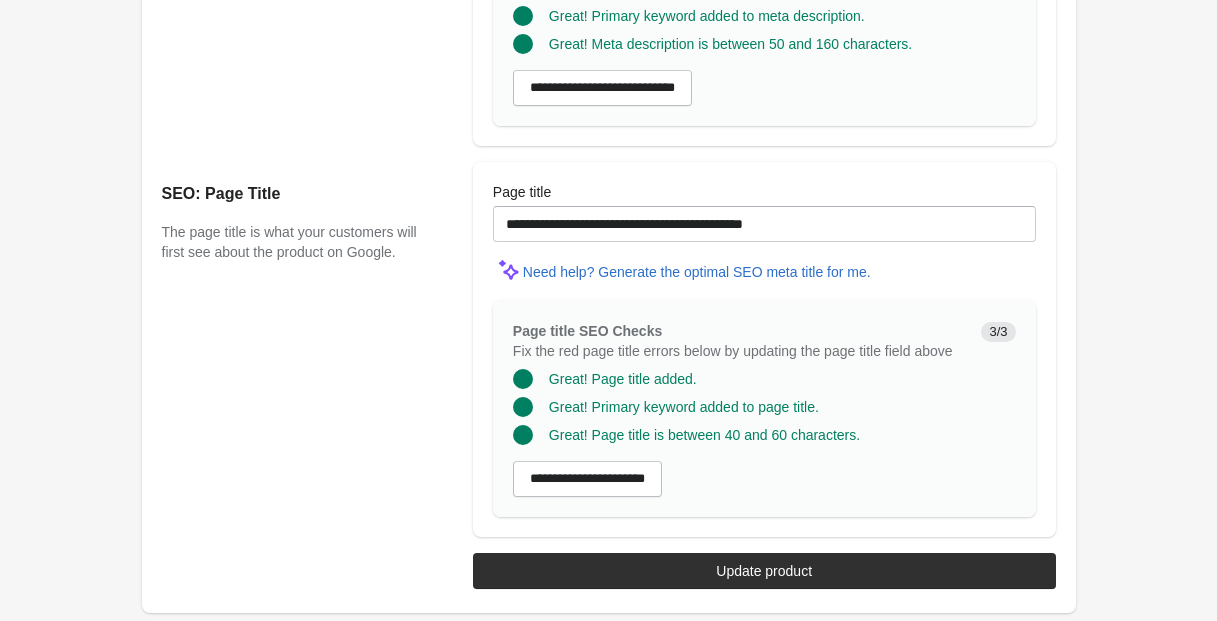scroll, scrollTop: 1717, scrollLeft: 0, axis: vertical 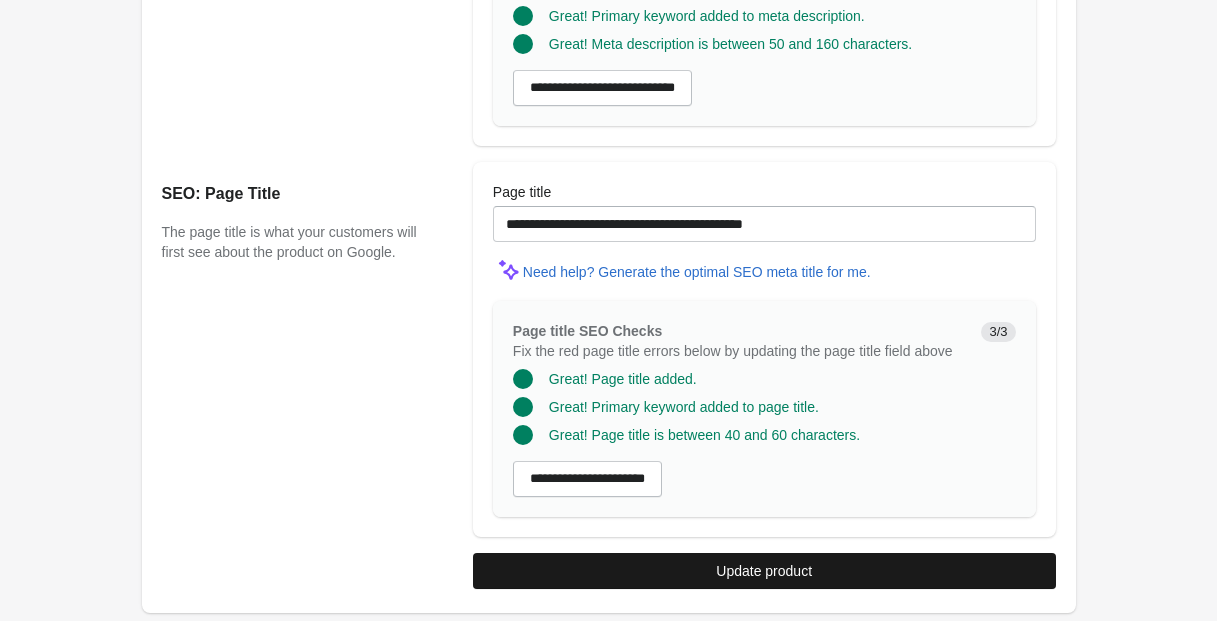 click on "Update product" at bounding box center (764, 571) 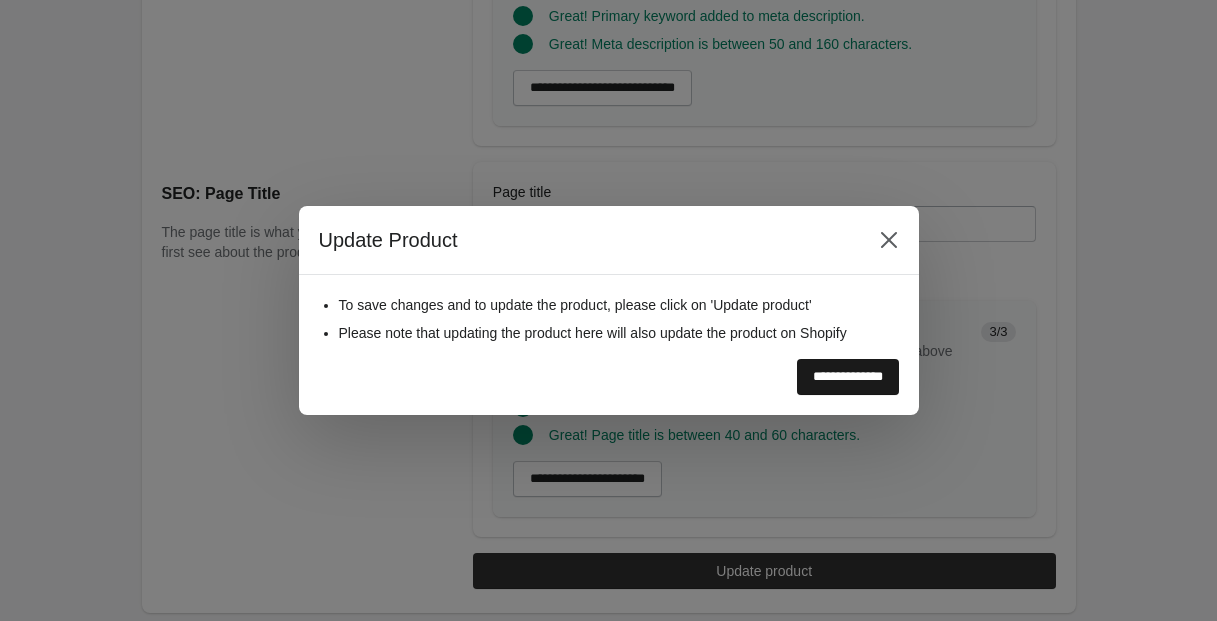 click on "**********" at bounding box center (848, 377) 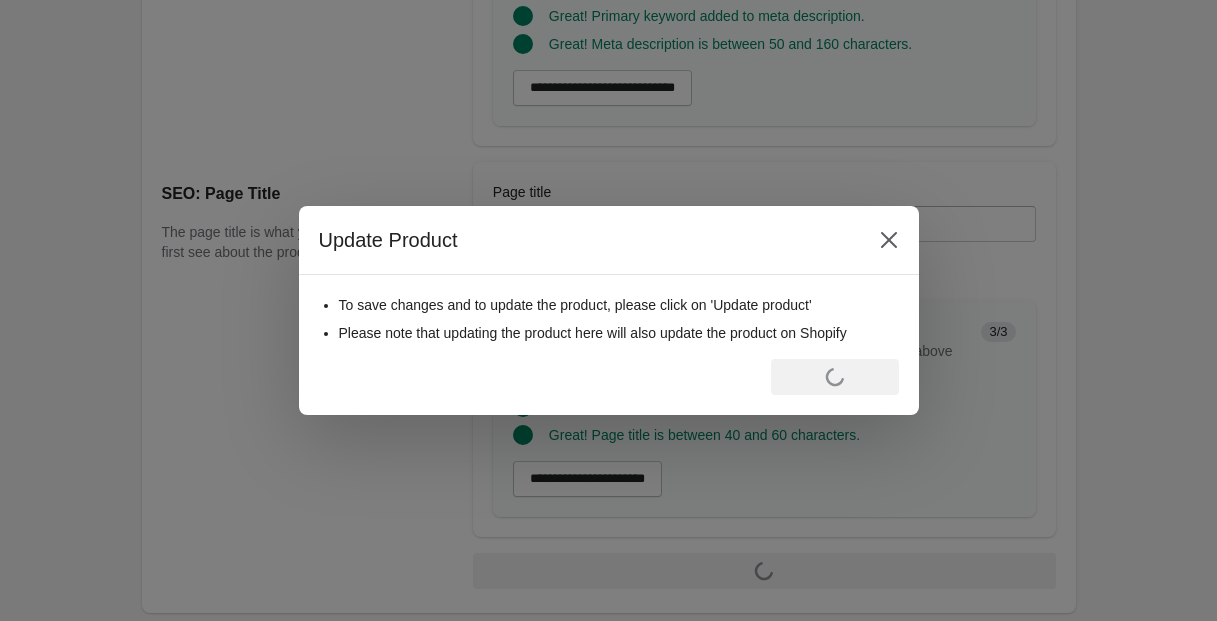 scroll, scrollTop: 0, scrollLeft: 0, axis: both 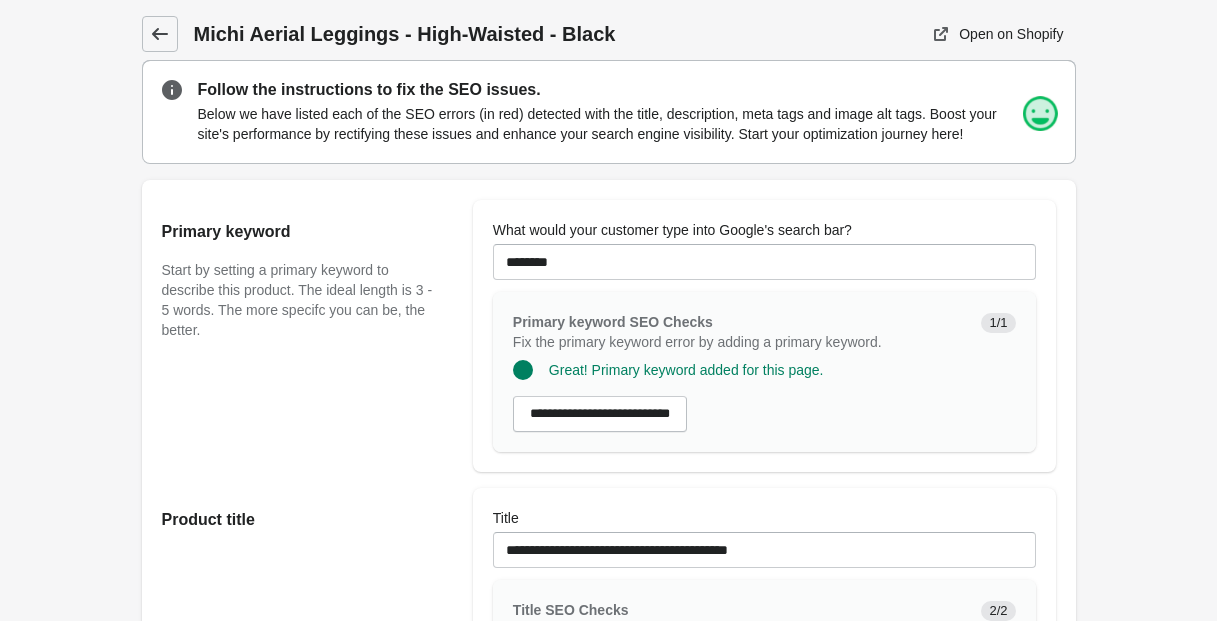 click 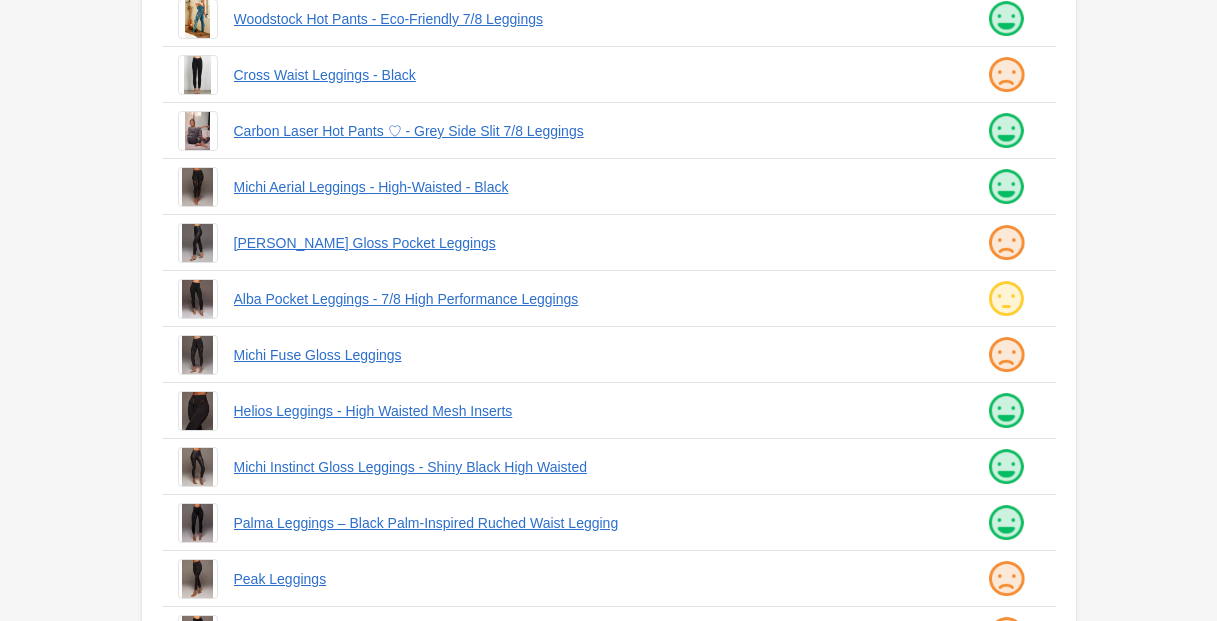 scroll, scrollTop: 362, scrollLeft: 0, axis: vertical 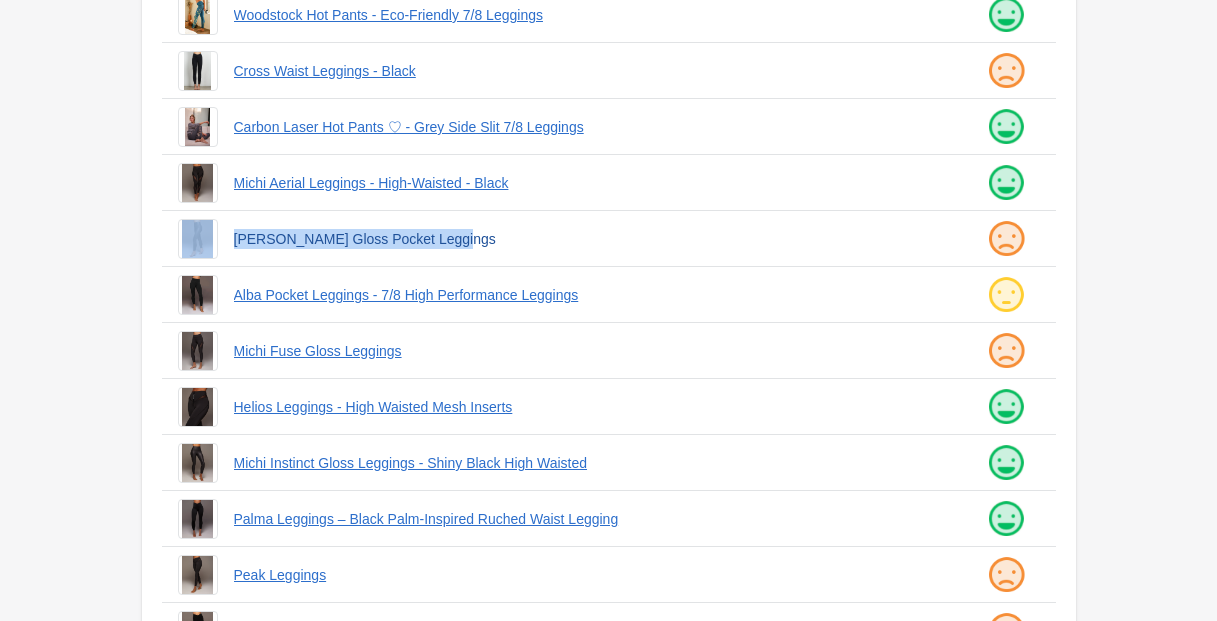 drag, startPoint x: 221, startPoint y: 234, endPoint x: 526, endPoint y: 237, distance: 305.01474 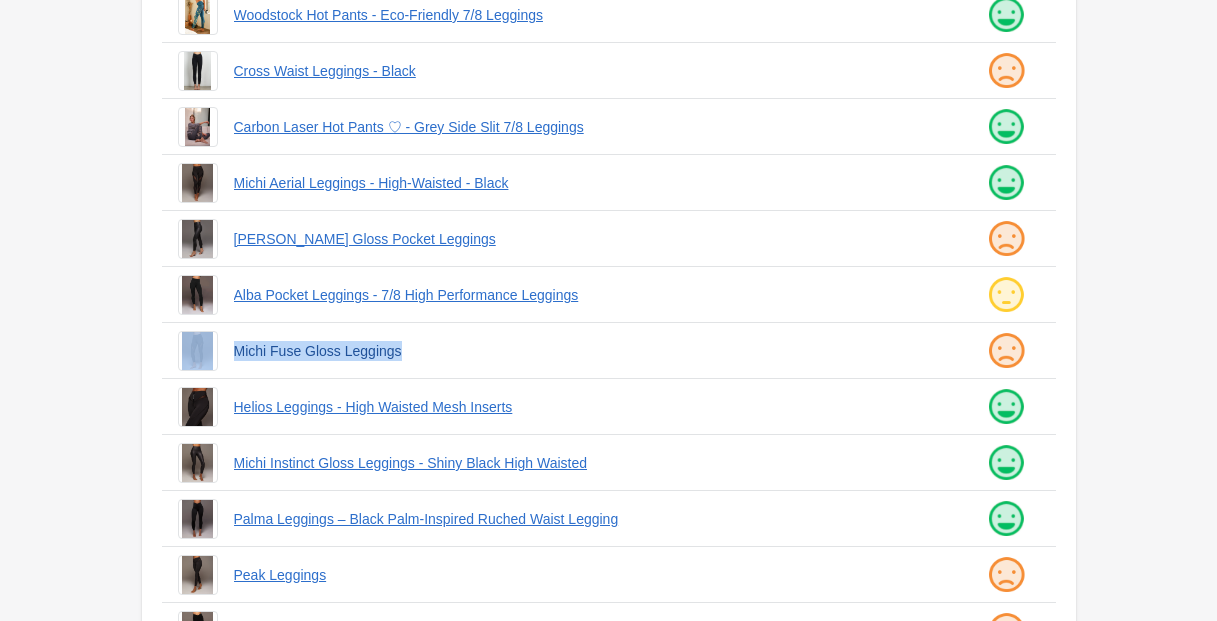 drag, startPoint x: 216, startPoint y: 350, endPoint x: 463, endPoint y: 351, distance: 247.00203 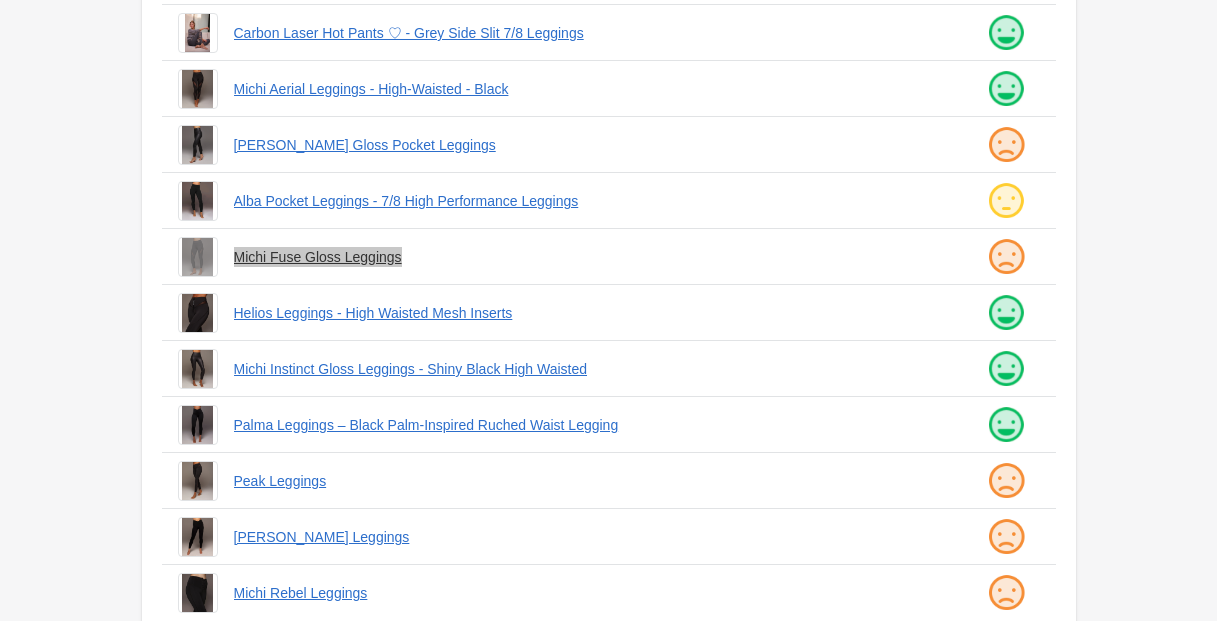 scroll, scrollTop: 536, scrollLeft: 0, axis: vertical 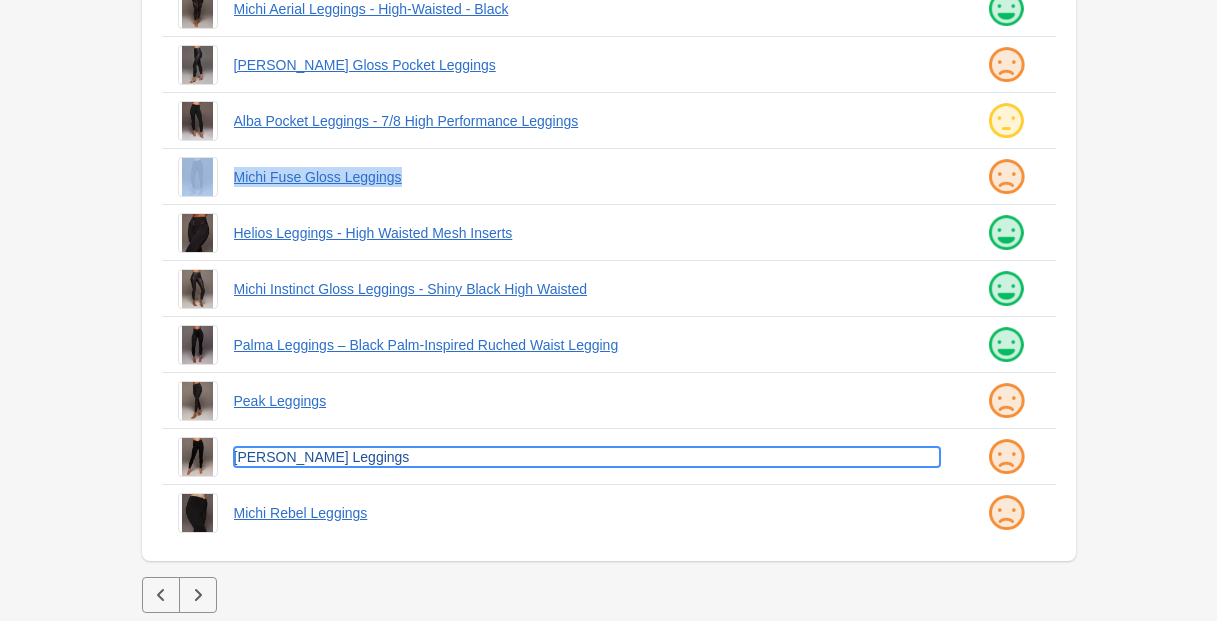 click on "[PERSON_NAME] Leggings" at bounding box center [587, 457] 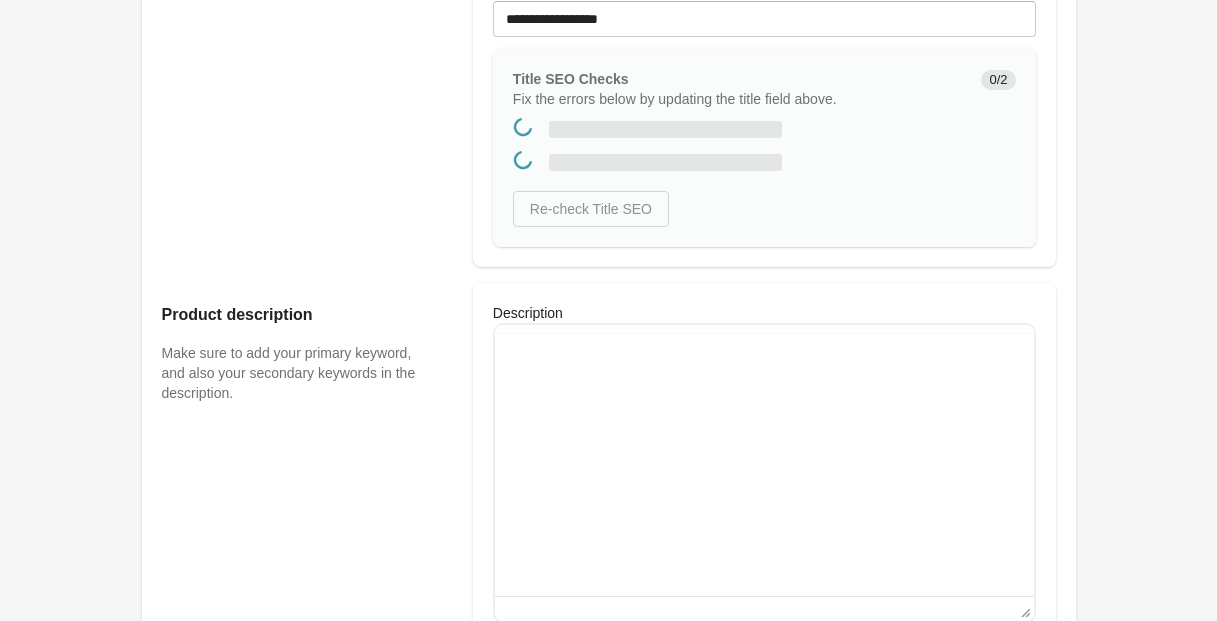 scroll, scrollTop: 0, scrollLeft: 0, axis: both 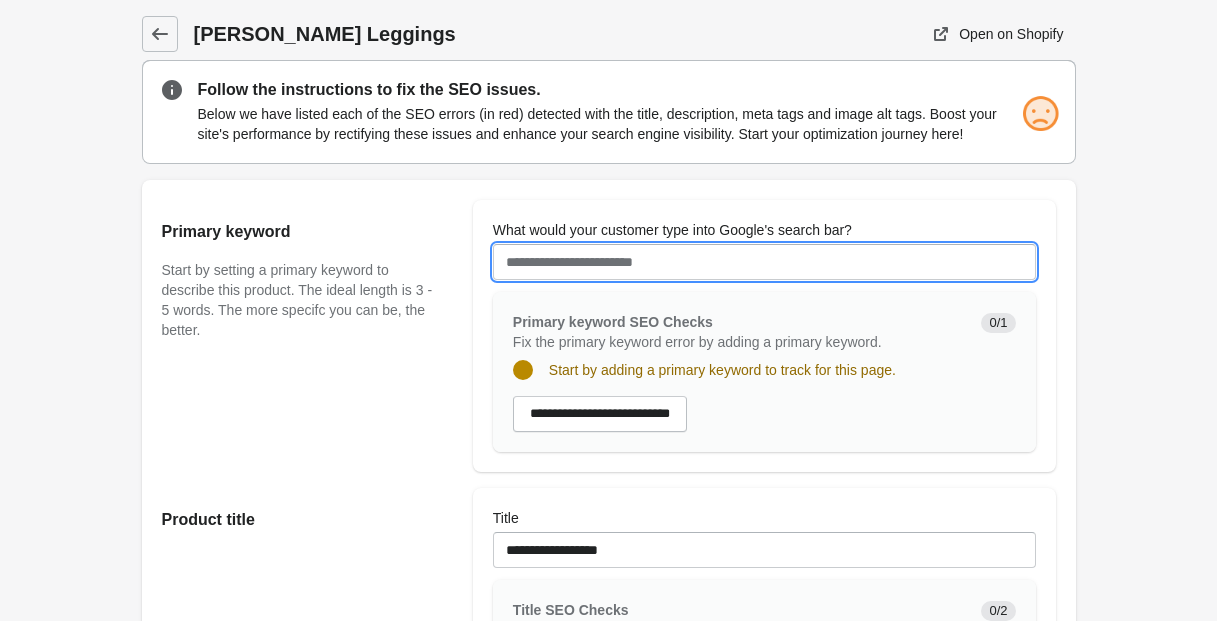 click on "What would your customer type into Google's search bar?" at bounding box center [764, 262] 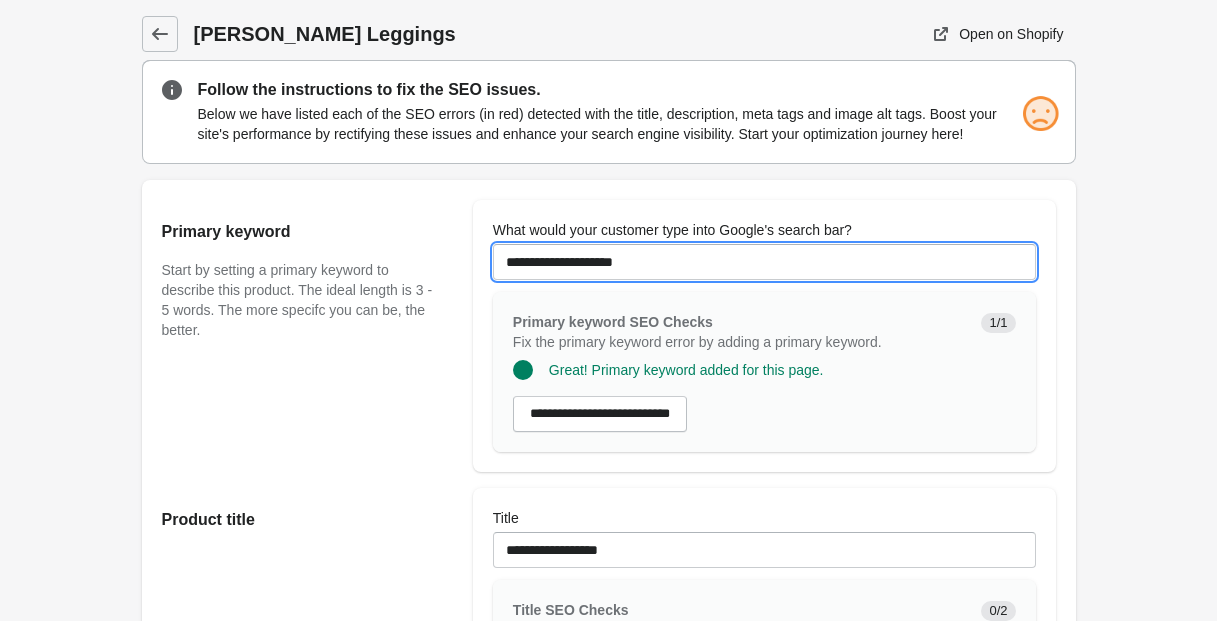 type on "**********" 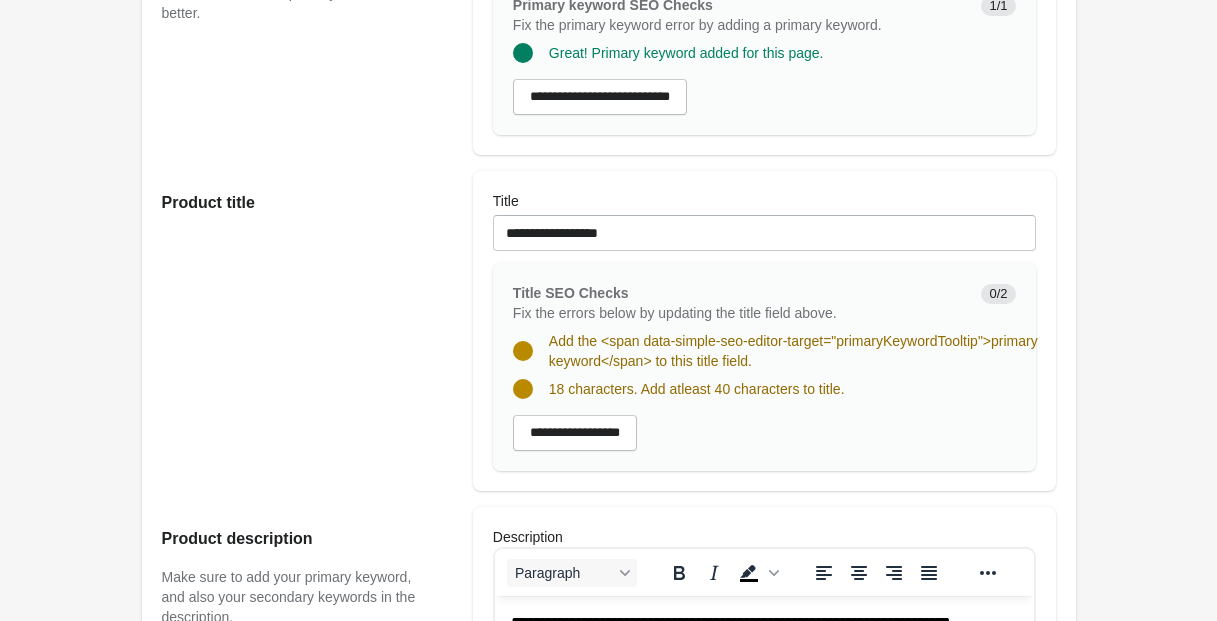 scroll, scrollTop: 324, scrollLeft: 0, axis: vertical 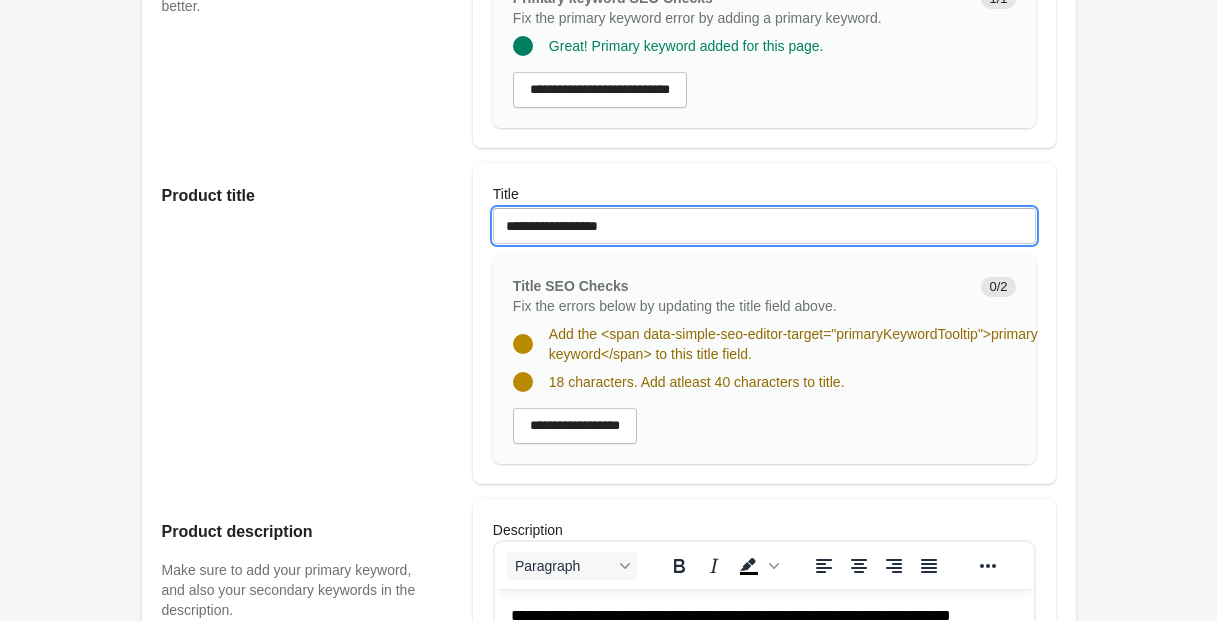 drag, startPoint x: 544, startPoint y: 243, endPoint x: 431, endPoint y: 250, distance: 113.216606 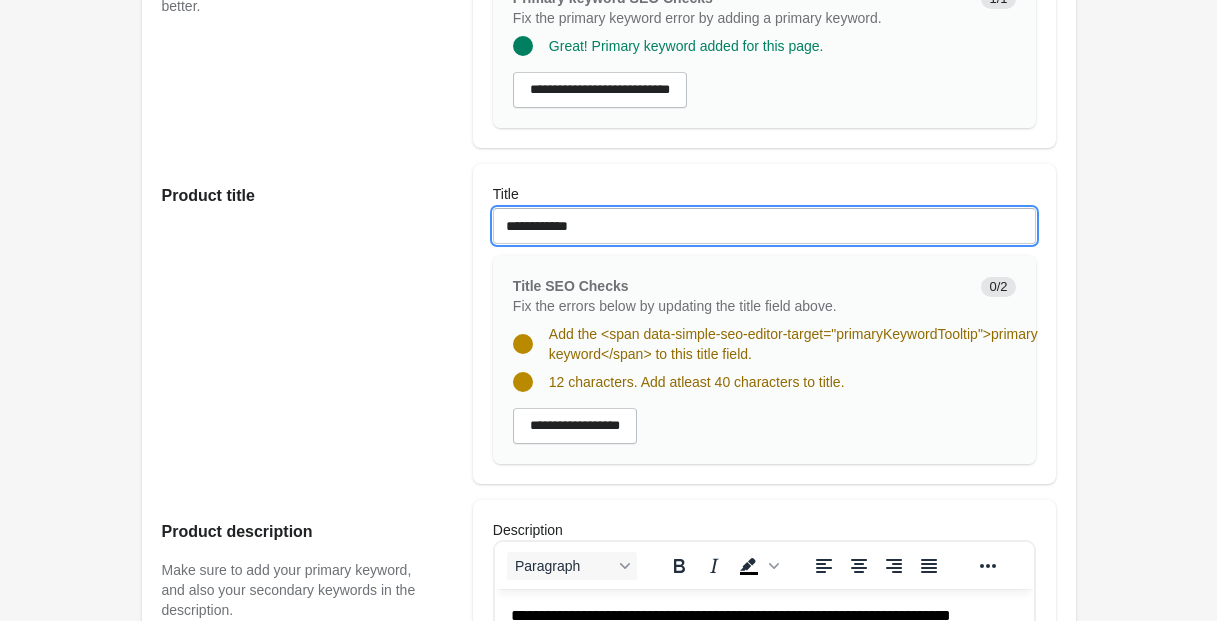click on "**********" at bounding box center [764, 226] 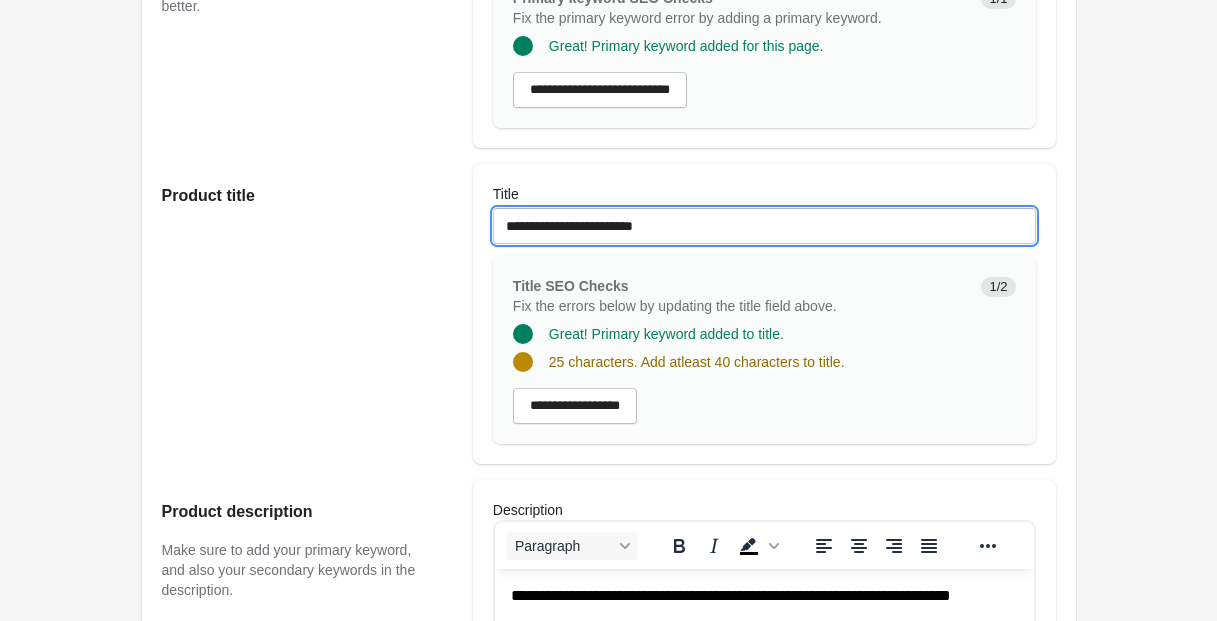 click on "**********" at bounding box center (764, 226) 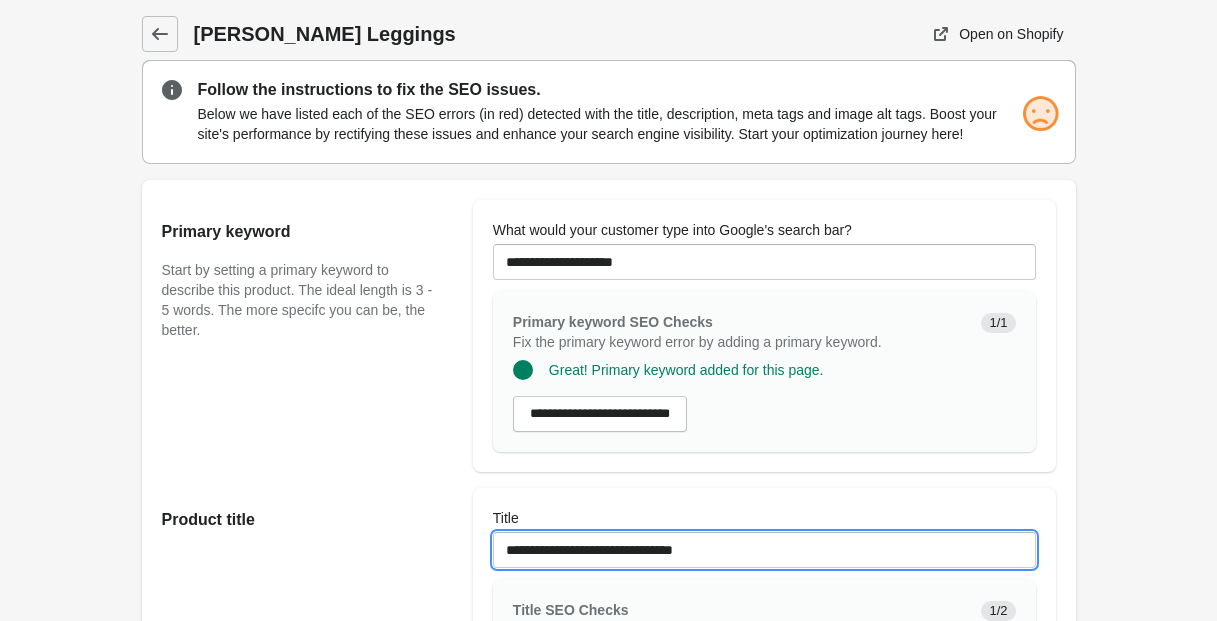 scroll, scrollTop: 11, scrollLeft: 0, axis: vertical 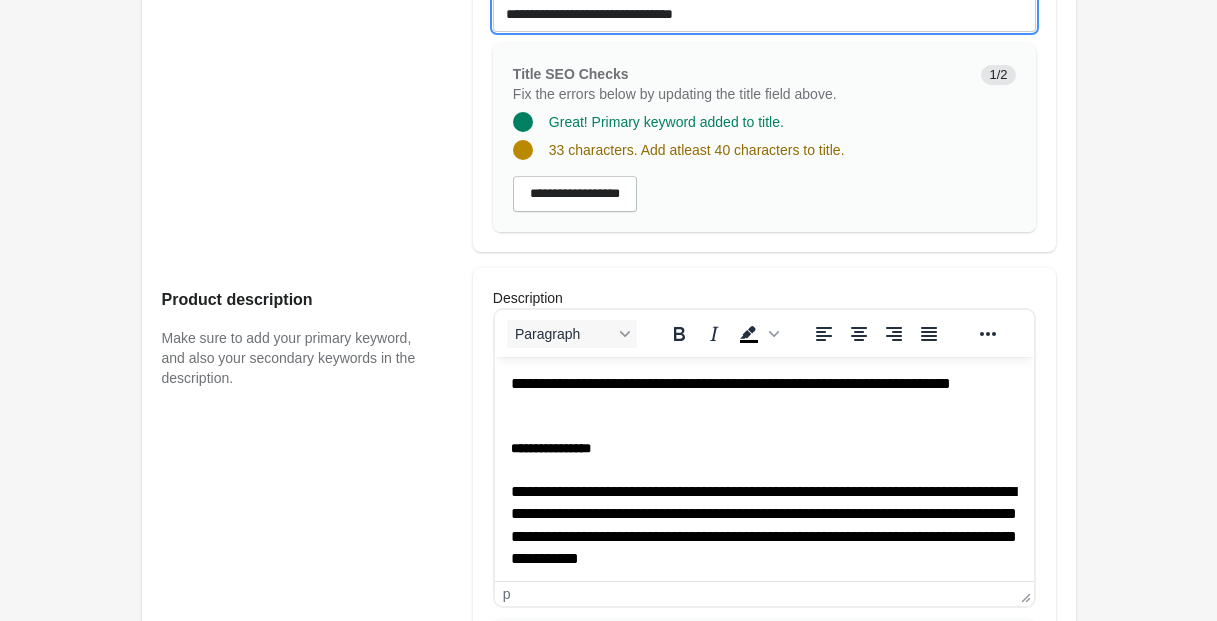 click on "**********" at bounding box center [764, 14] 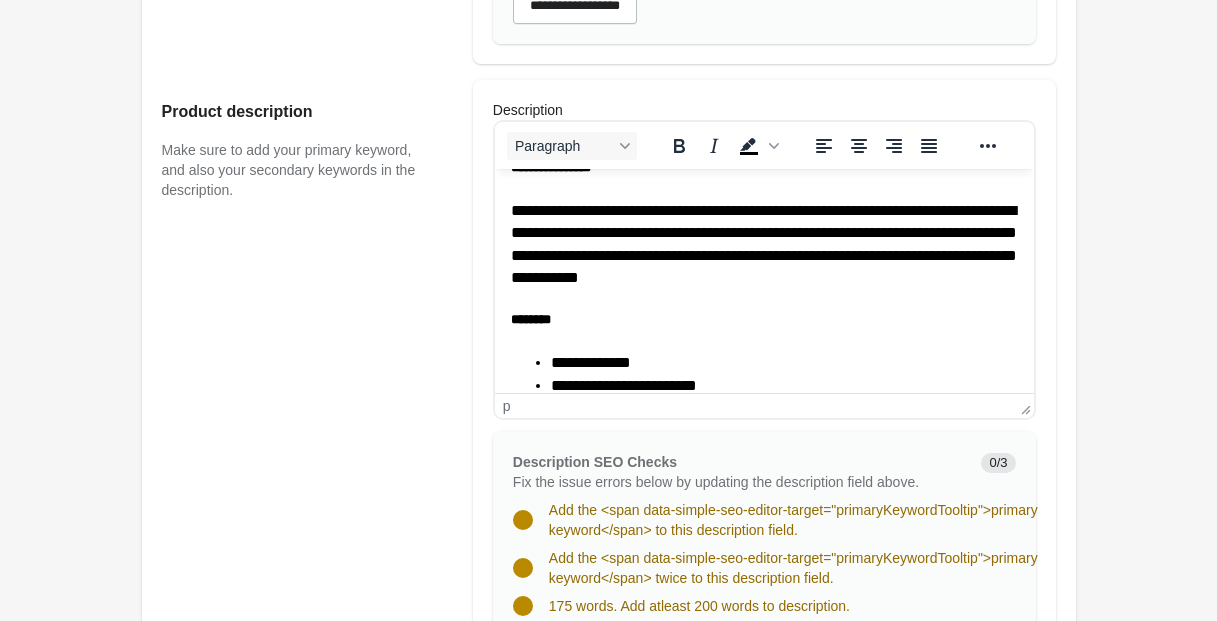 scroll, scrollTop: 87, scrollLeft: 0, axis: vertical 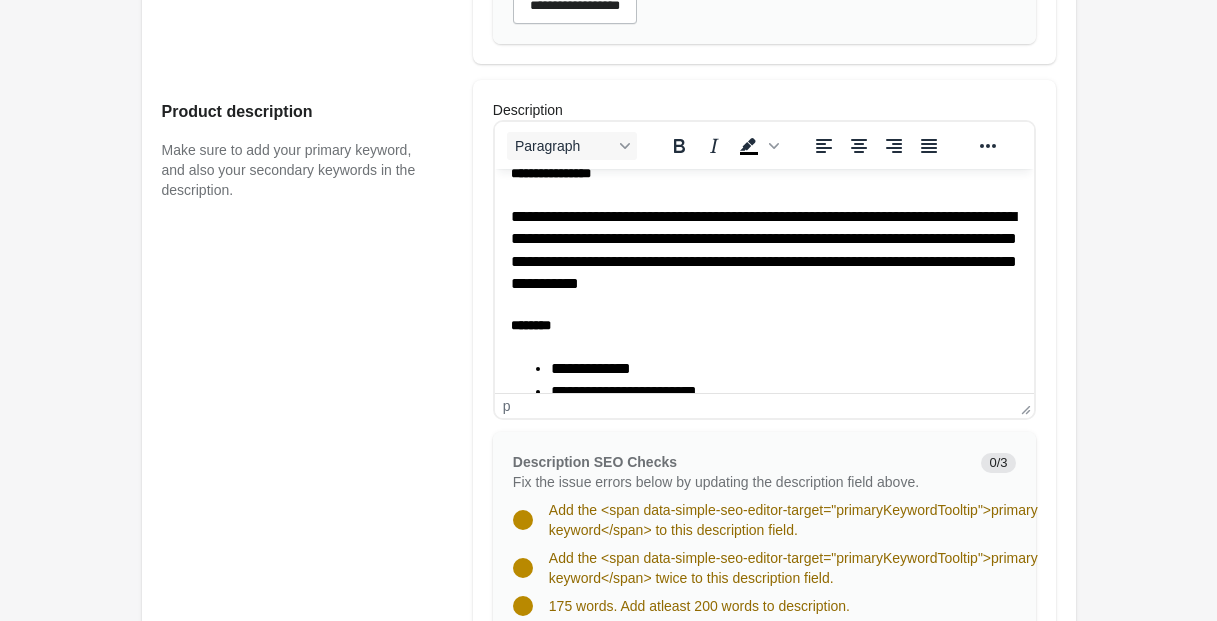 type on "**********" 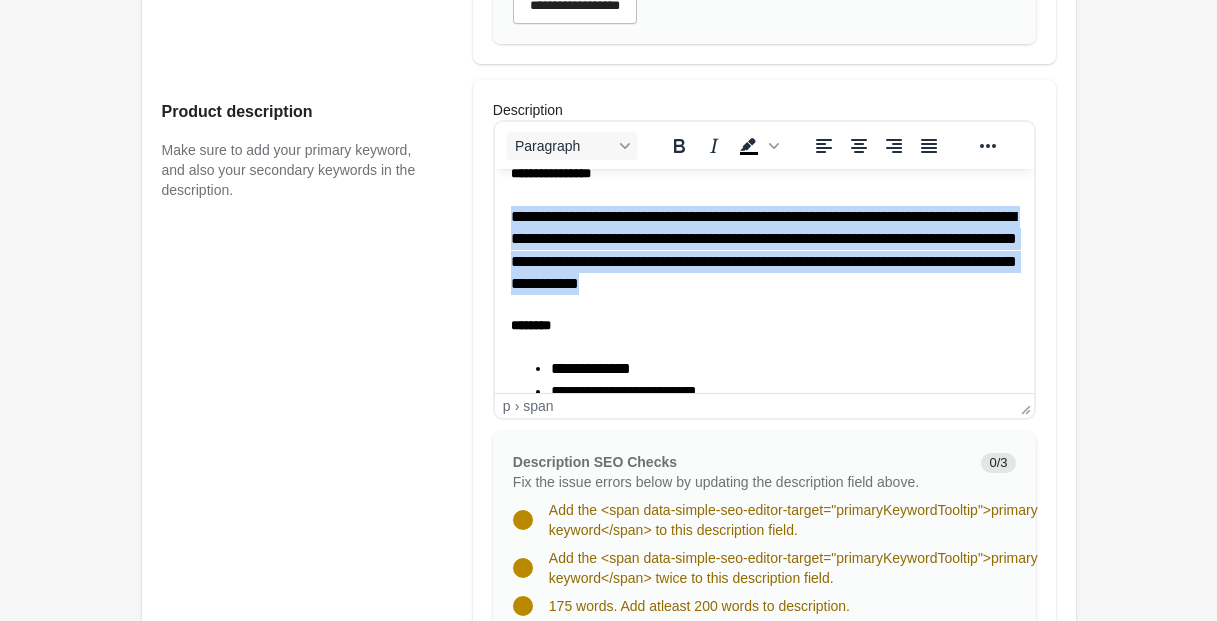 drag, startPoint x: 510, startPoint y: 219, endPoint x: 965, endPoint y: 283, distance: 459.47906 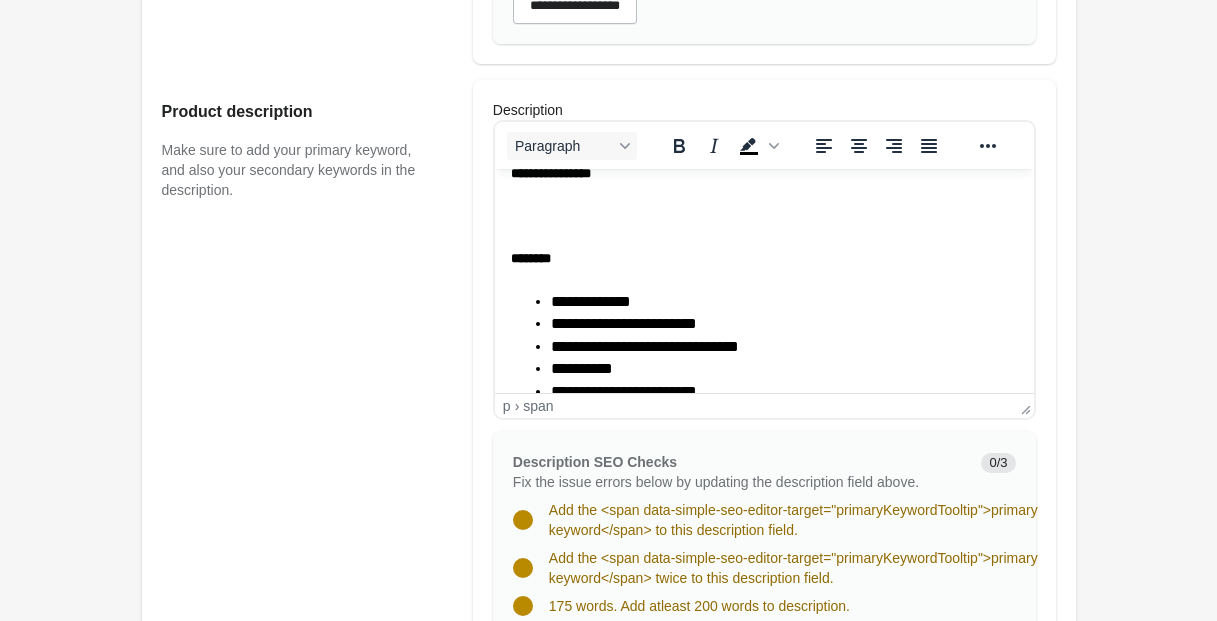 click on "**********" at bounding box center (763, 543) 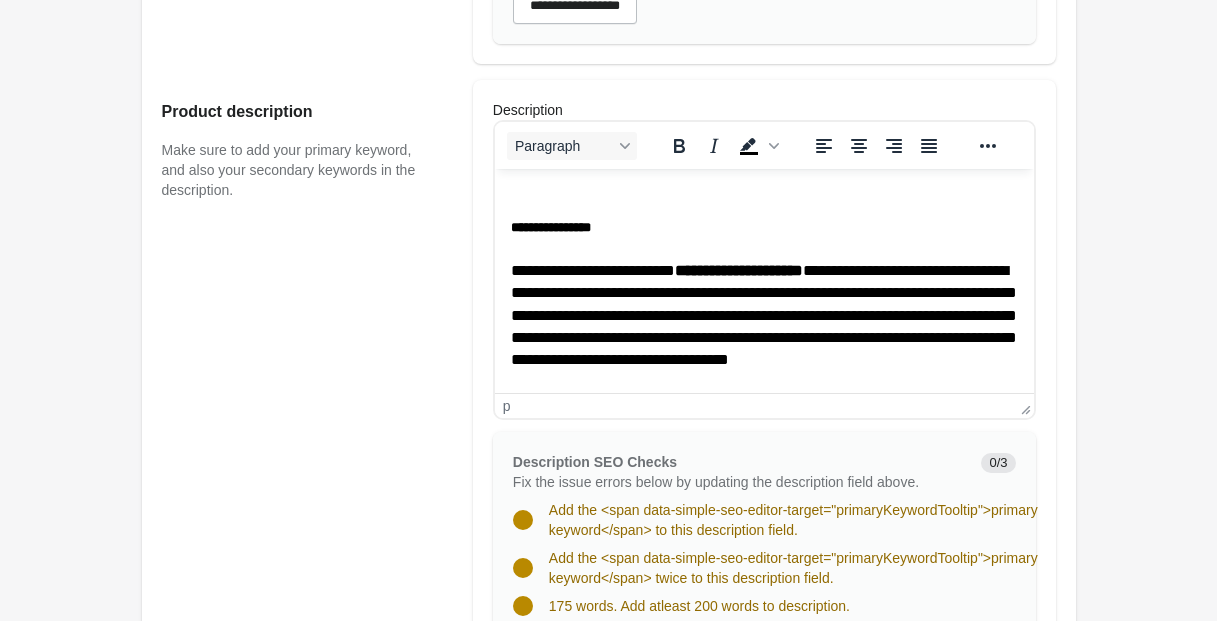 scroll, scrollTop: 0, scrollLeft: 0, axis: both 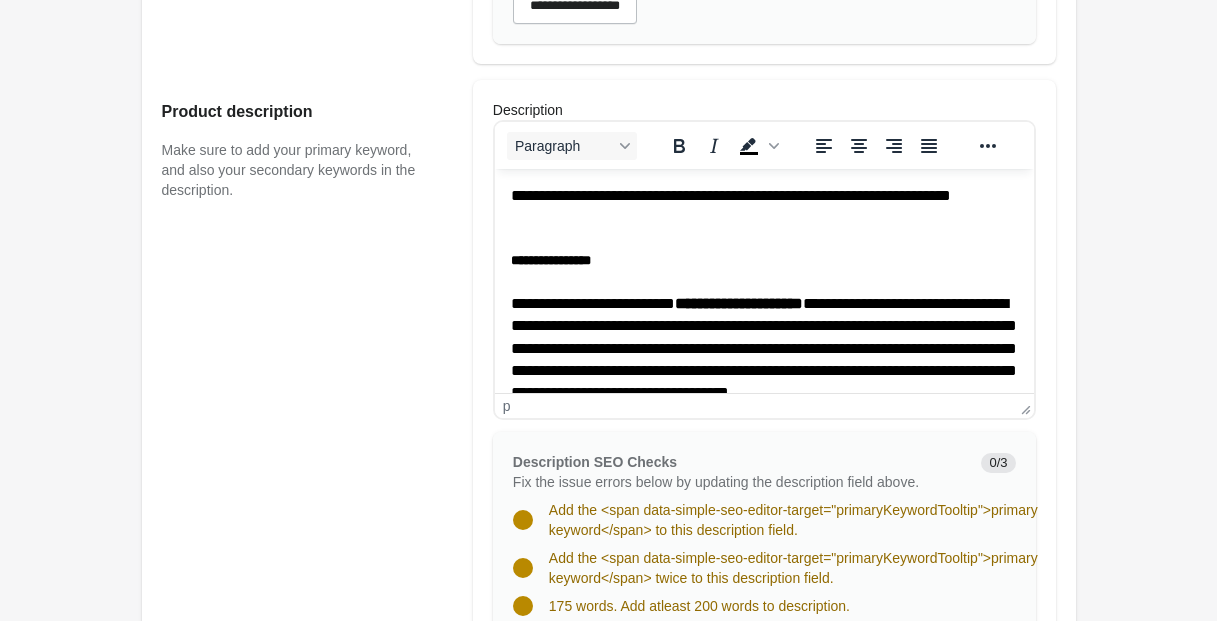 click on "*******" 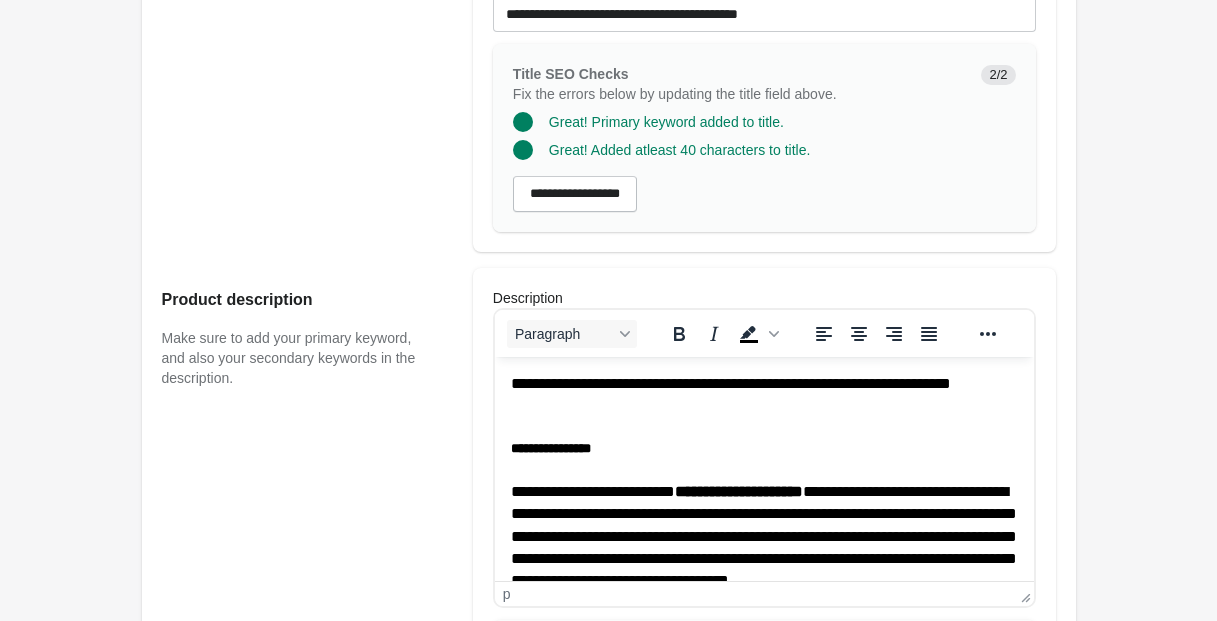 scroll, scrollTop: 39, scrollLeft: 0, axis: vertical 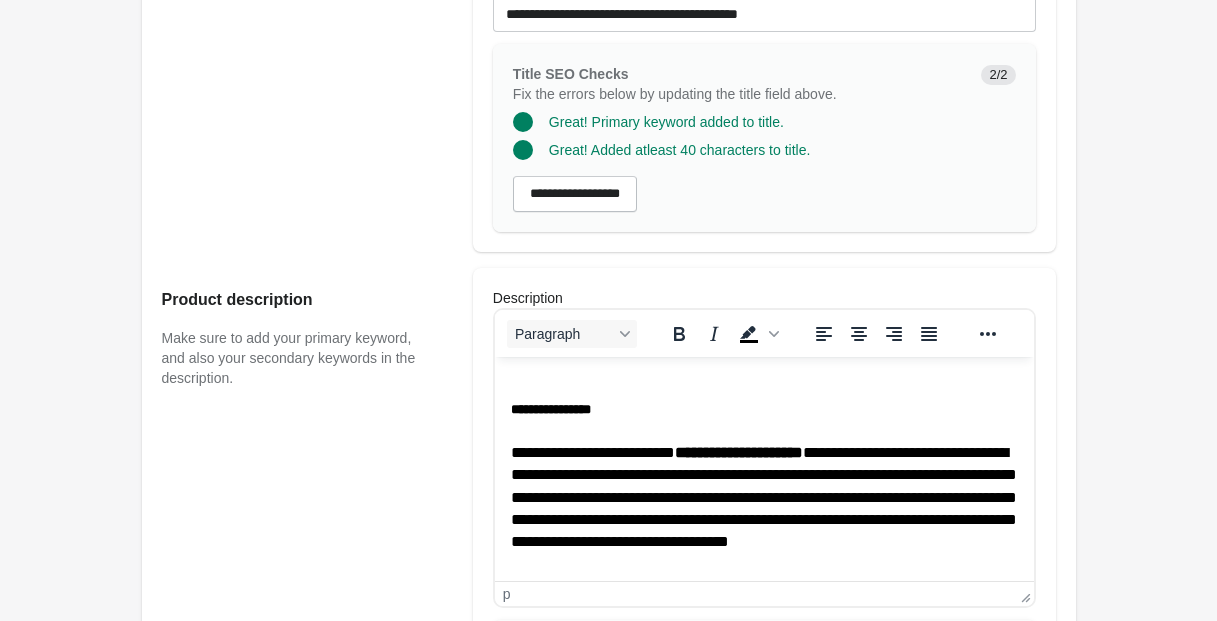 click on "**********" at bounding box center [738, 452] 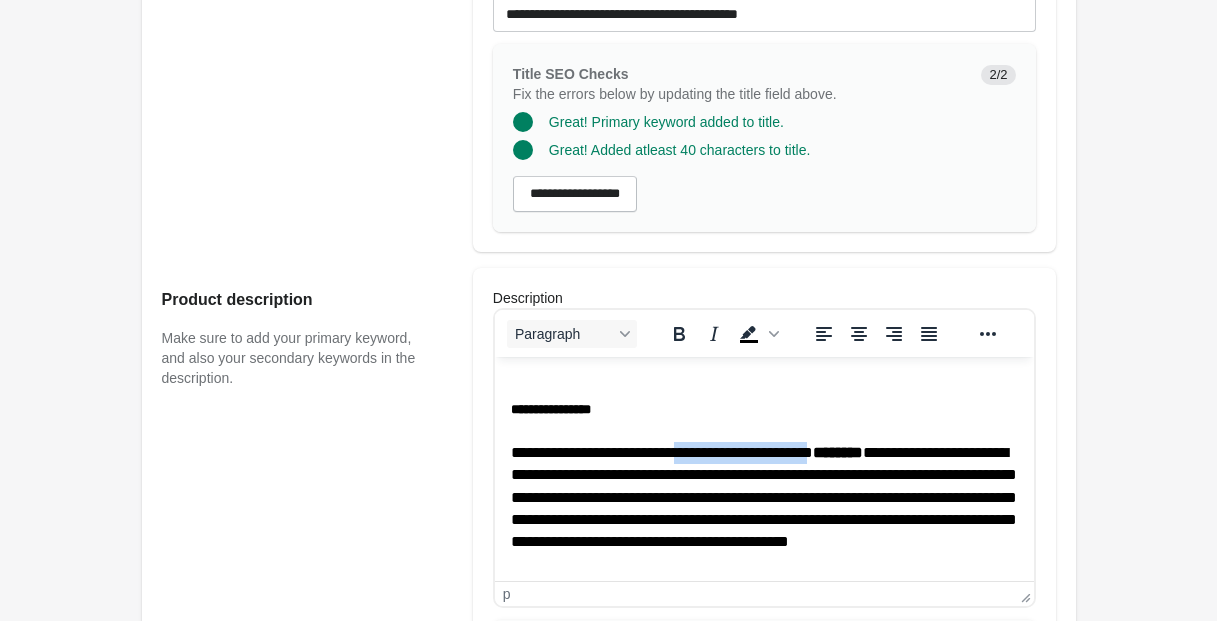 drag, startPoint x: 701, startPoint y: 450, endPoint x: 805, endPoint y: 451, distance: 104.00481 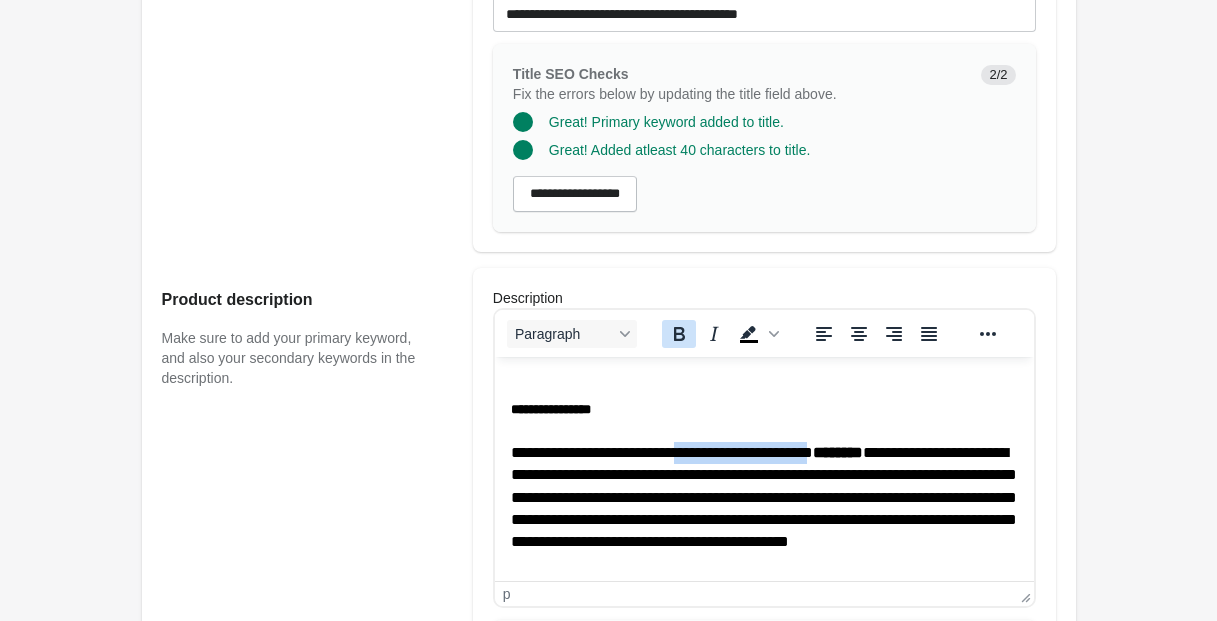 click 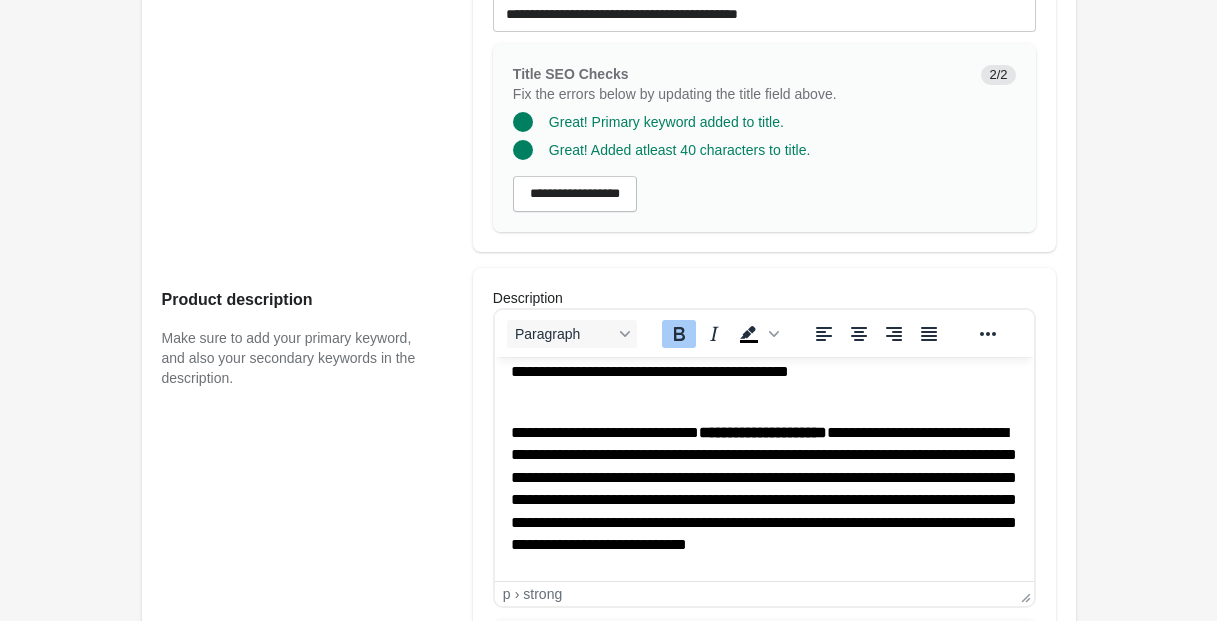 scroll, scrollTop: 252, scrollLeft: 0, axis: vertical 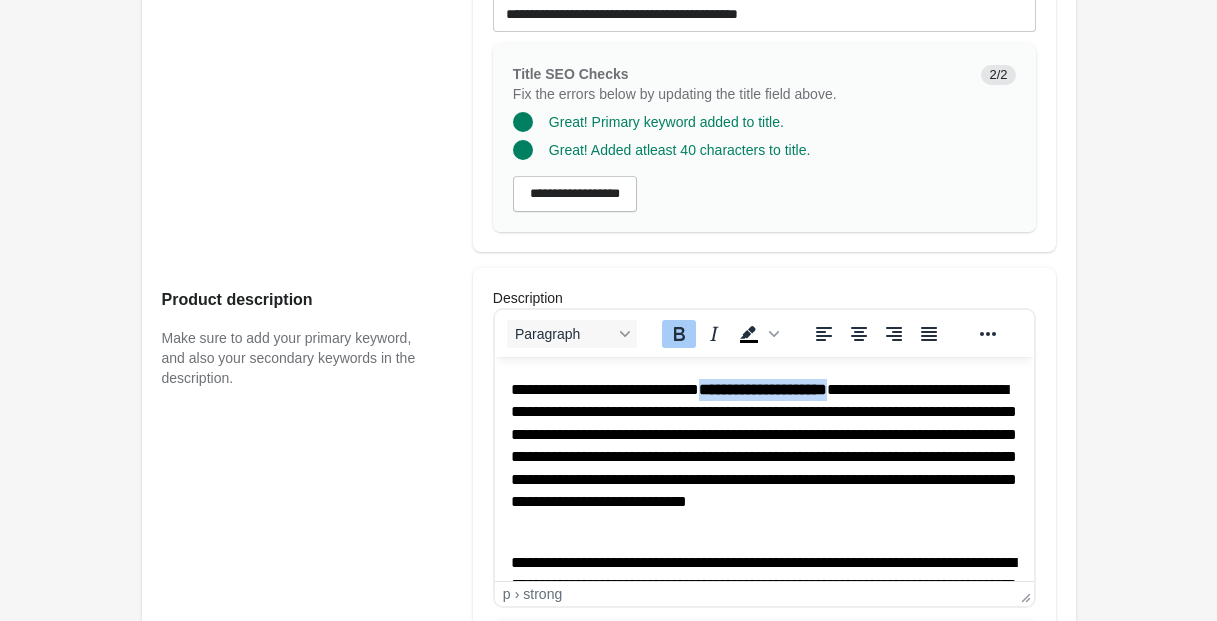 drag, startPoint x: 726, startPoint y: 388, endPoint x: 900, endPoint y: 391, distance: 174.02586 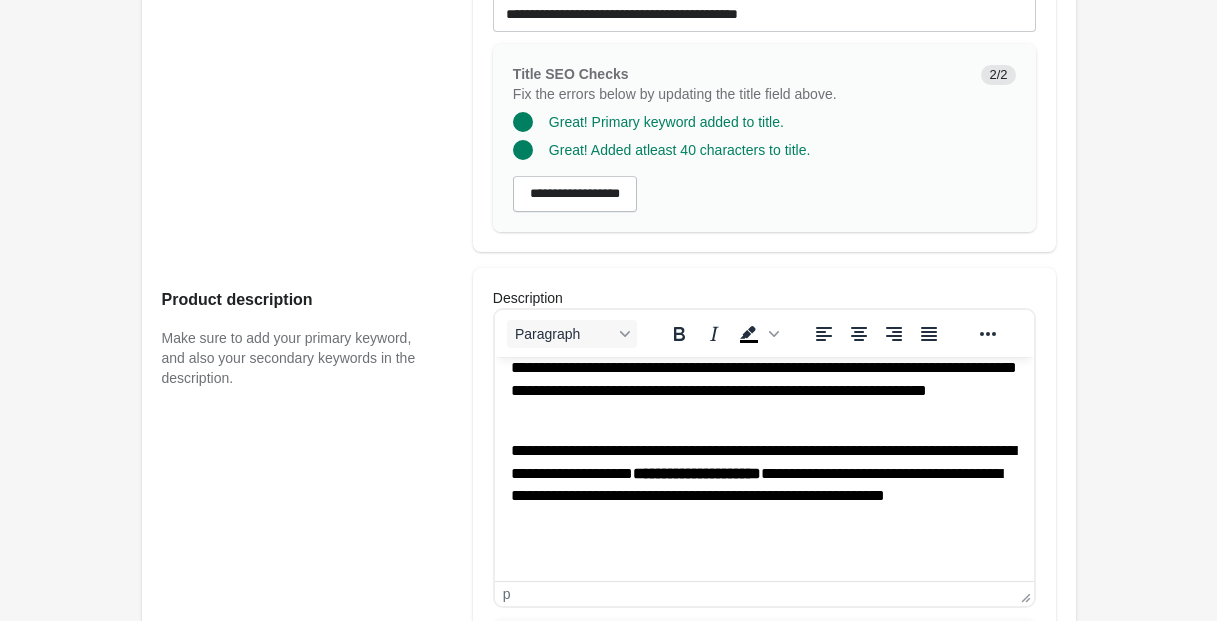 scroll, scrollTop: 488, scrollLeft: 0, axis: vertical 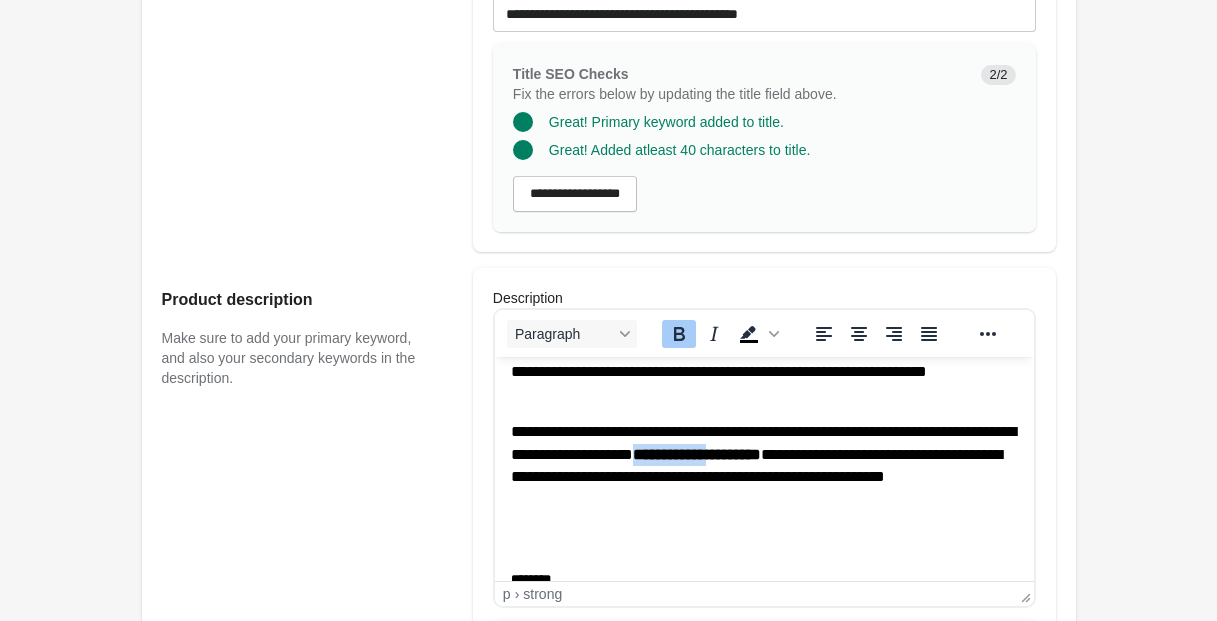 drag, startPoint x: 768, startPoint y: 457, endPoint x: 862, endPoint y: 458, distance: 94.00532 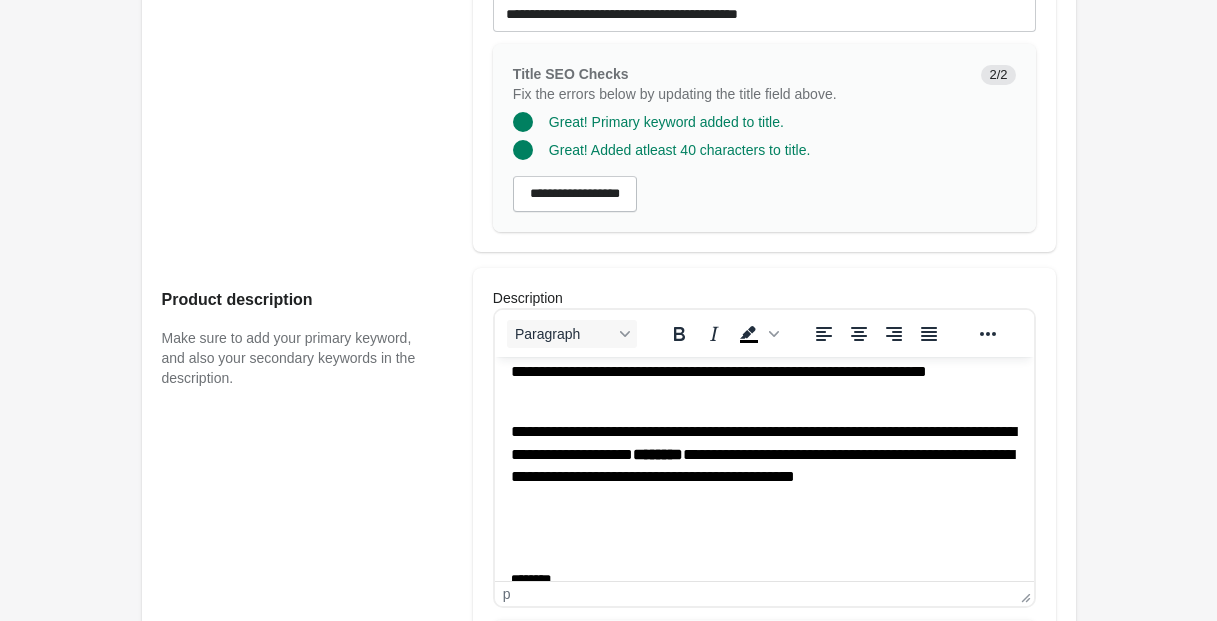 click on "**********" at bounding box center (763, 466) 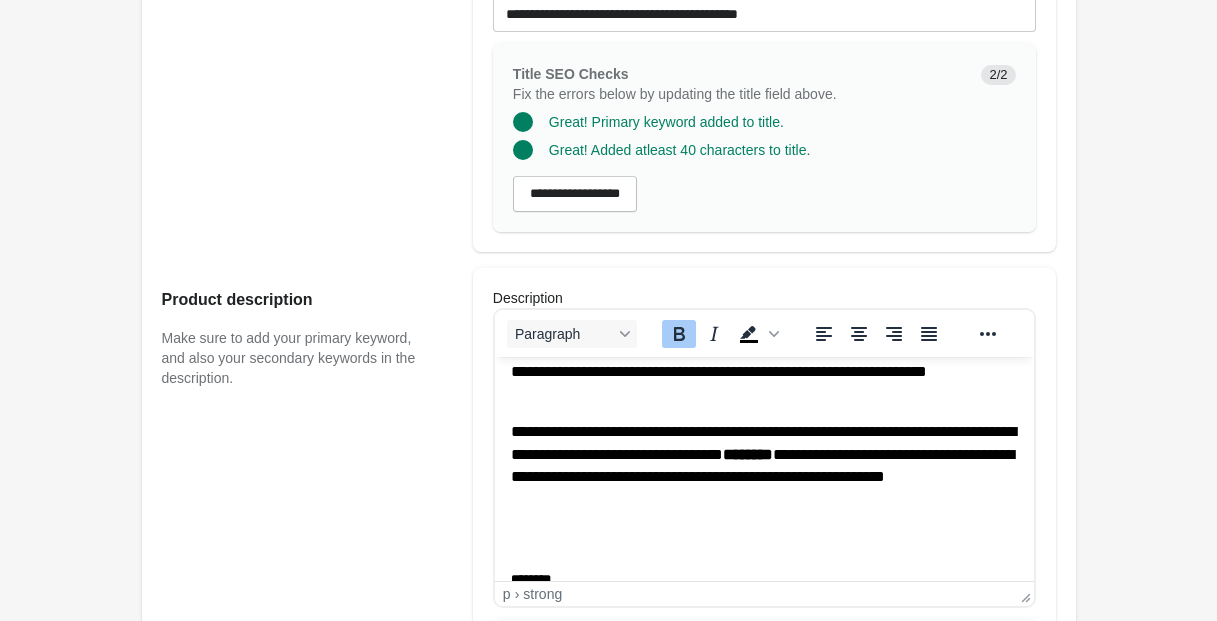 click on "********" at bounding box center (747, 454) 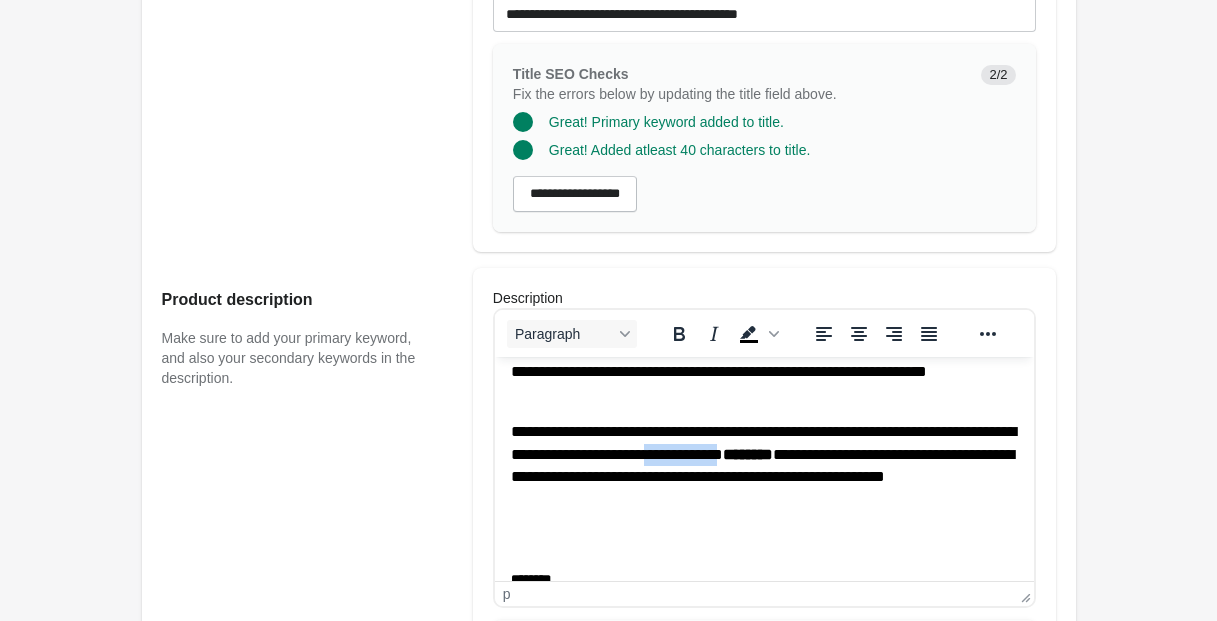 drag, startPoint x: 786, startPoint y: 457, endPoint x: 880, endPoint y: 457, distance: 94 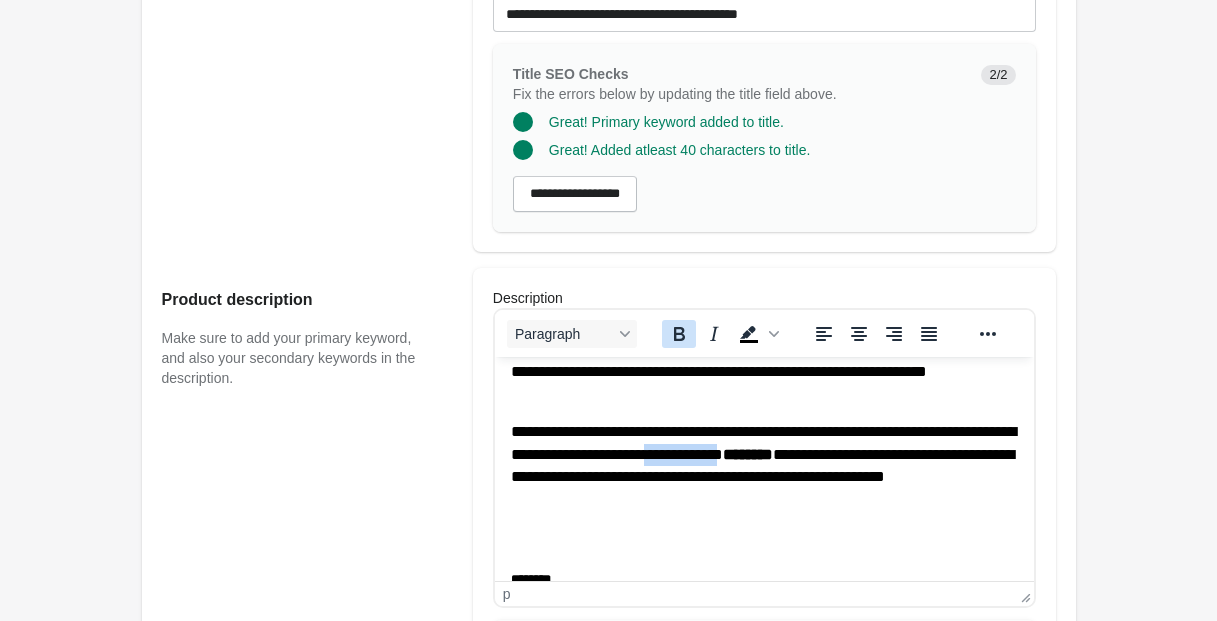 click 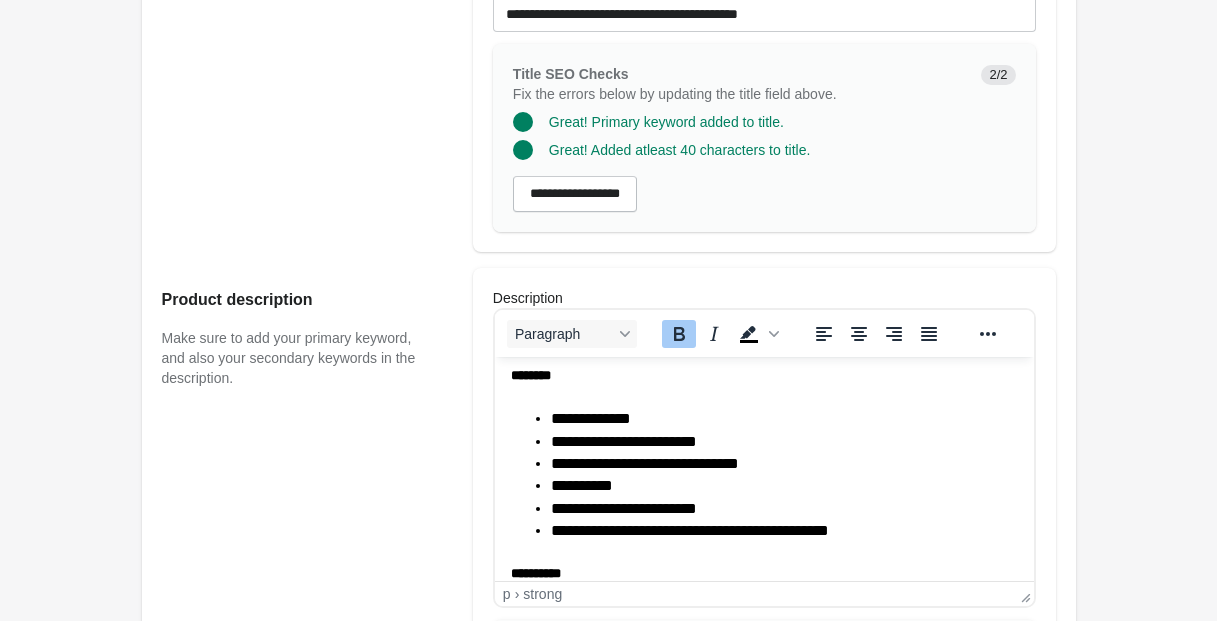 scroll, scrollTop: 691, scrollLeft: 0, axis: vertical 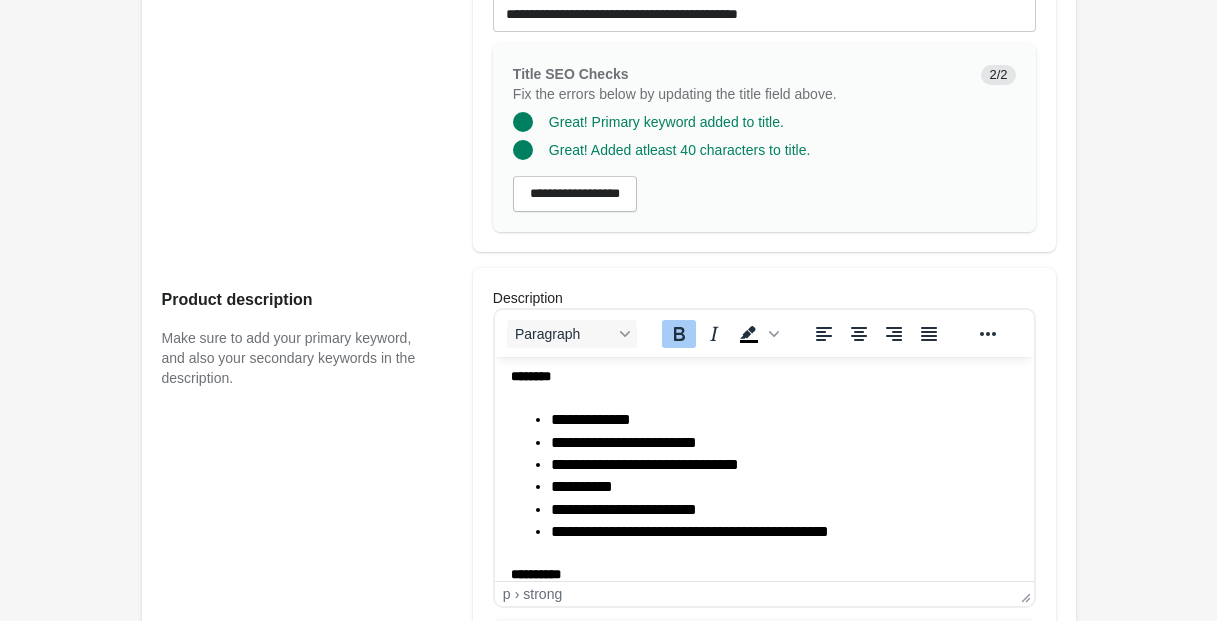 click on "*****" 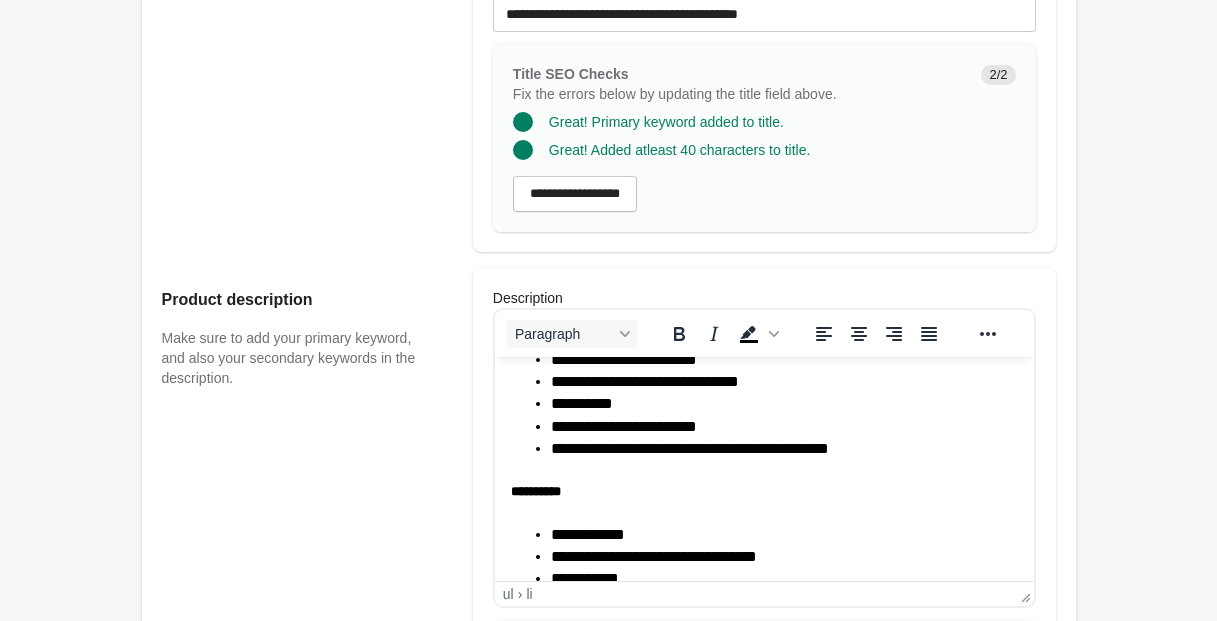 scroll, scrollTop: 819, scrollLeft: 0, axis: vertical 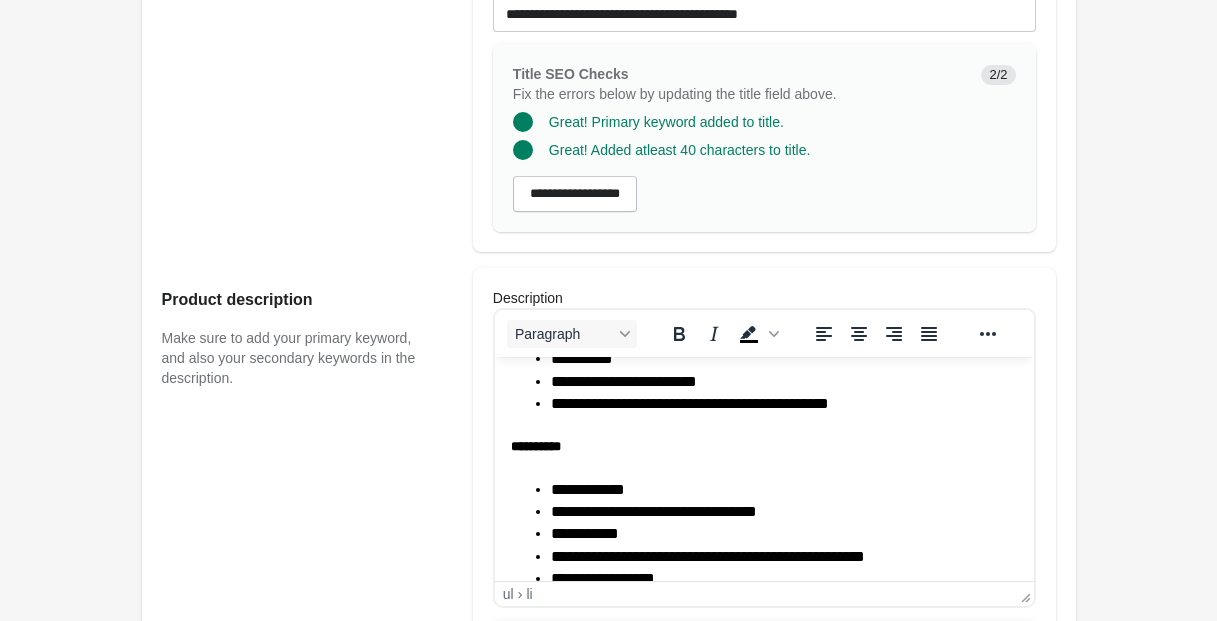click on "********" 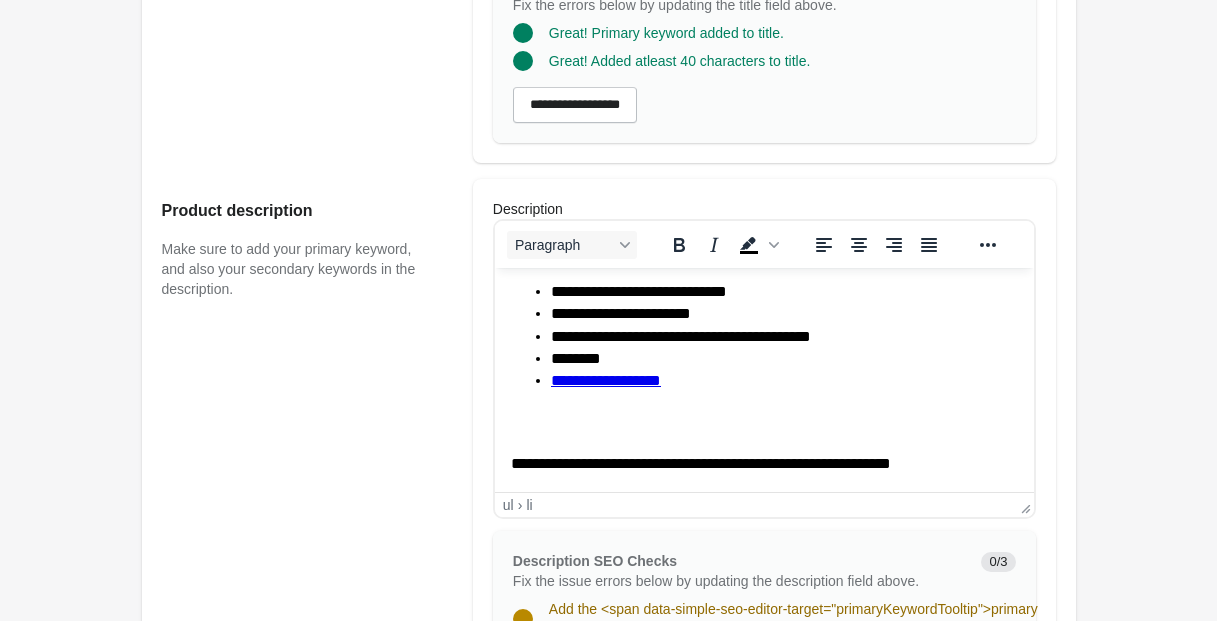 scroll, scrollTop: 631, scrollLeft: 0, axis: vertical 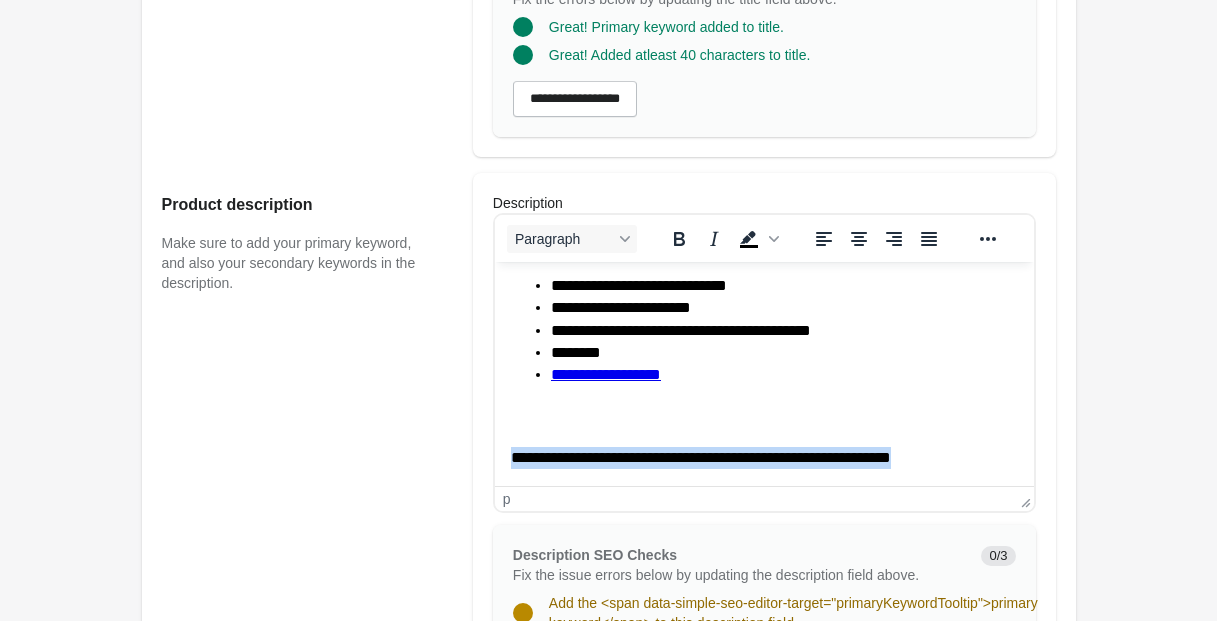drag, startPoint x: 509, startPoint y: 456, endPoint x: 975, endPoint y: 461, distance: 466.02682 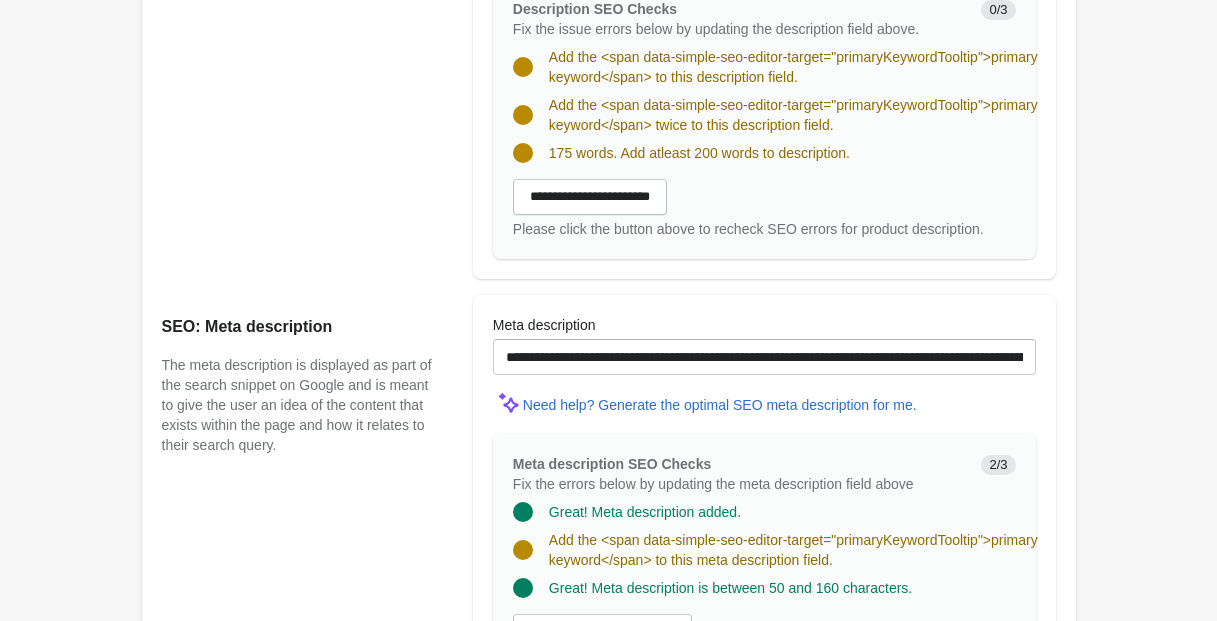 scroll, scrollTop: 1148, scrollLeft: 0, axis: vertical 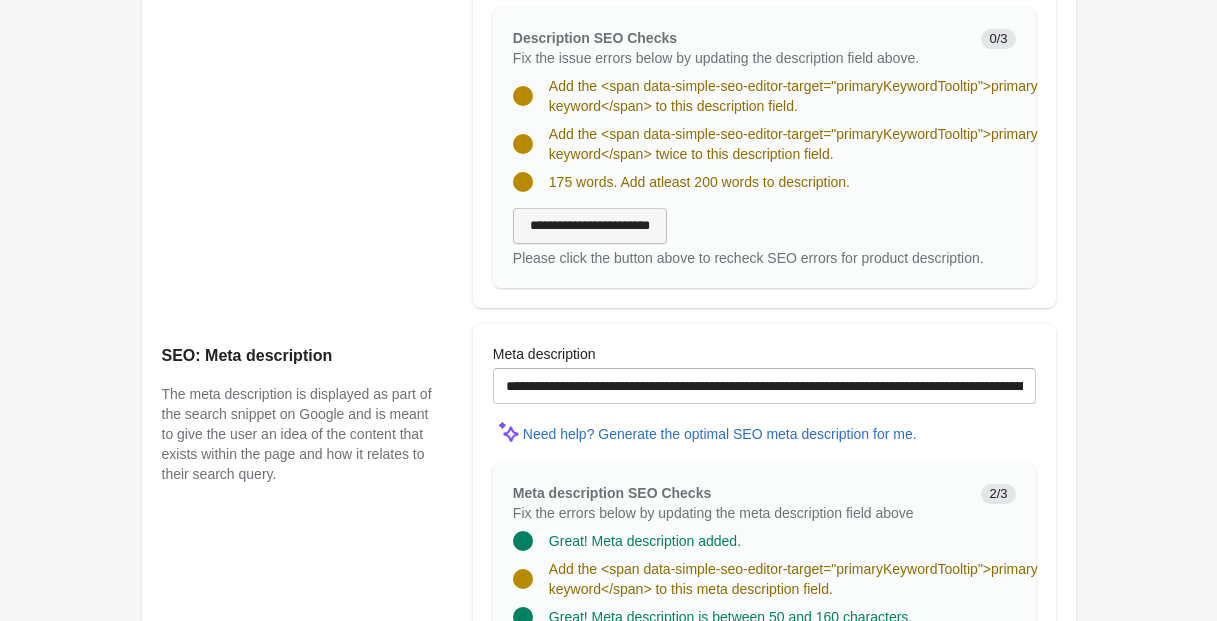 click on "**********" at bounding box center (590, 226) 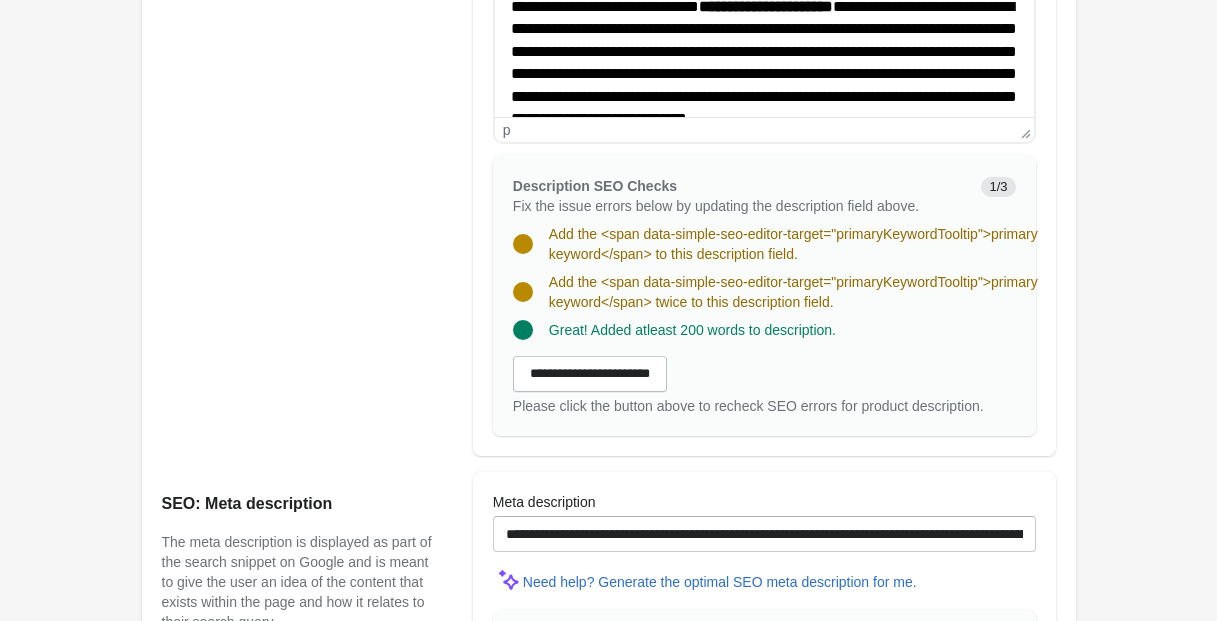 scroll, scrollTop: 167, scrollLeft: 0, axis: vertical 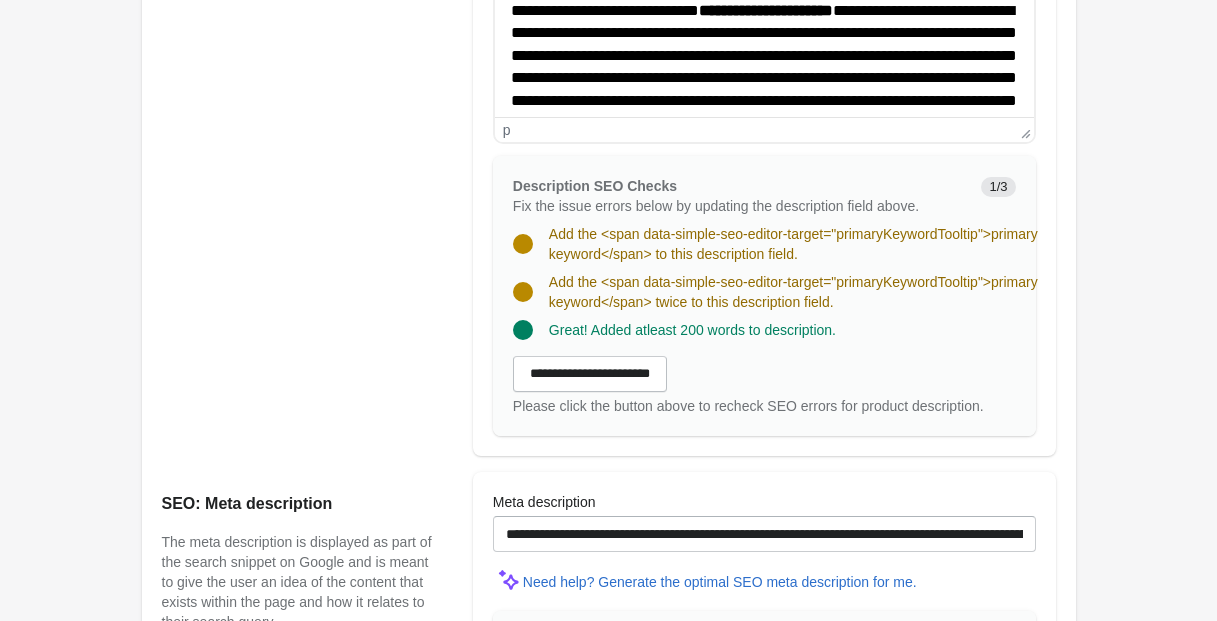 click on "**********" at bounding box center (763, 78) 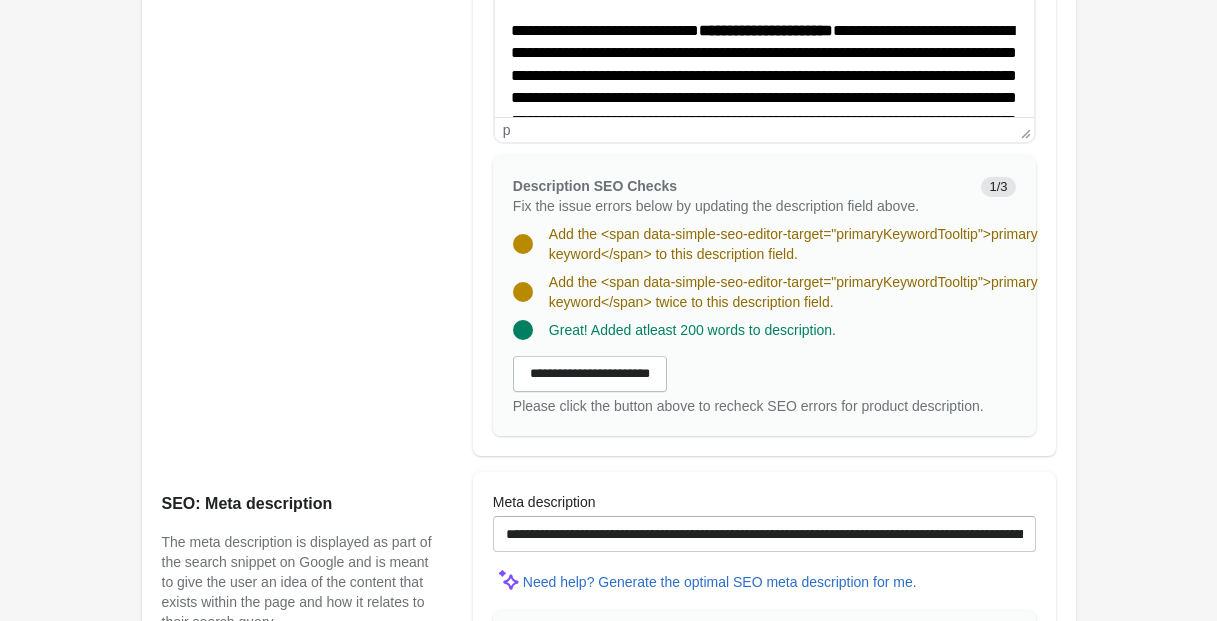 scroll, scrollTop: 155, scrollLeft: 0, axis: vertical 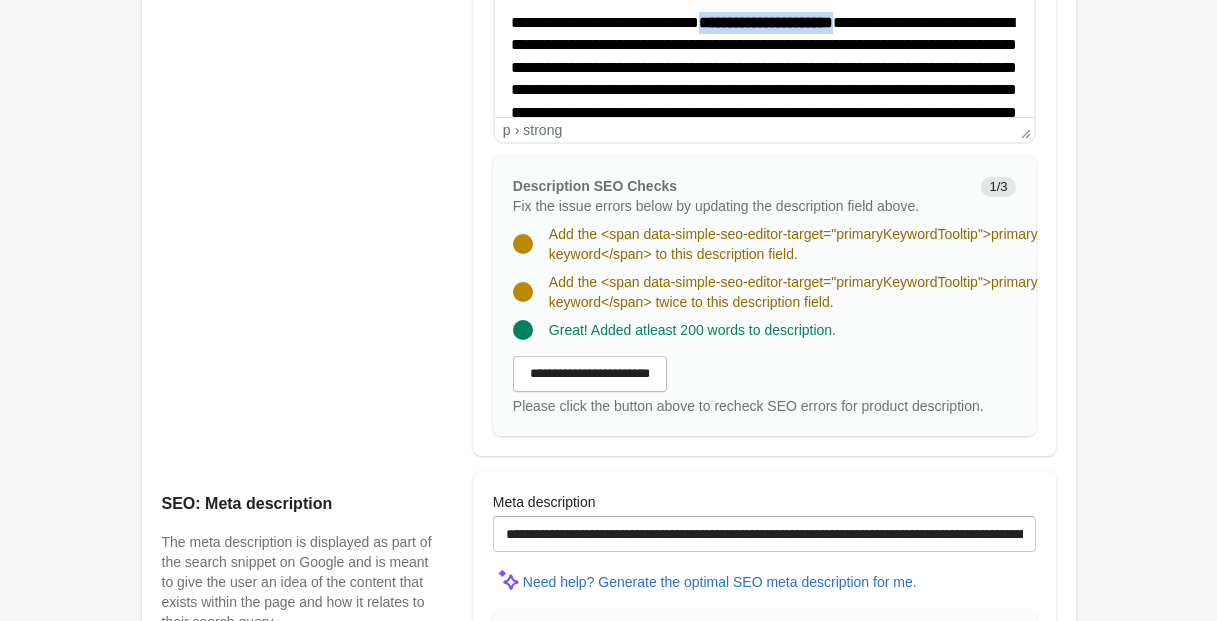 drag, startPoint x: 906, startPoint y: 21, endPoint x: 726, endPoint y: 24, distance: 180.025 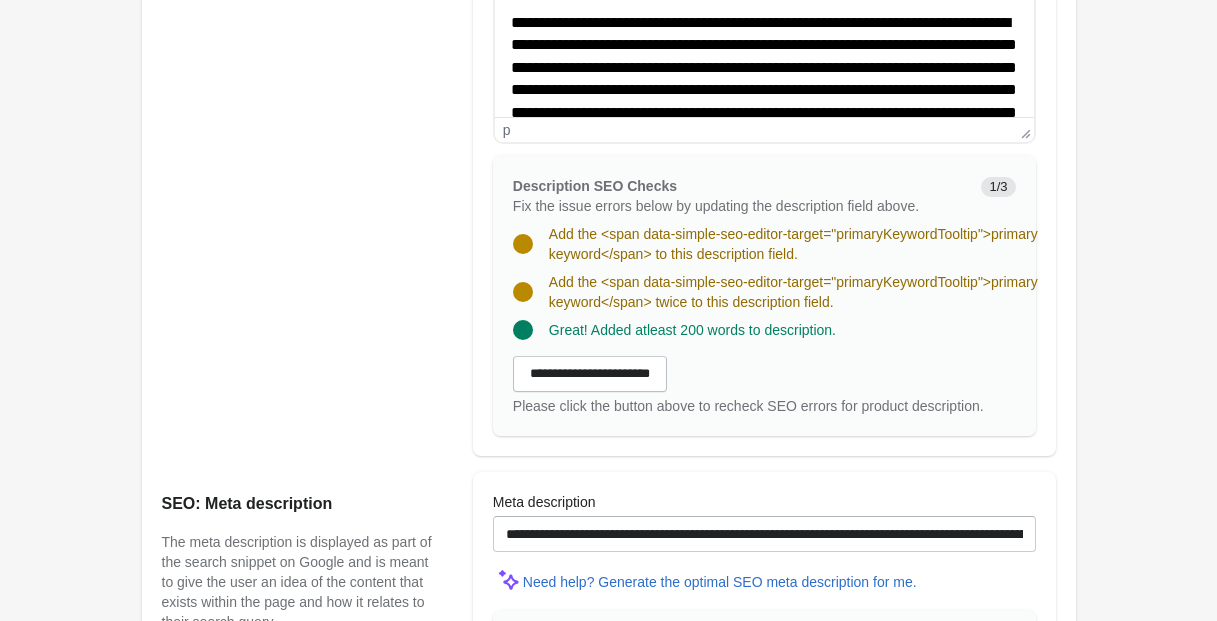 click on "**********" at bounding box center [763, 90] 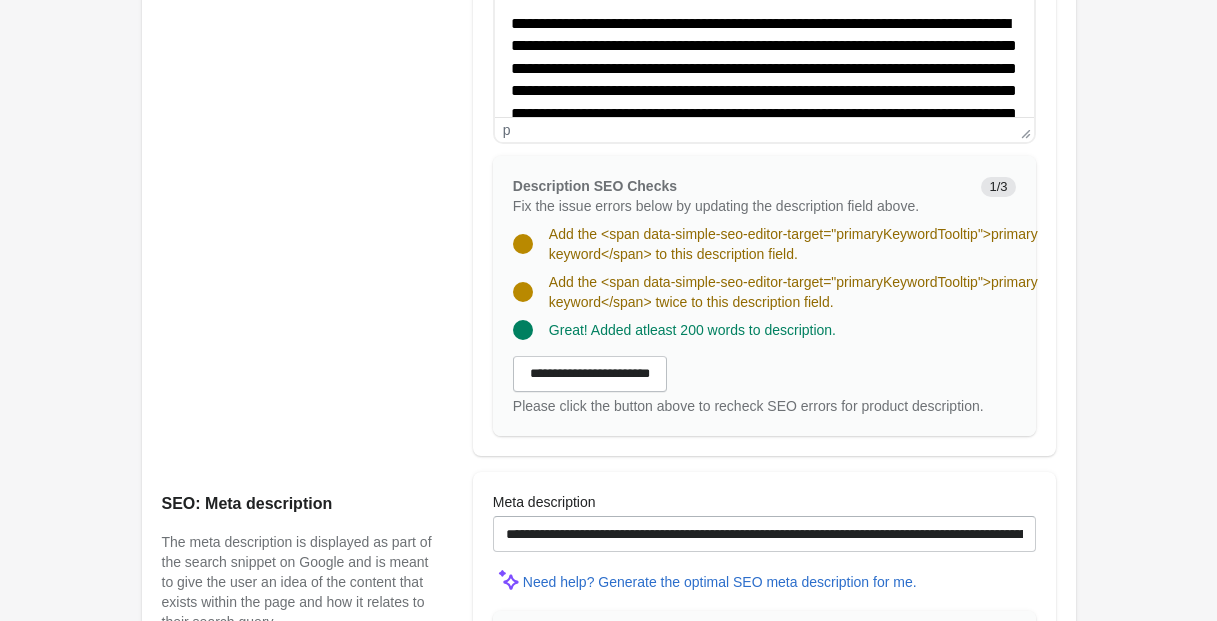 click on "**********" at bounding box center (763, 91) 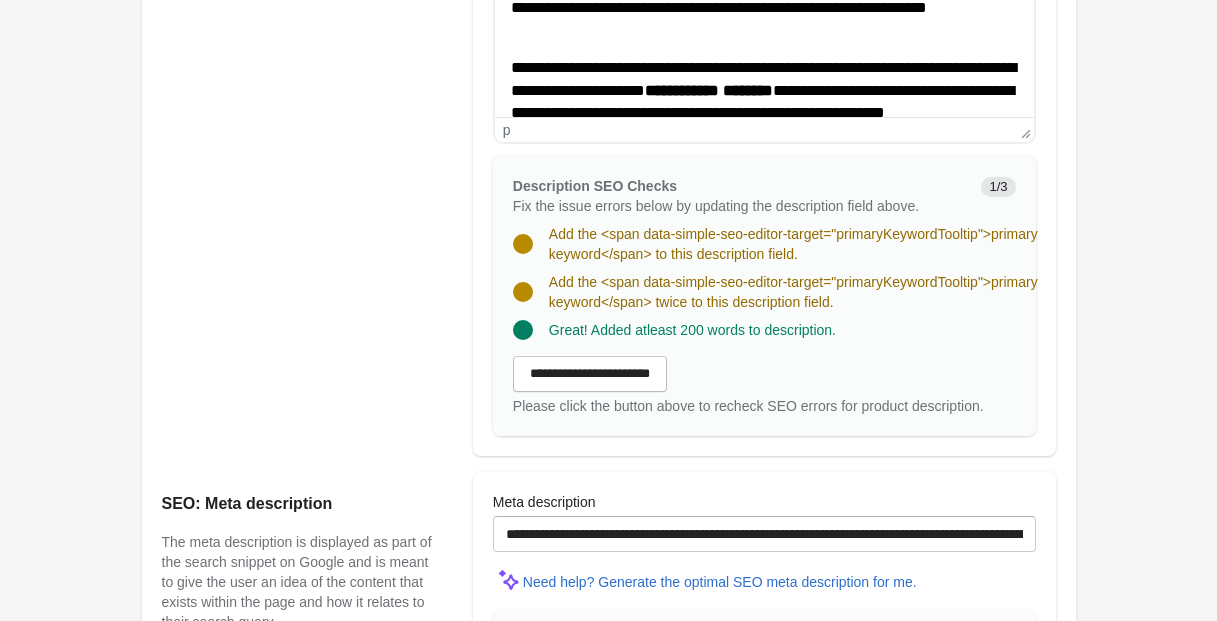scroll, scrollTop: 423, scrollLeft: 0, axis: vertical 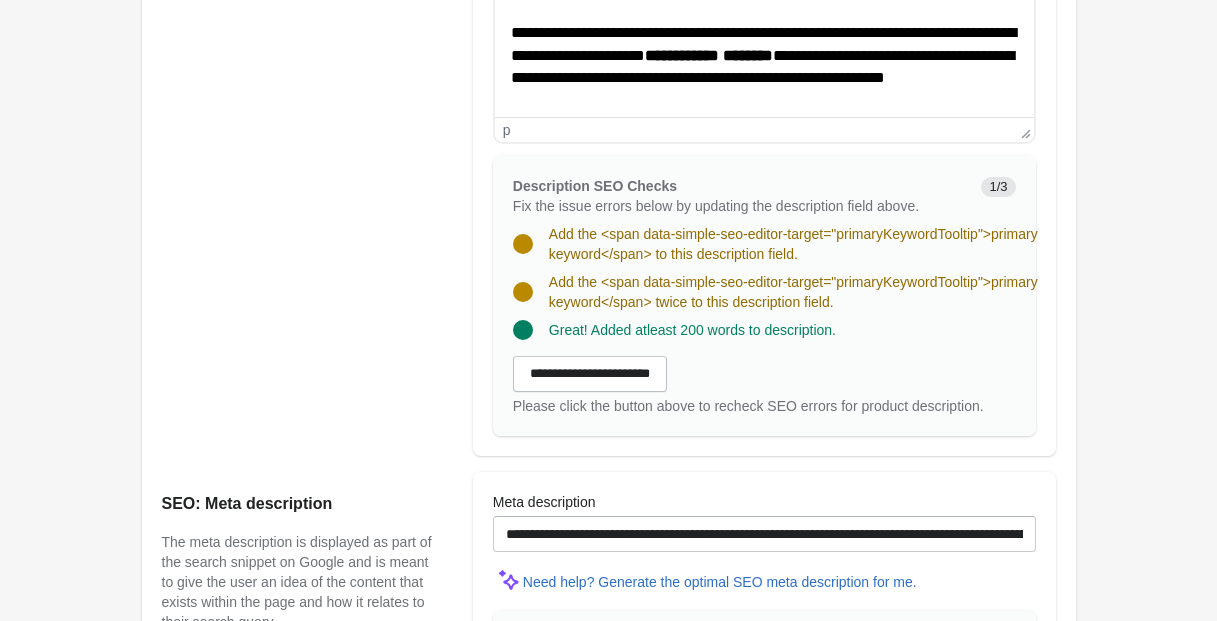 click on "**********" at bounding box center [590, 374] 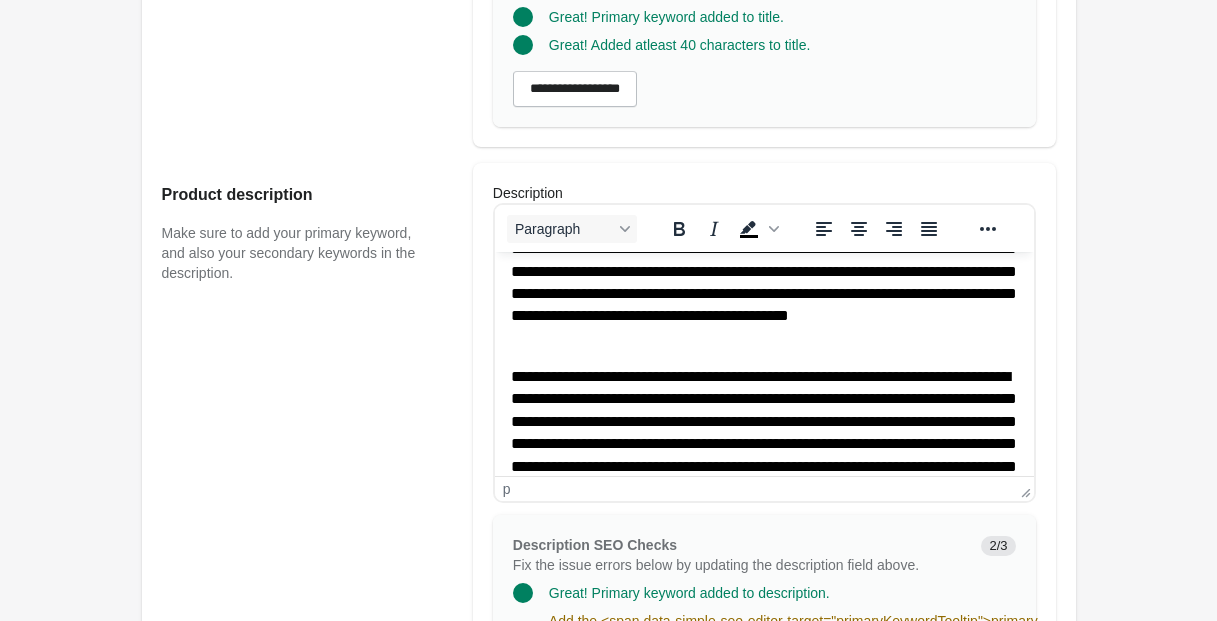 scroll, scrollTop: 130, scrollLeft: 0, axis: vertical 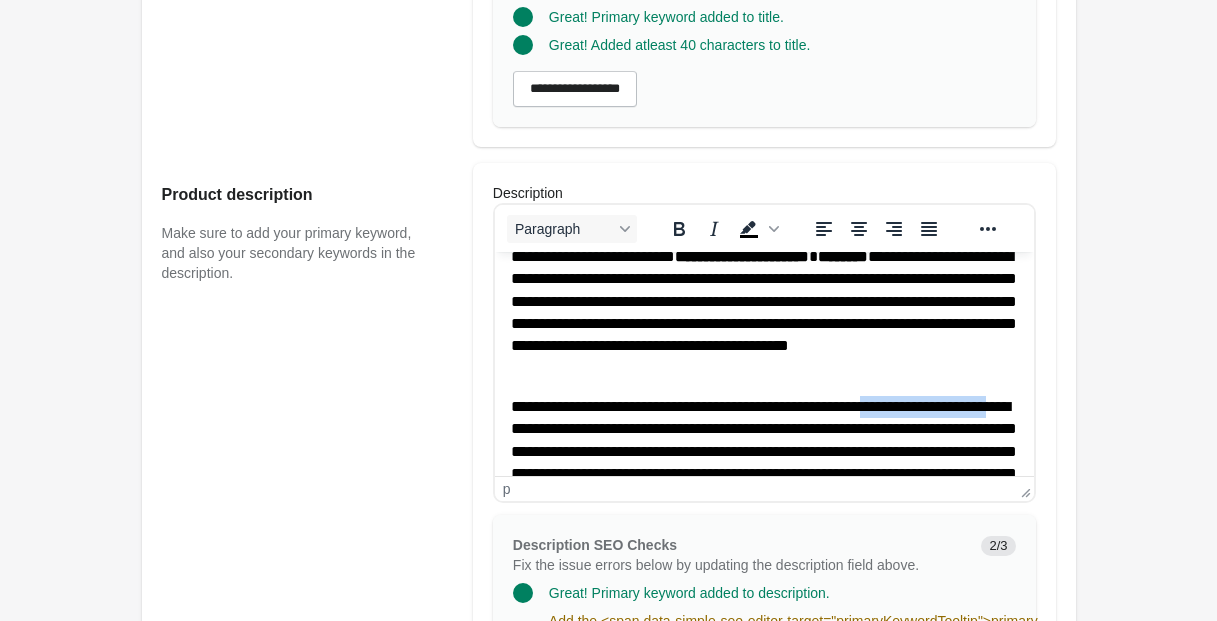 drag, startPoint x: 909, startPoint y: 401, endPoint x: 573, endPoint y: 429, distance: 337.16464 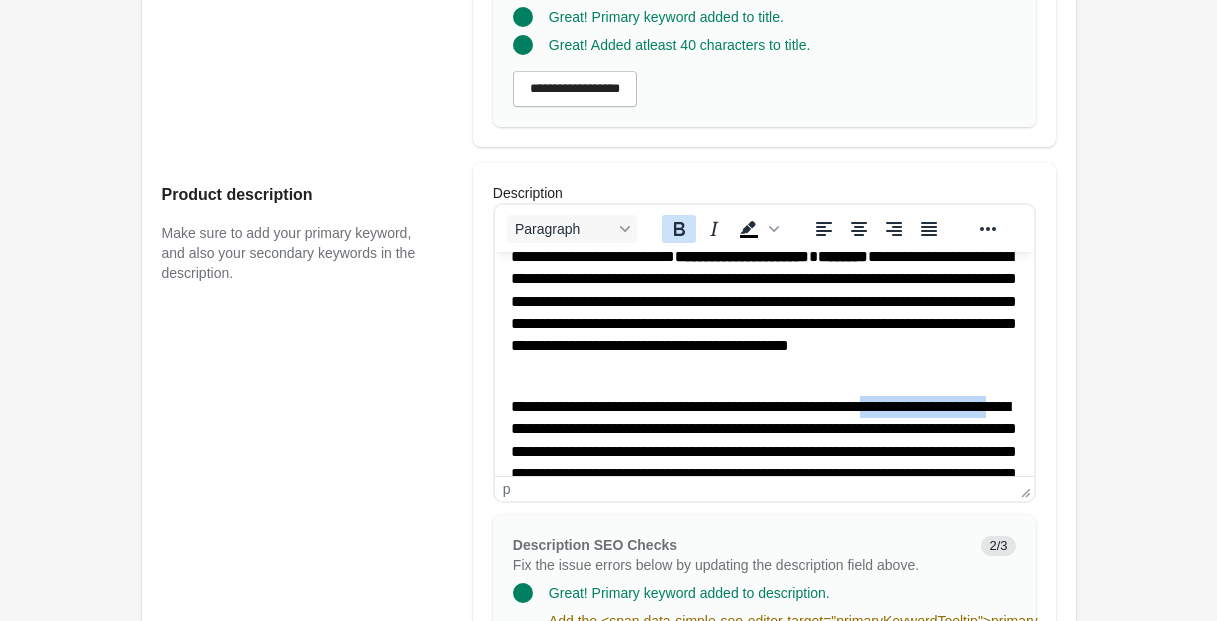 click 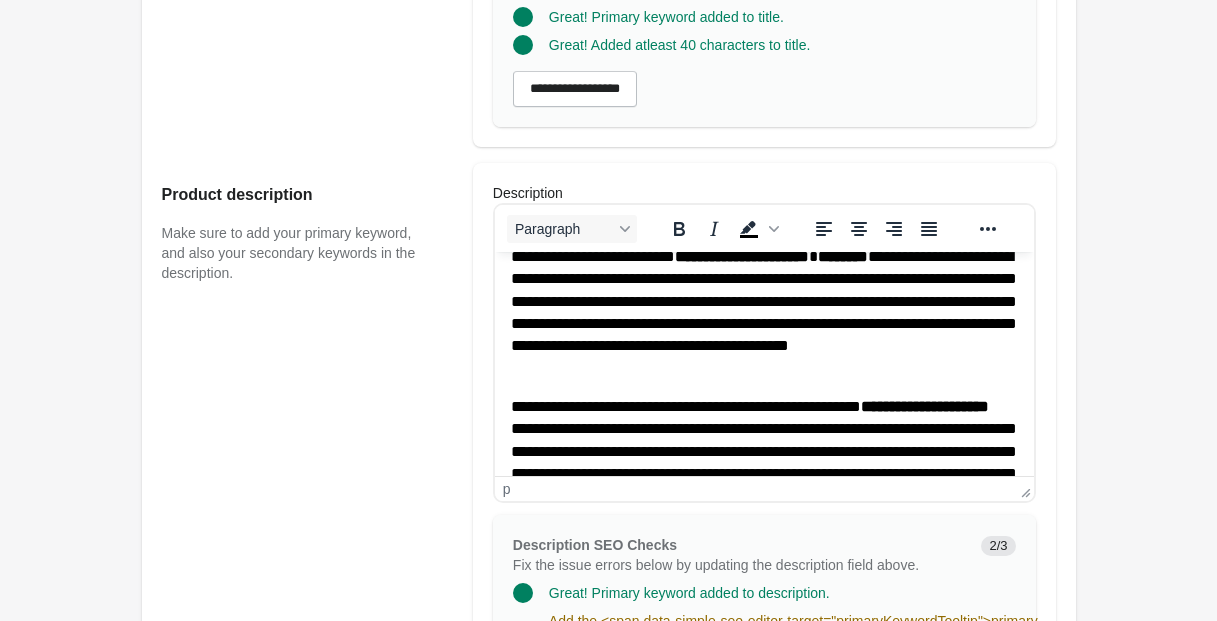 click on "**********" at bounding box center (763, 474) 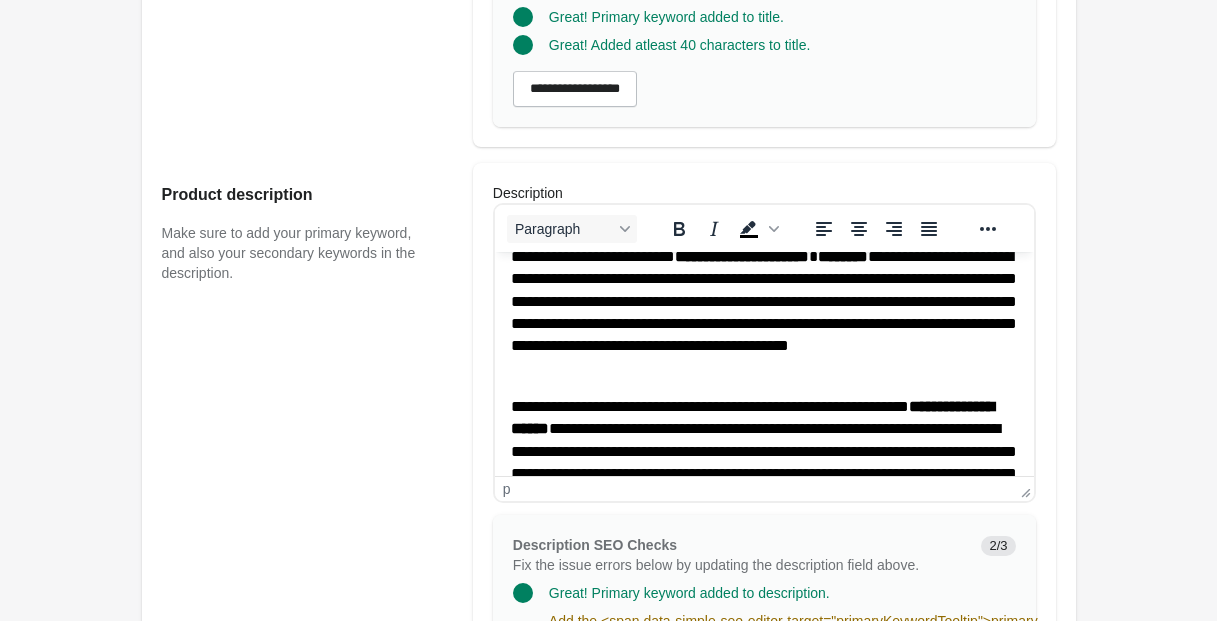 scroll, scrollTop: 620, scrollLeft: 0, axis: vertical 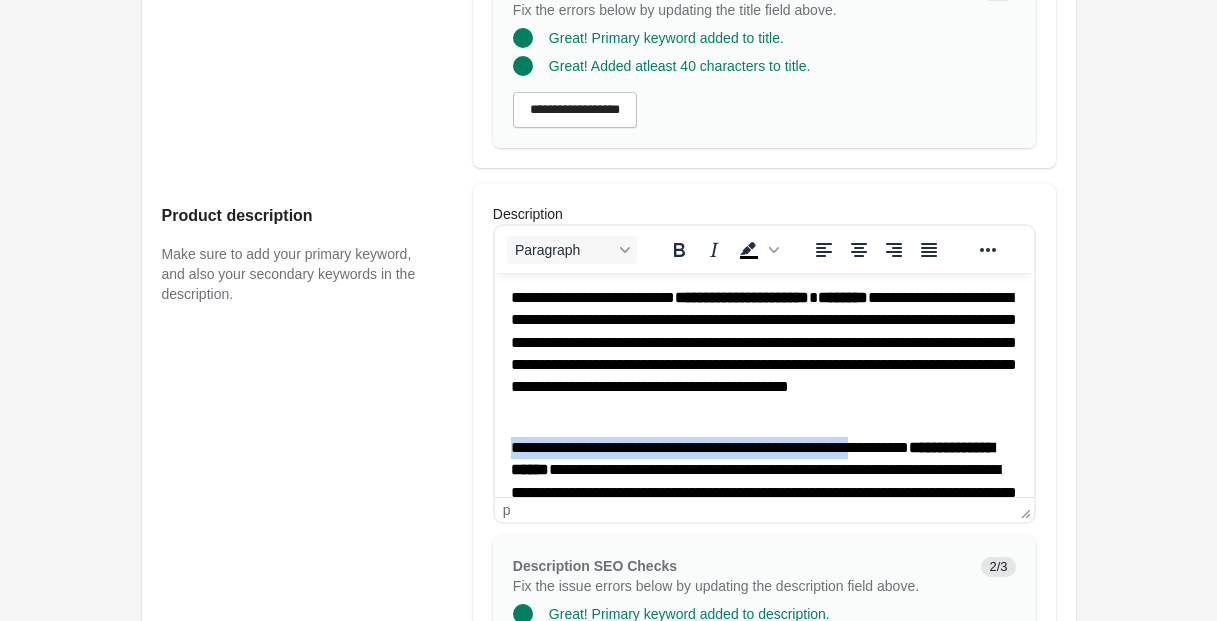 drag, startPoint x: 896, startPoint y: 427, endPoint x: 805, endPoint y: 334, distance: 130.11533 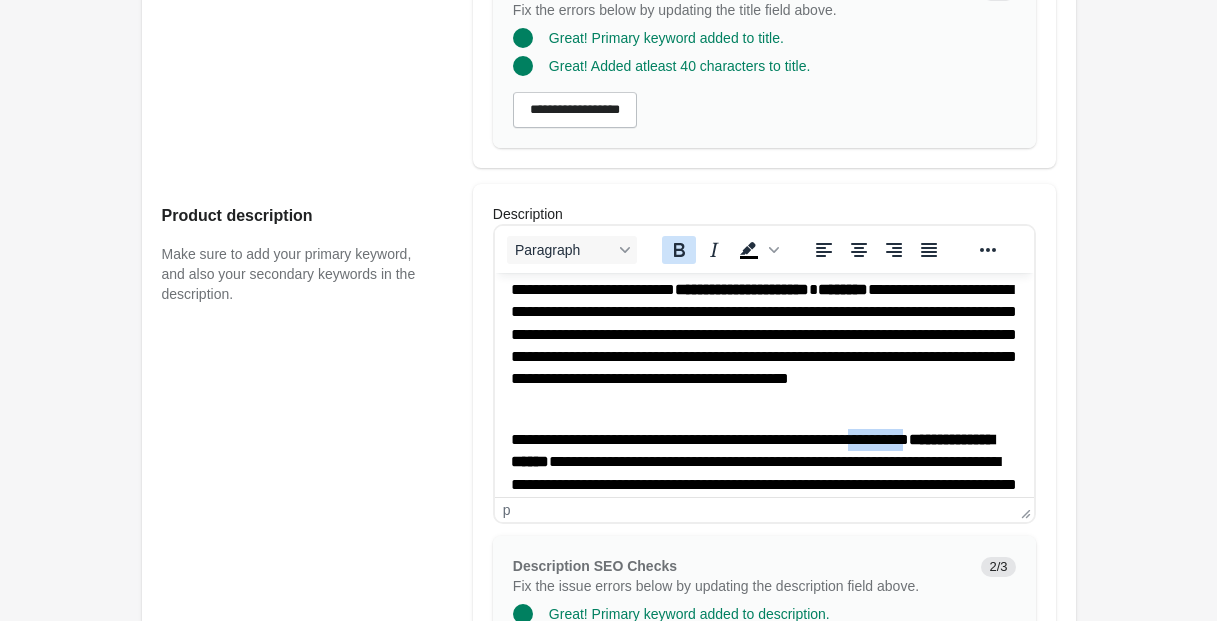 click 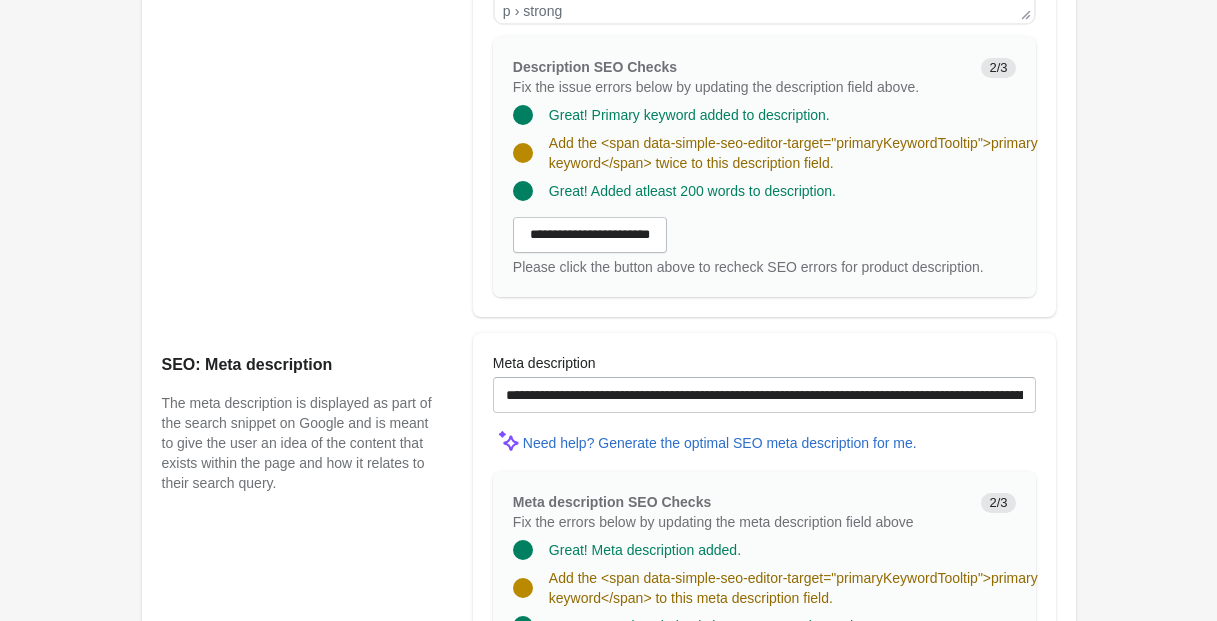 scroll, scrollTop: 1143, scrollLeft: 0, axis: vertical 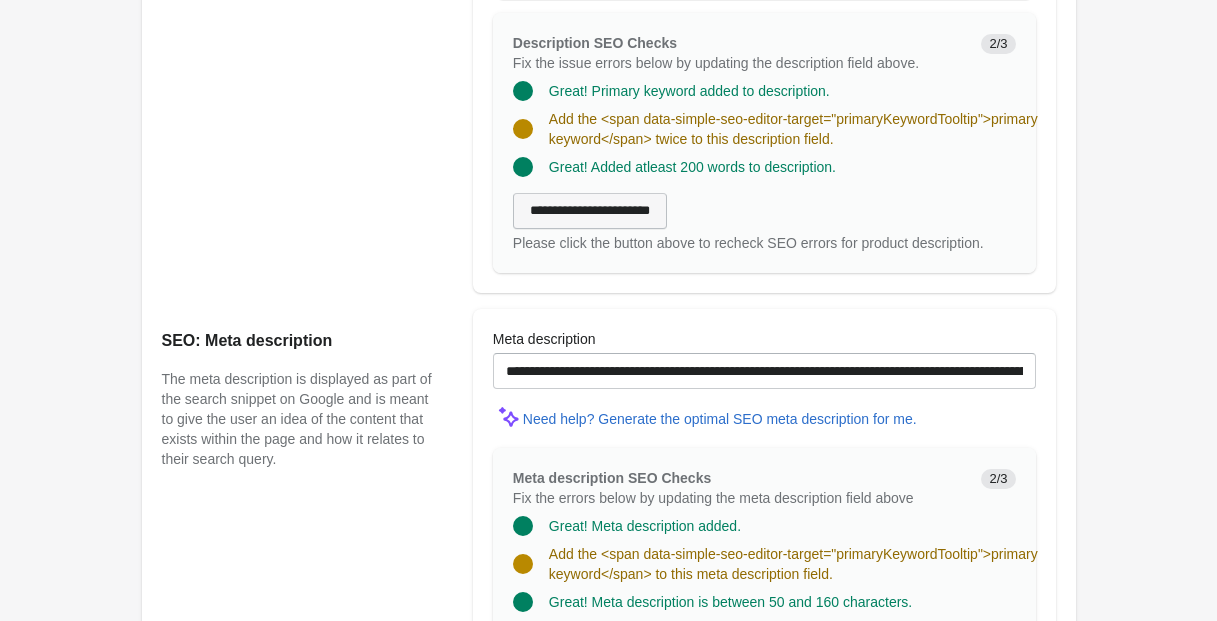 click on "**********" at bounding box center (590, 211) 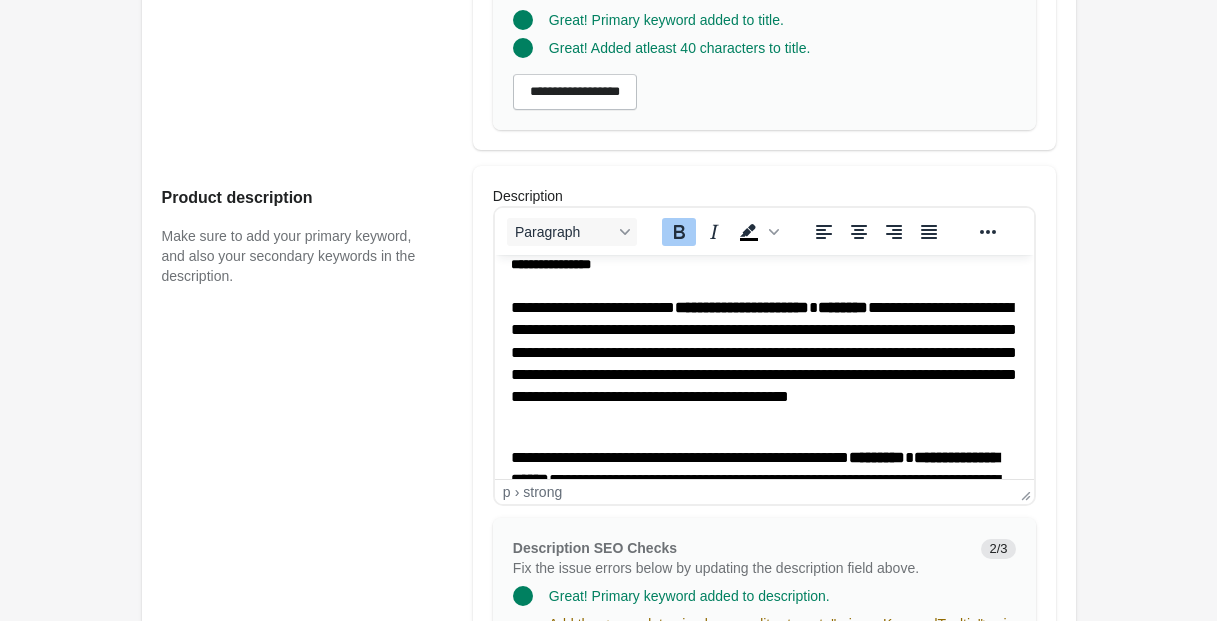 scroll, scrollTop: 98, scrollLeft: 0, axis: vertical 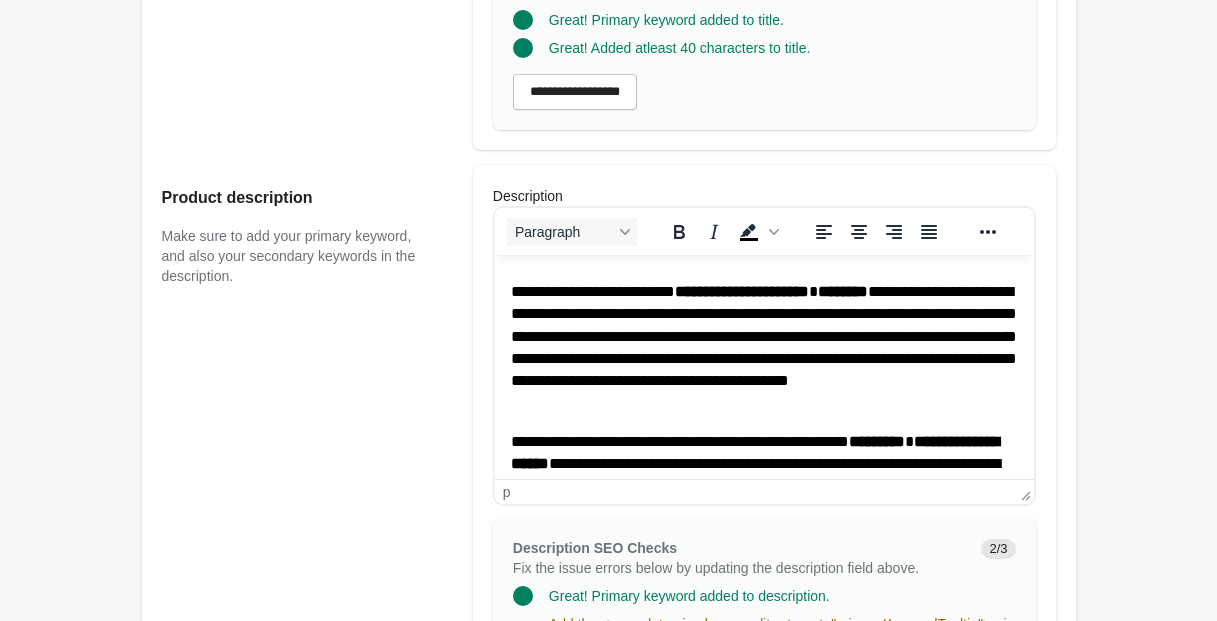 click on "**********" at bounding box center [763, 509] 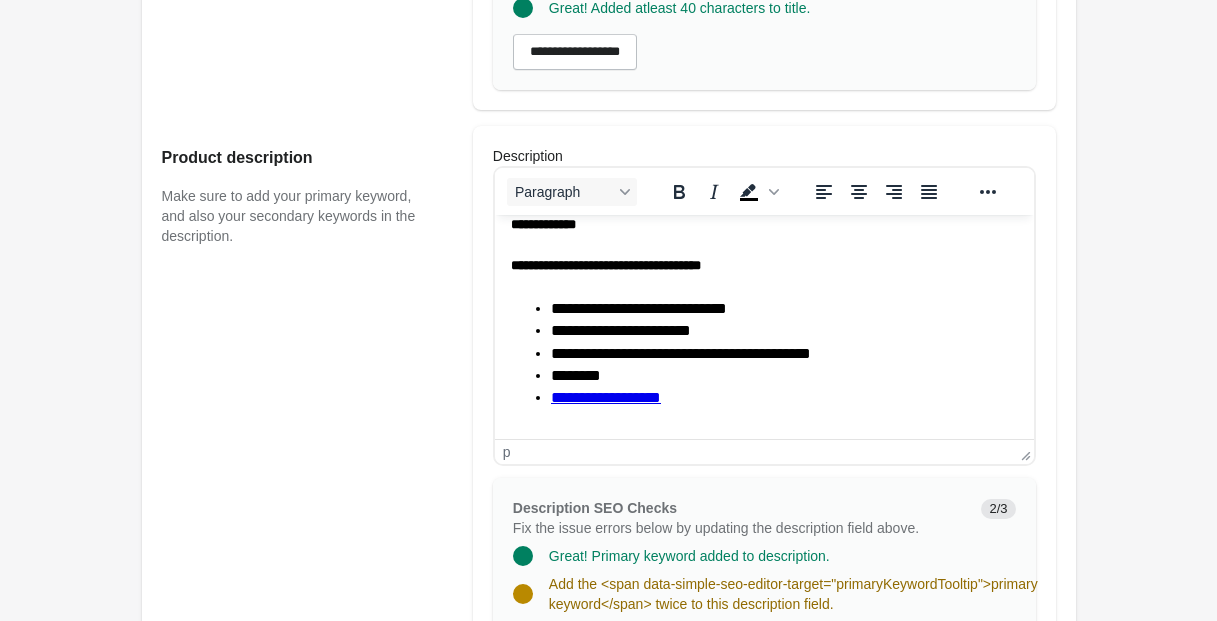scroll, scrollTop: 1156, scrollLeft: 0, axis: vertical 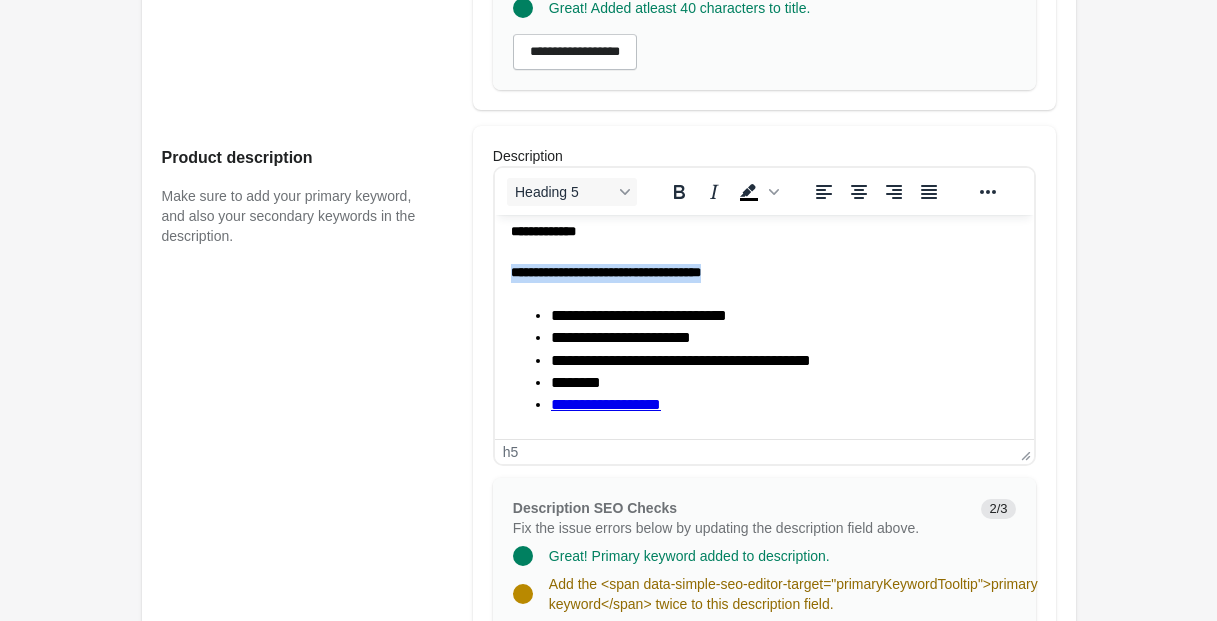 drag, startPoint x: 509, startPoint y: 273, endPoint x: 786, endPoint y: 269, distance: 277.02887 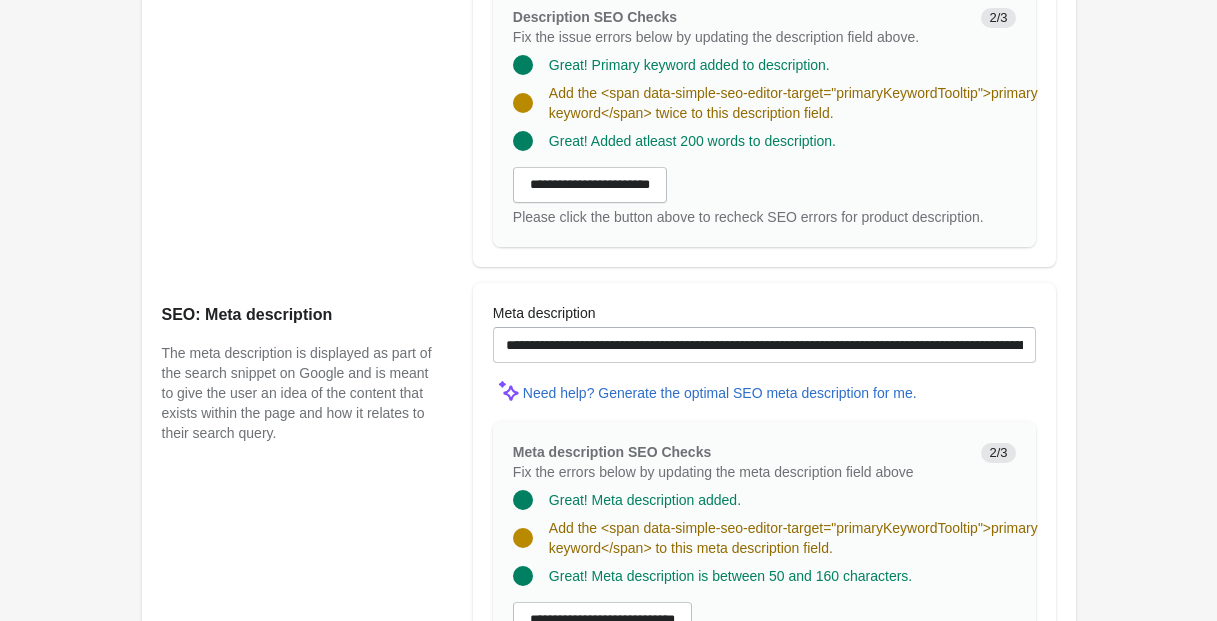 scroll, scrollTop: 1159, scrollLeft: 0, axis: vertical 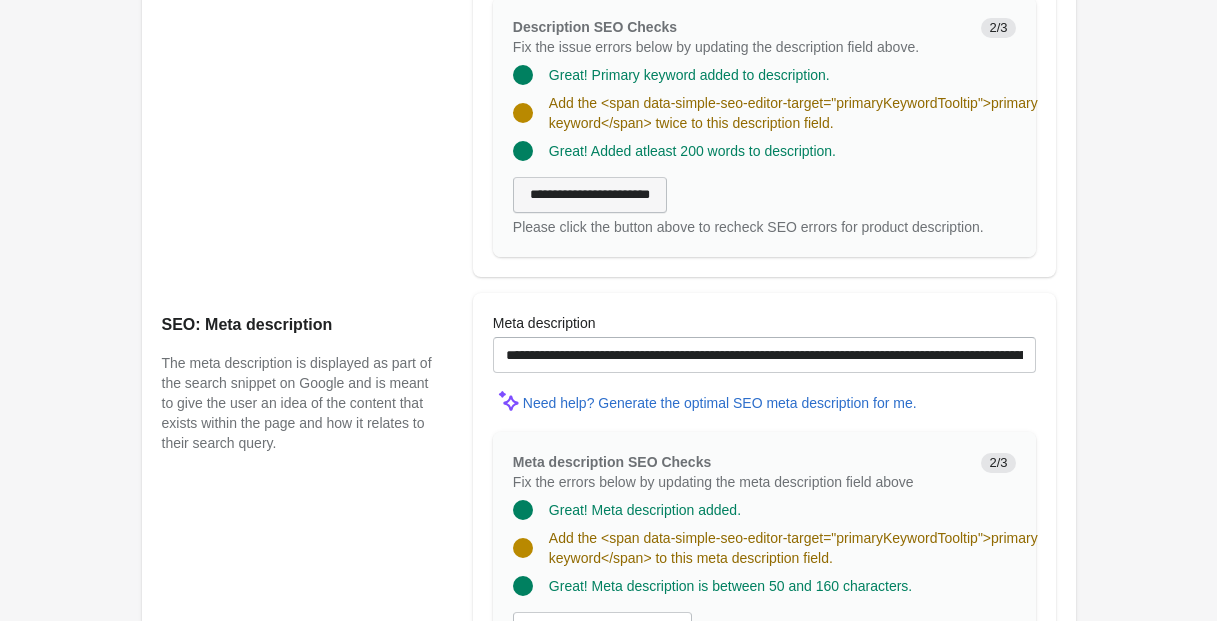 click on "**********" at bounding box center (590, 195) 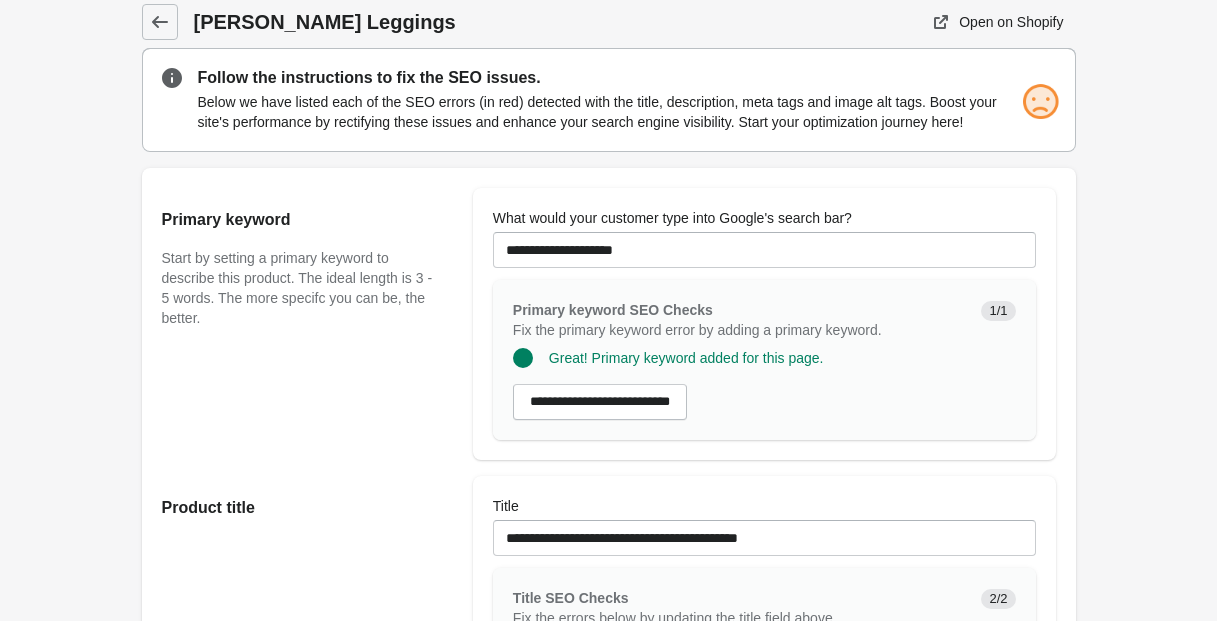 scroll, scrollTop: 0, scrollLeft: 0, axis: both 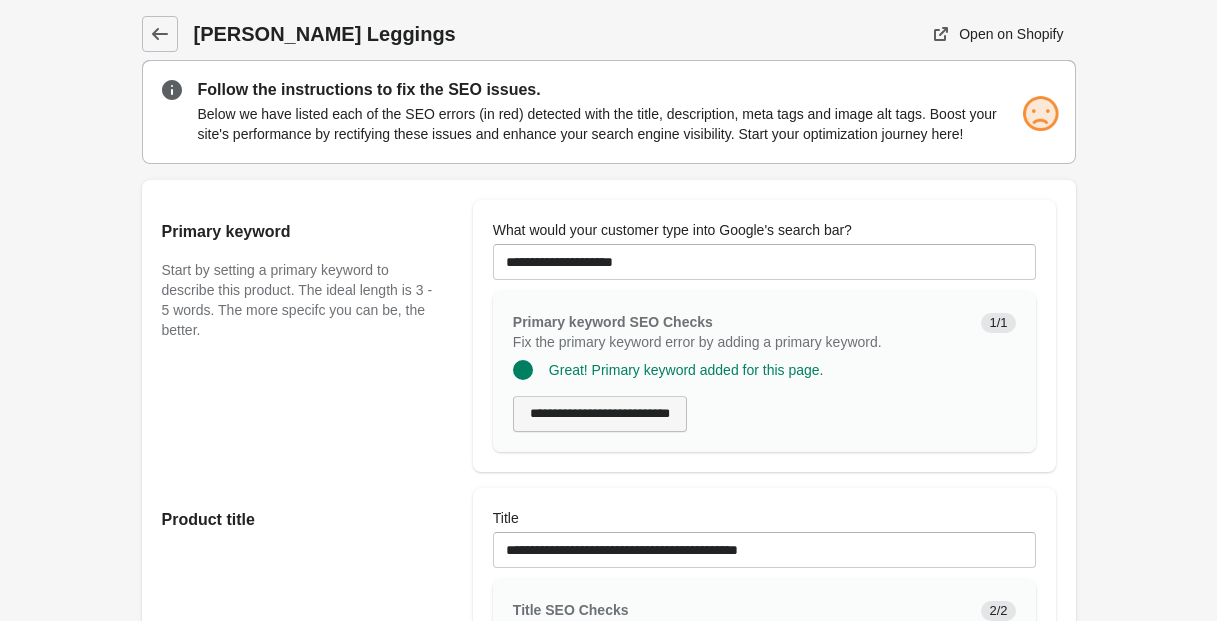 click on "**********" at bounding box center [600, 414] 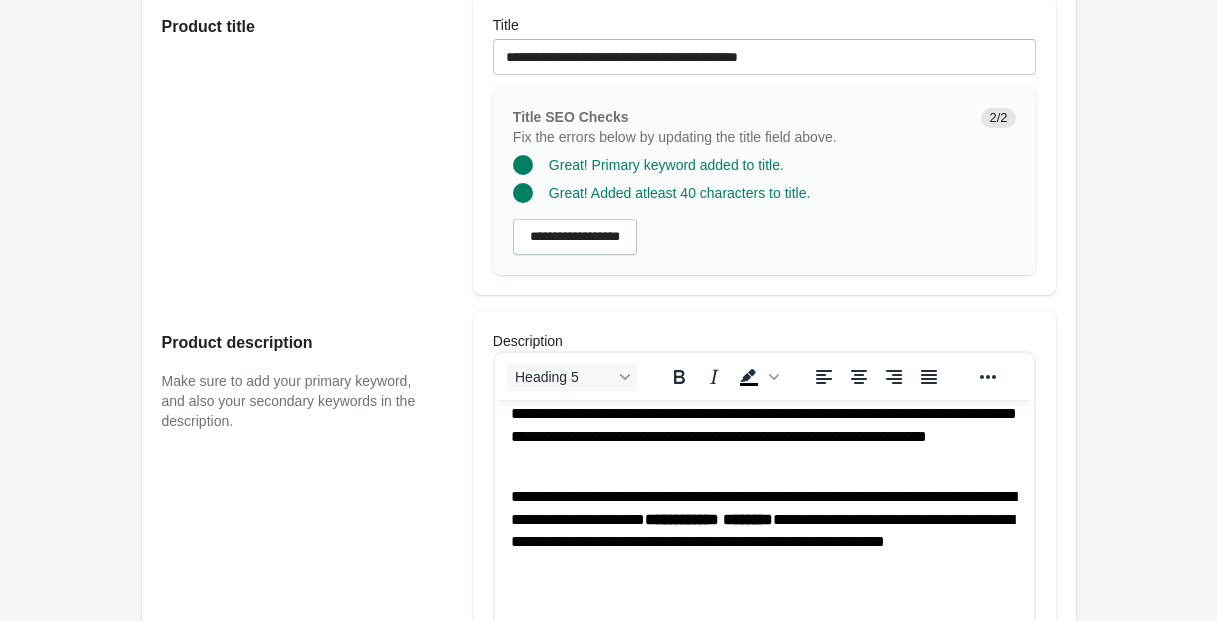 scroll, scrollTop: 465, scrollLeft: 0, axis: vertical 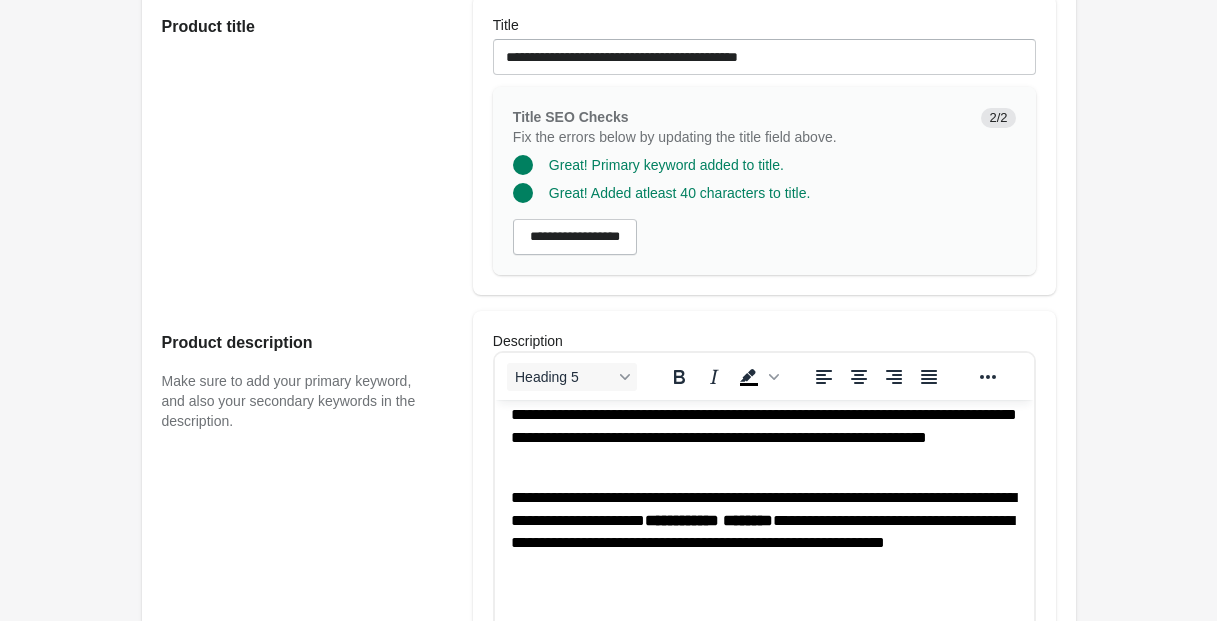 click on "**********" at bounding box center (763, 532) 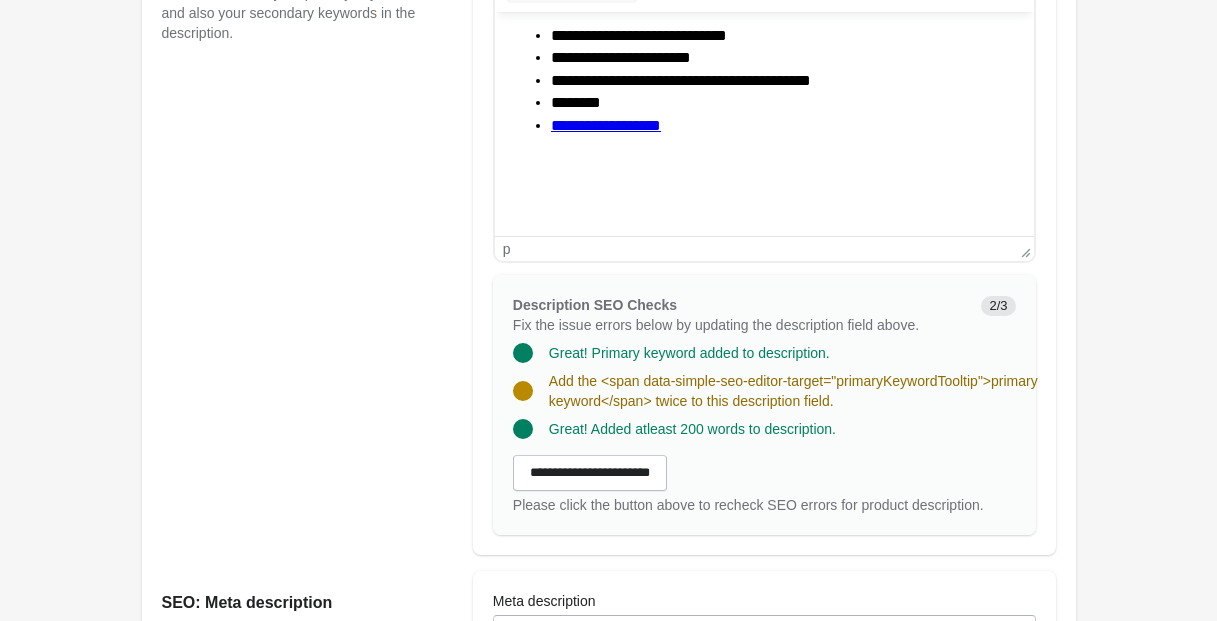 scroll, scrollTop: 882, scrollLeft: 0, axis: vertical 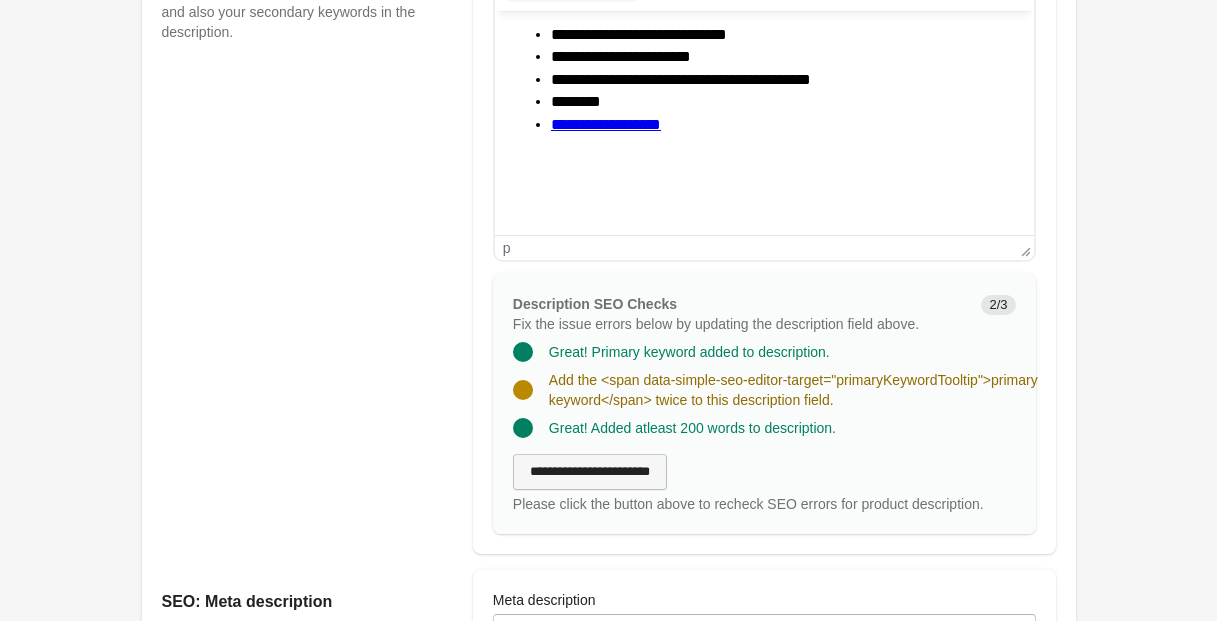 click on "**********" at bounding box center (590, 472) 